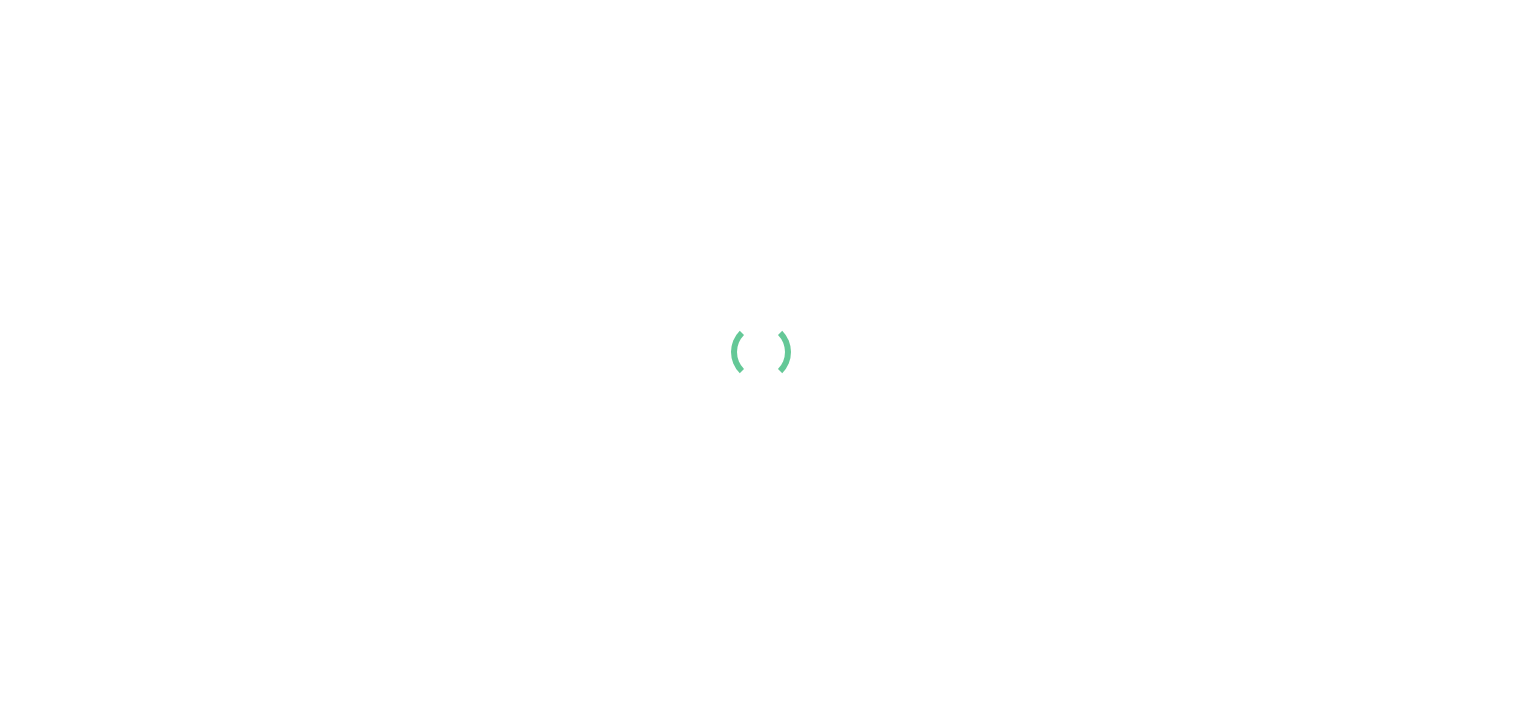 scroll, scrollTop: 0, scrollLeft: 0, axis: both 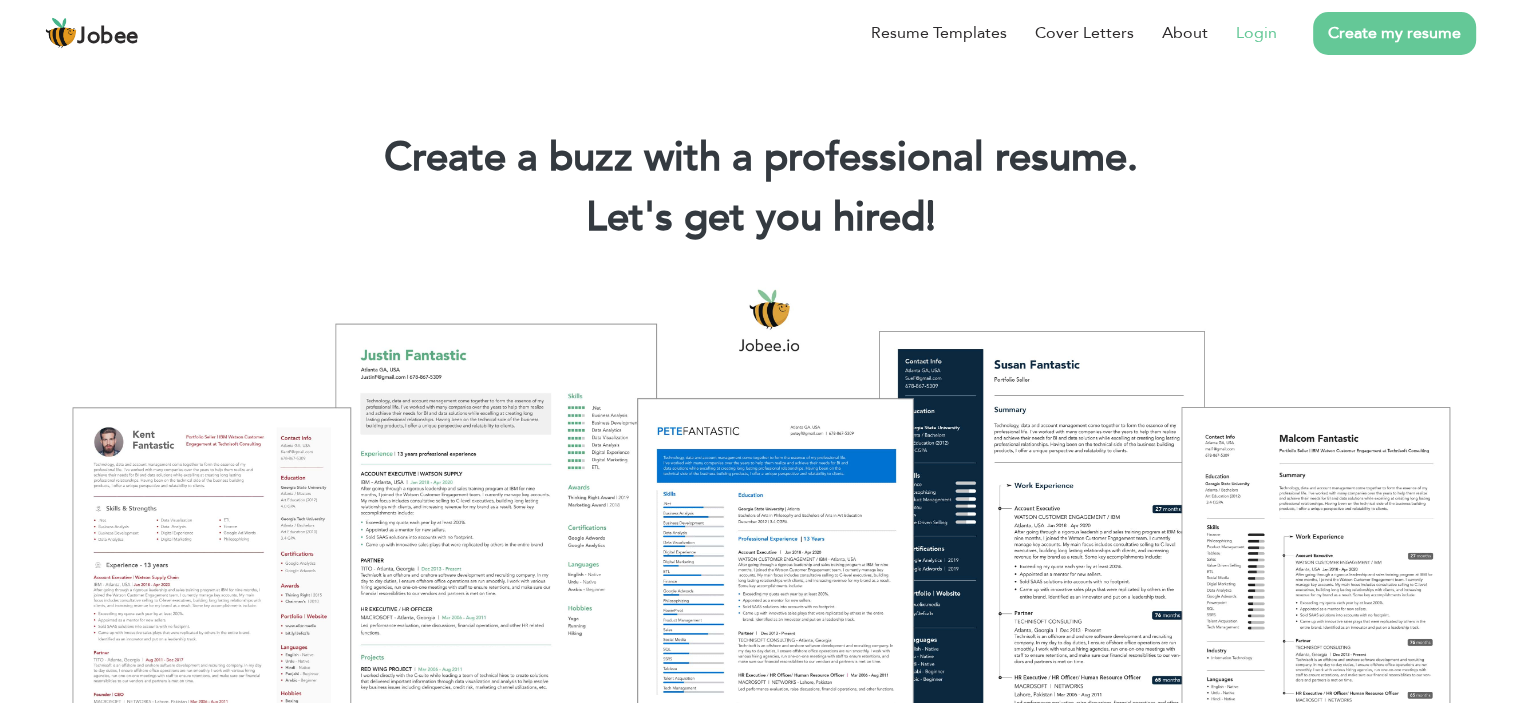 click on "Login" at bounding box center [1256, 33] 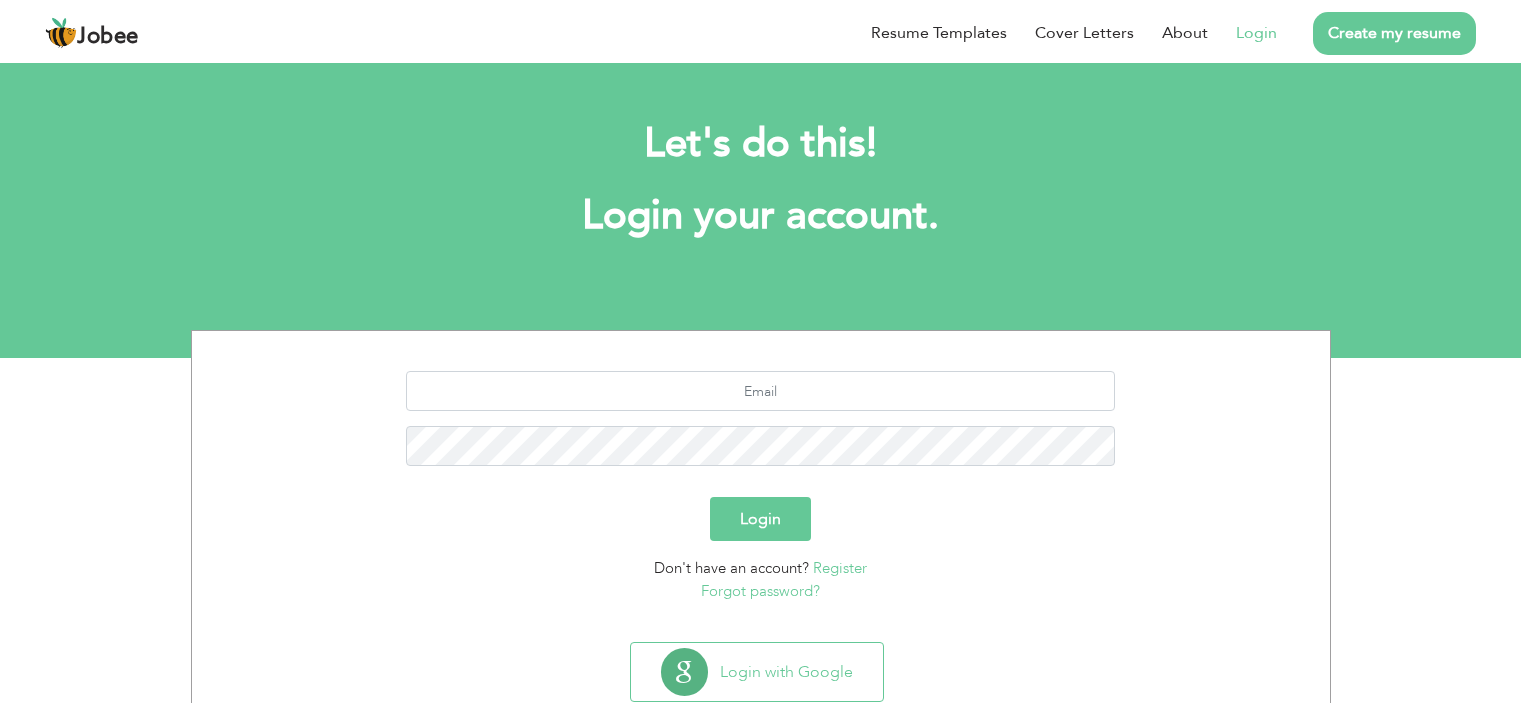 scroll, scrollTop: 0, scrollLeft: 0, axis: both 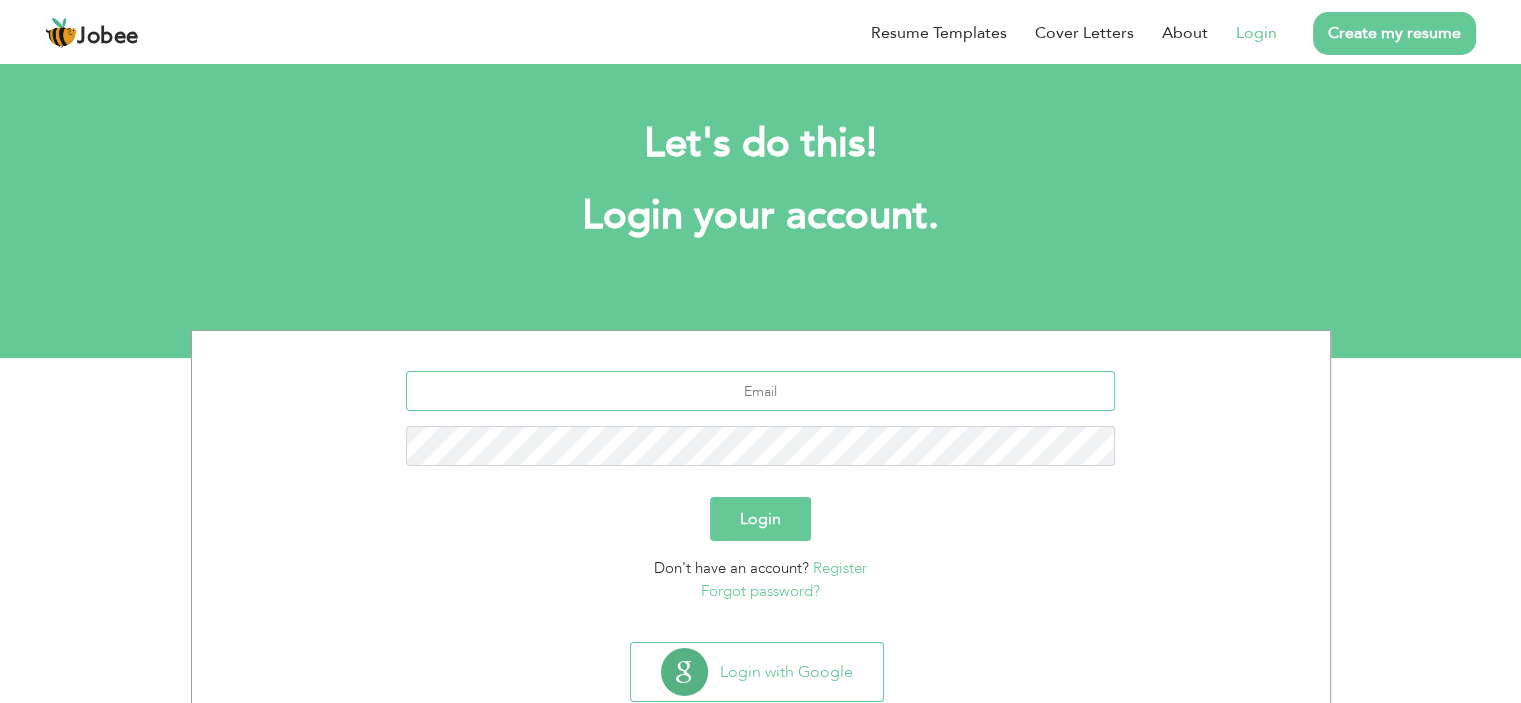 click at bounding box center [760, 391] 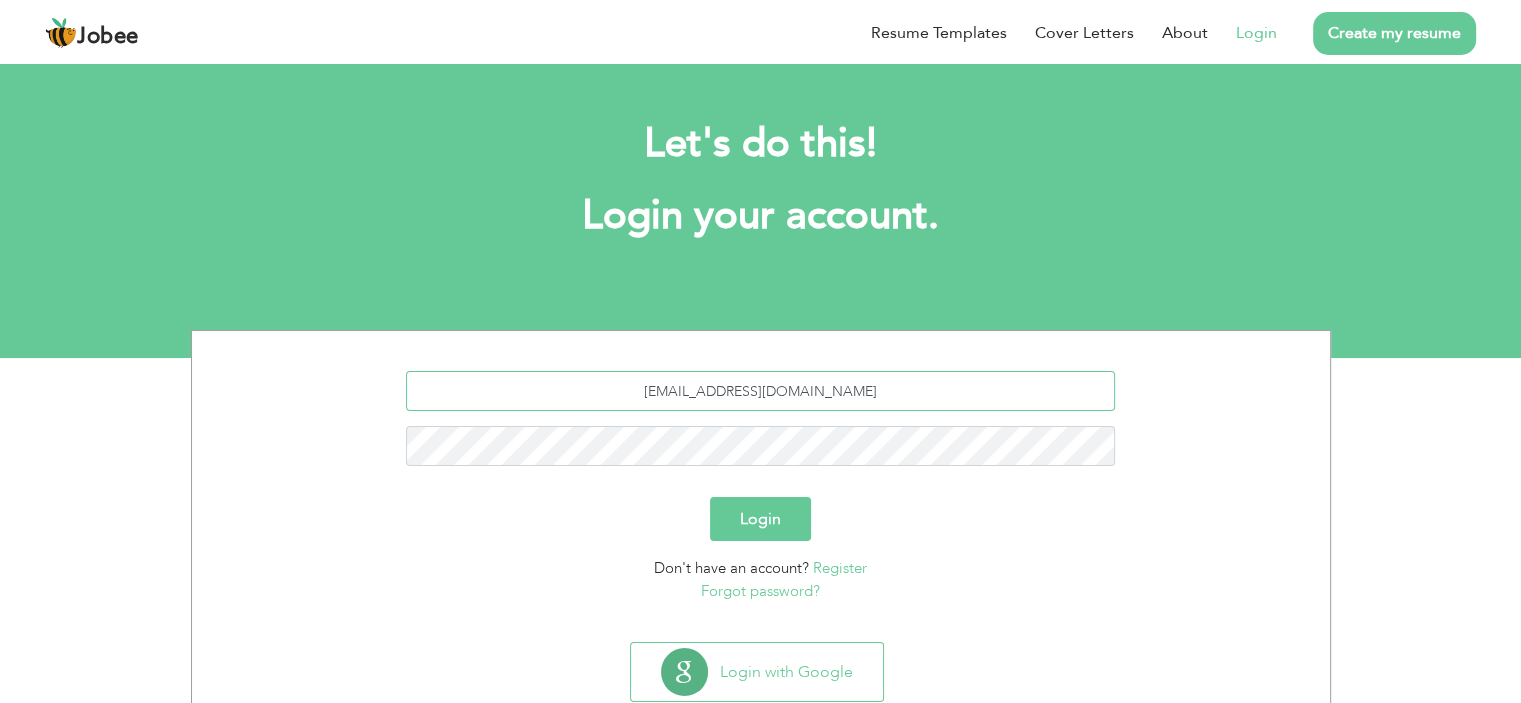 type on "uzairiqbal2323@gmail.com" 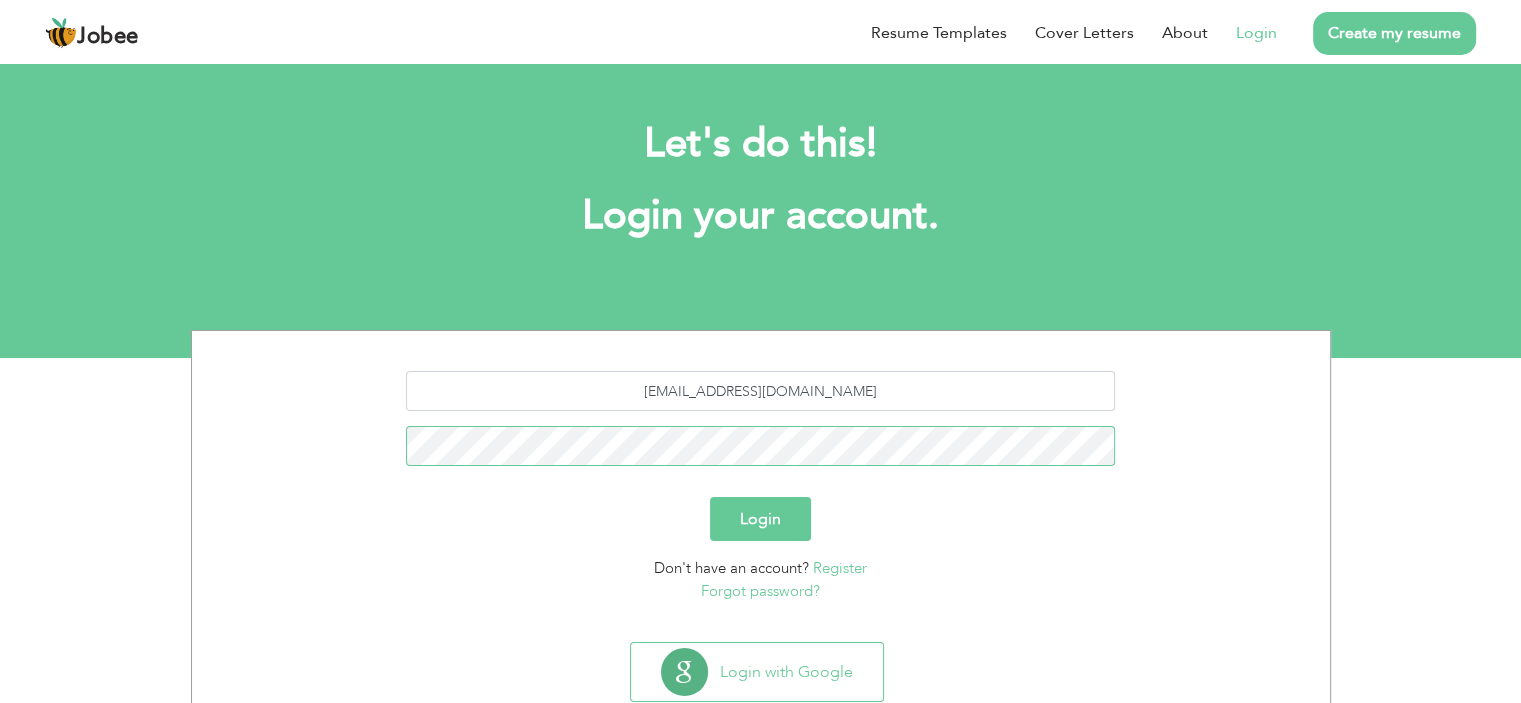 click on "Login" at bounding box center (760, 519) 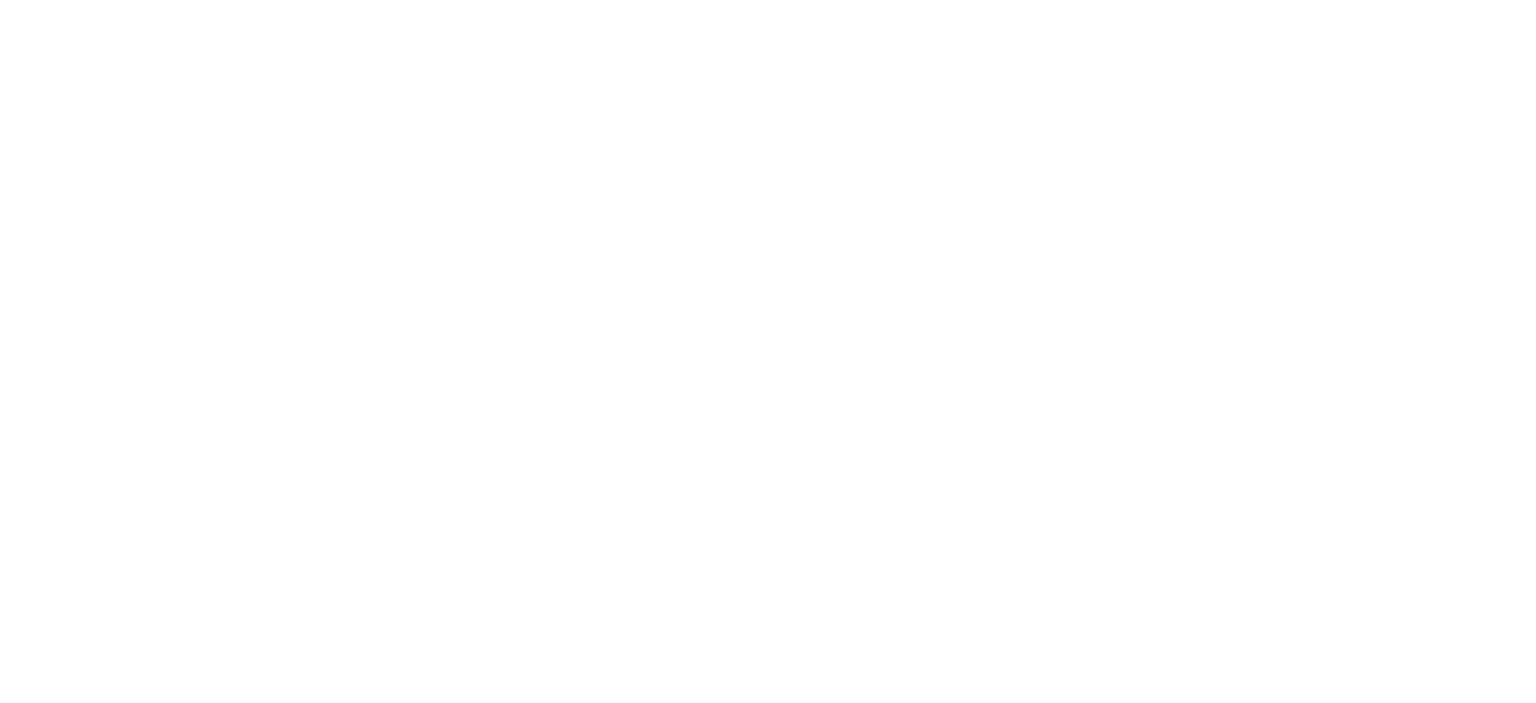 scroll, scrollTop: 0, scrollLeft: 0, axis: both 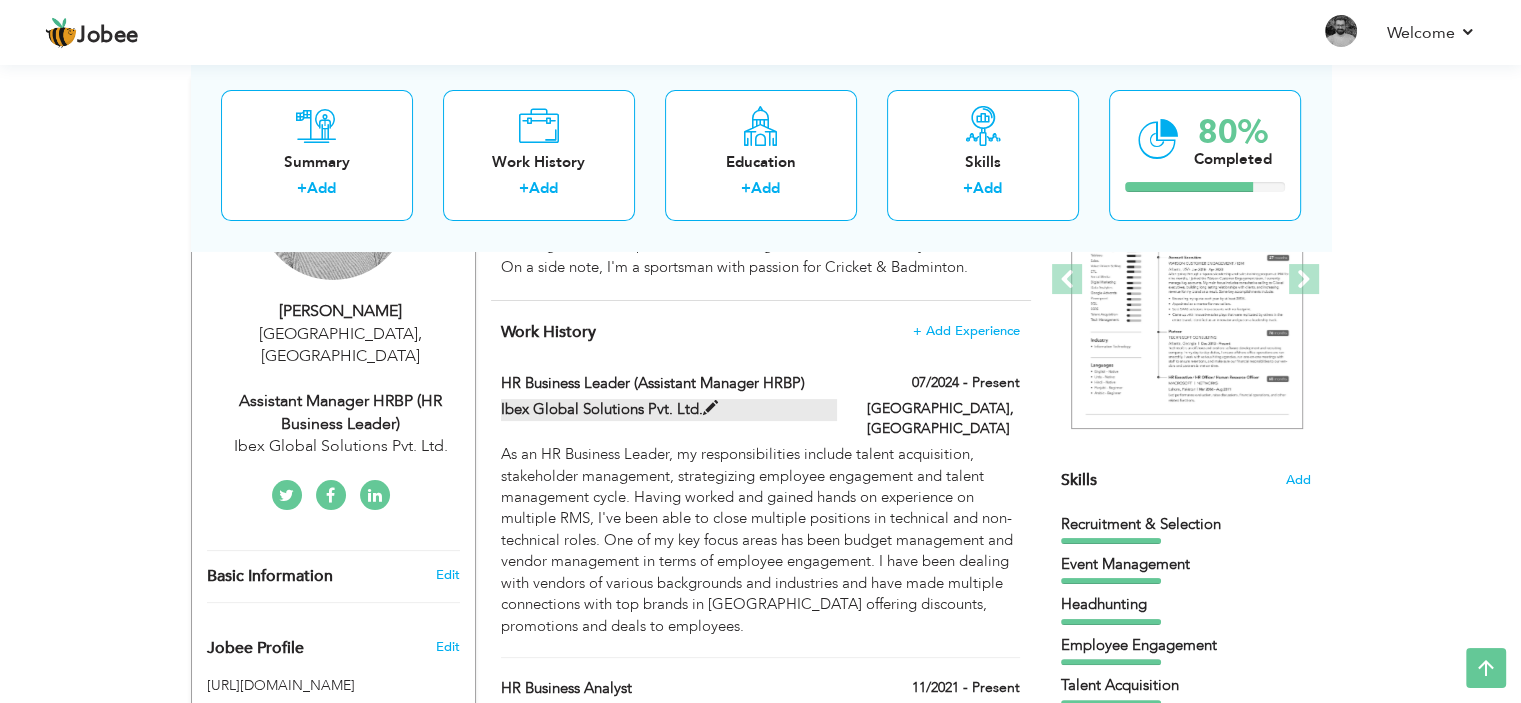 click at bounding box center (710, 408) 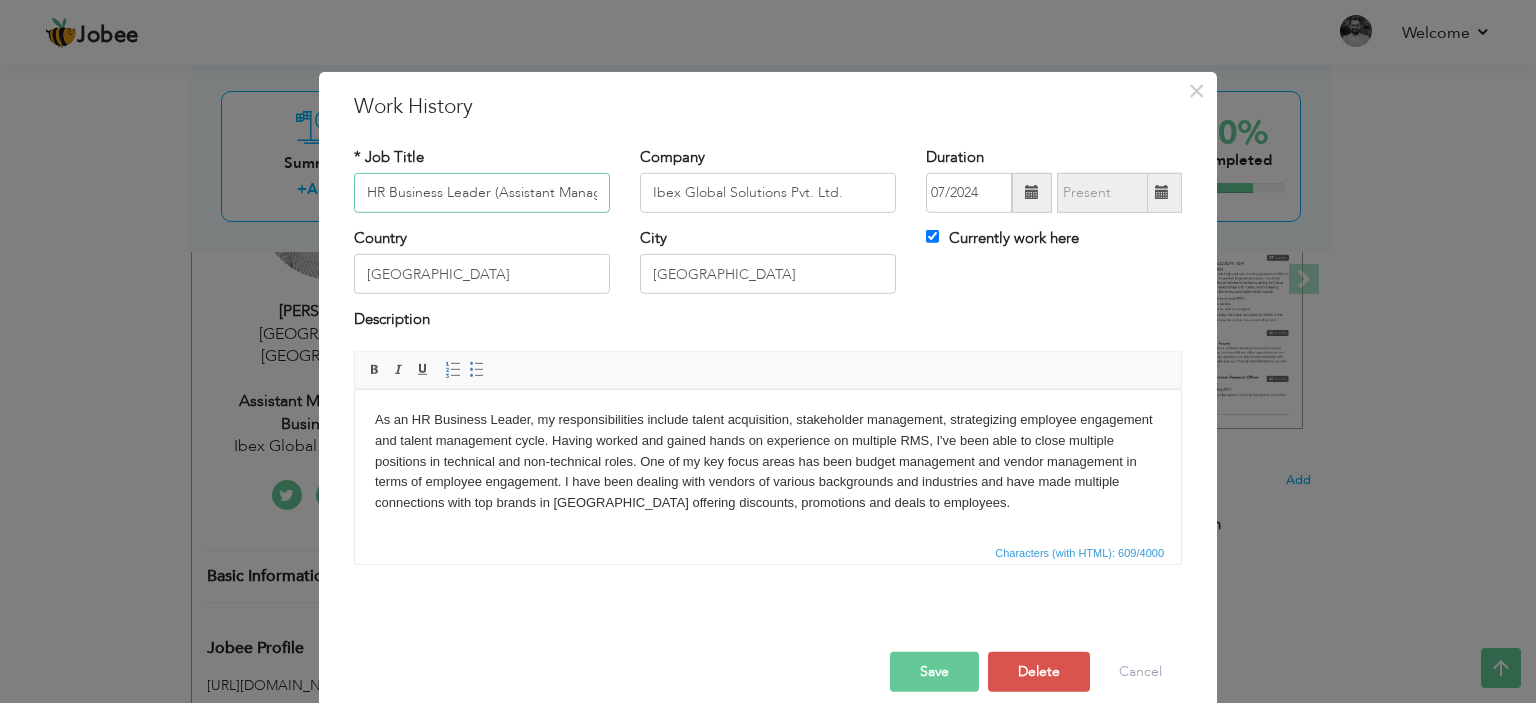scroll, scrollTop: 0, scrollLeft: 56, axis: horizontal 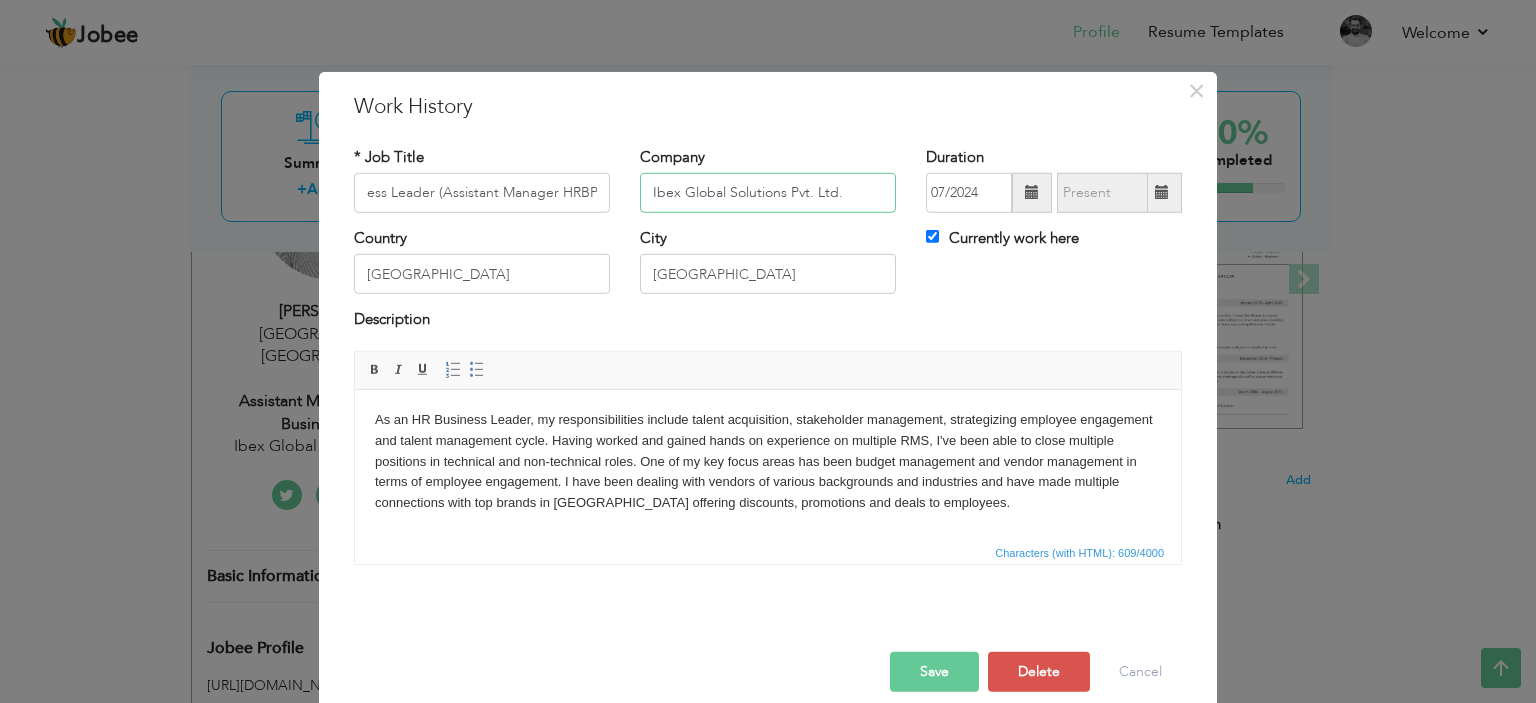 click on "Ibex Global Solutions Pvt. Ltd." at bounding box center (768, 193) 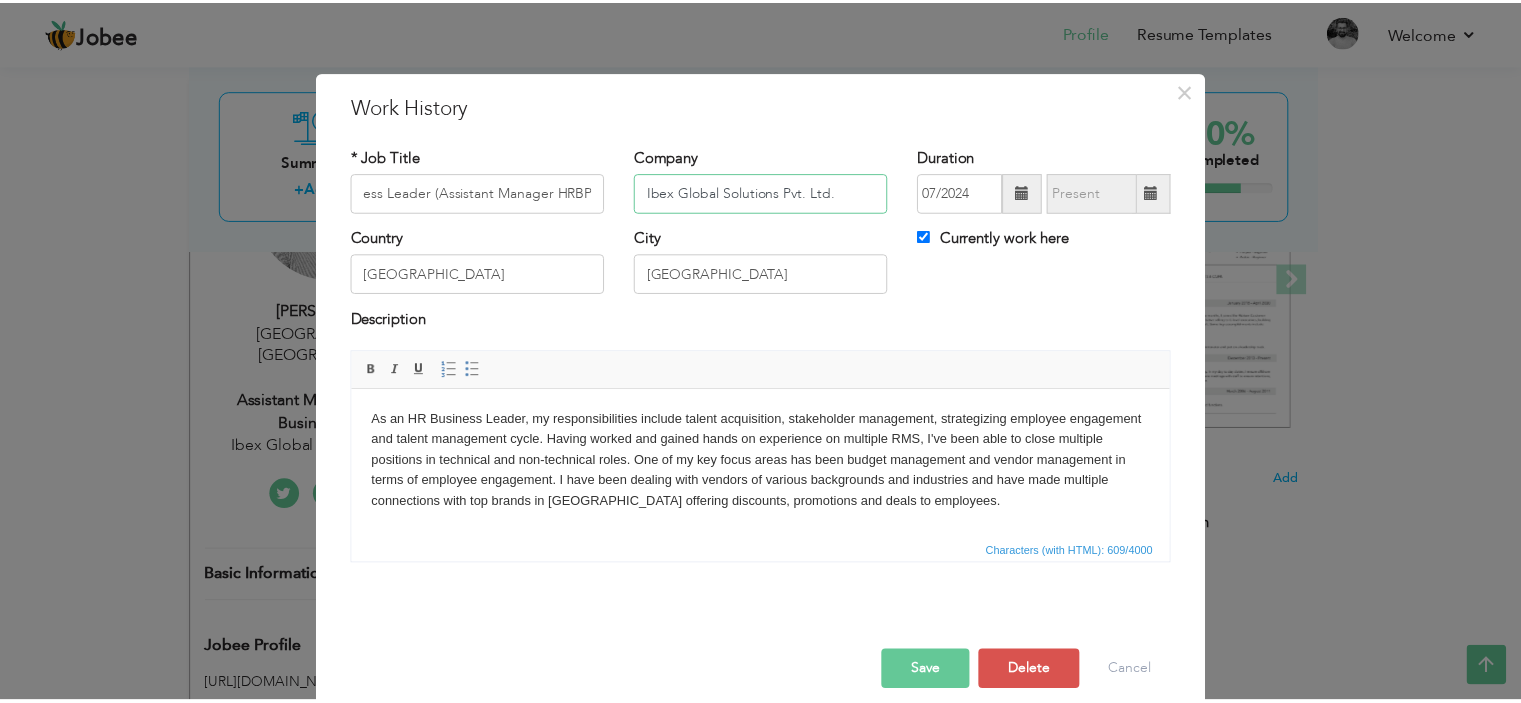 scroll, scrollTop: 0, scrollLeft: 0, axis: both 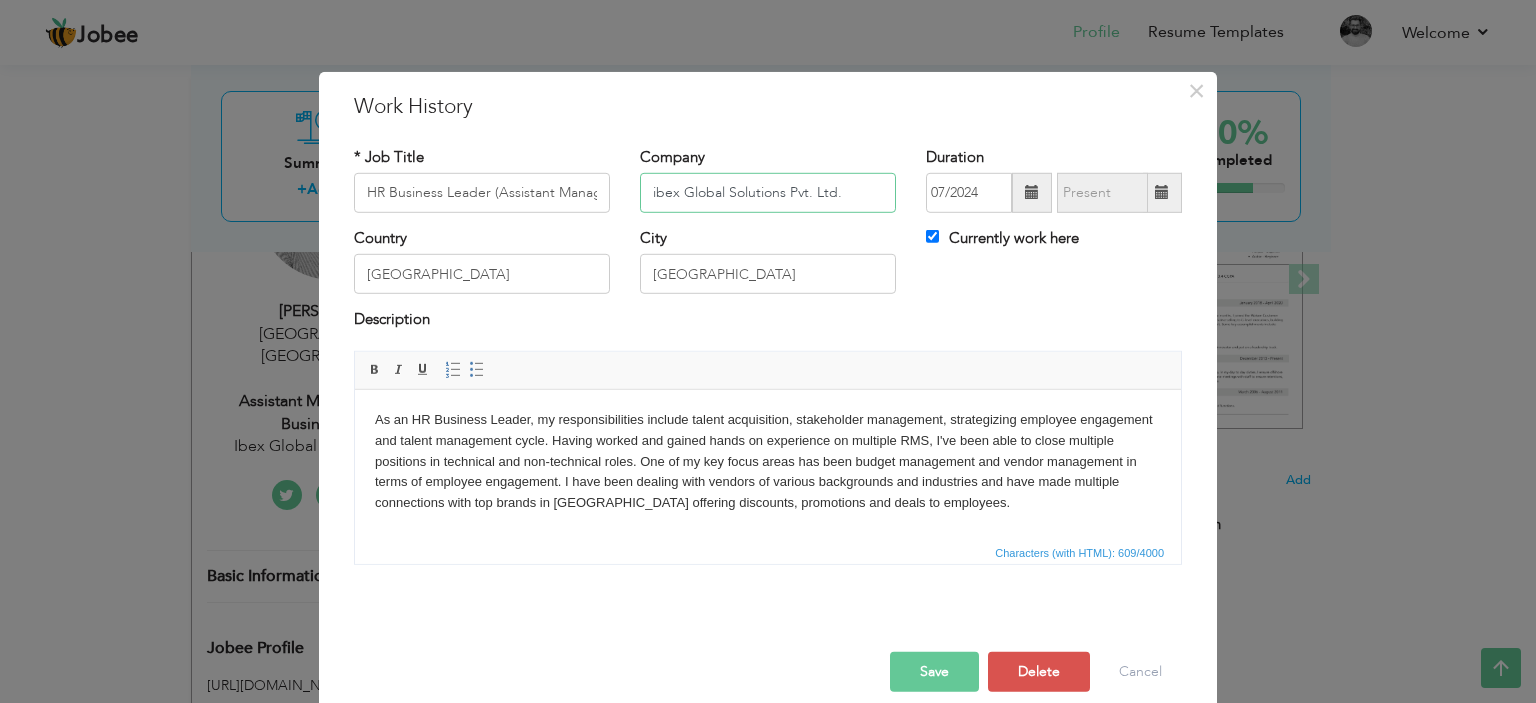 type on "ibex Global Solutions Pvt. Ltd." 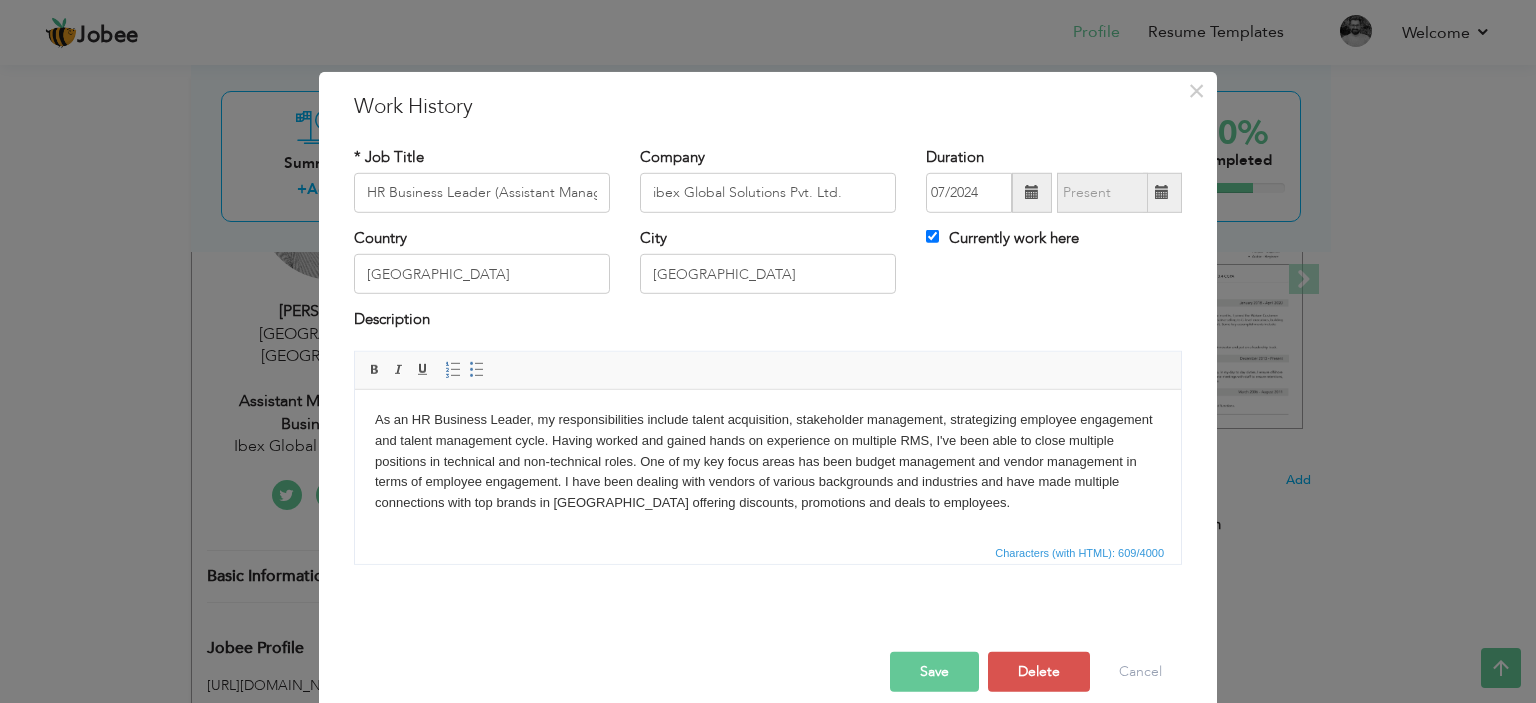 click on "Save" at bounding box center (934, 672) 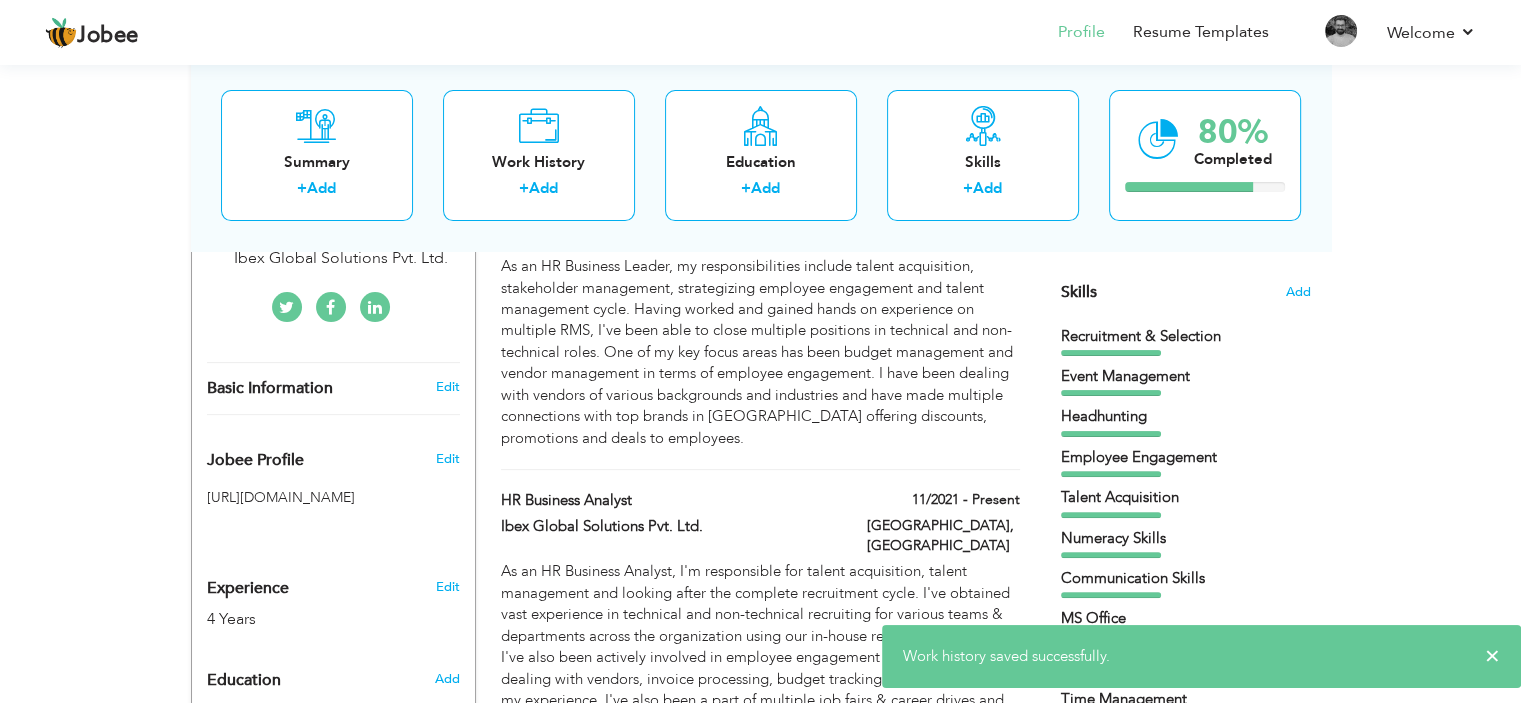 scroll, scrollTop: 500, scrollLeft: 0, axis: vertical 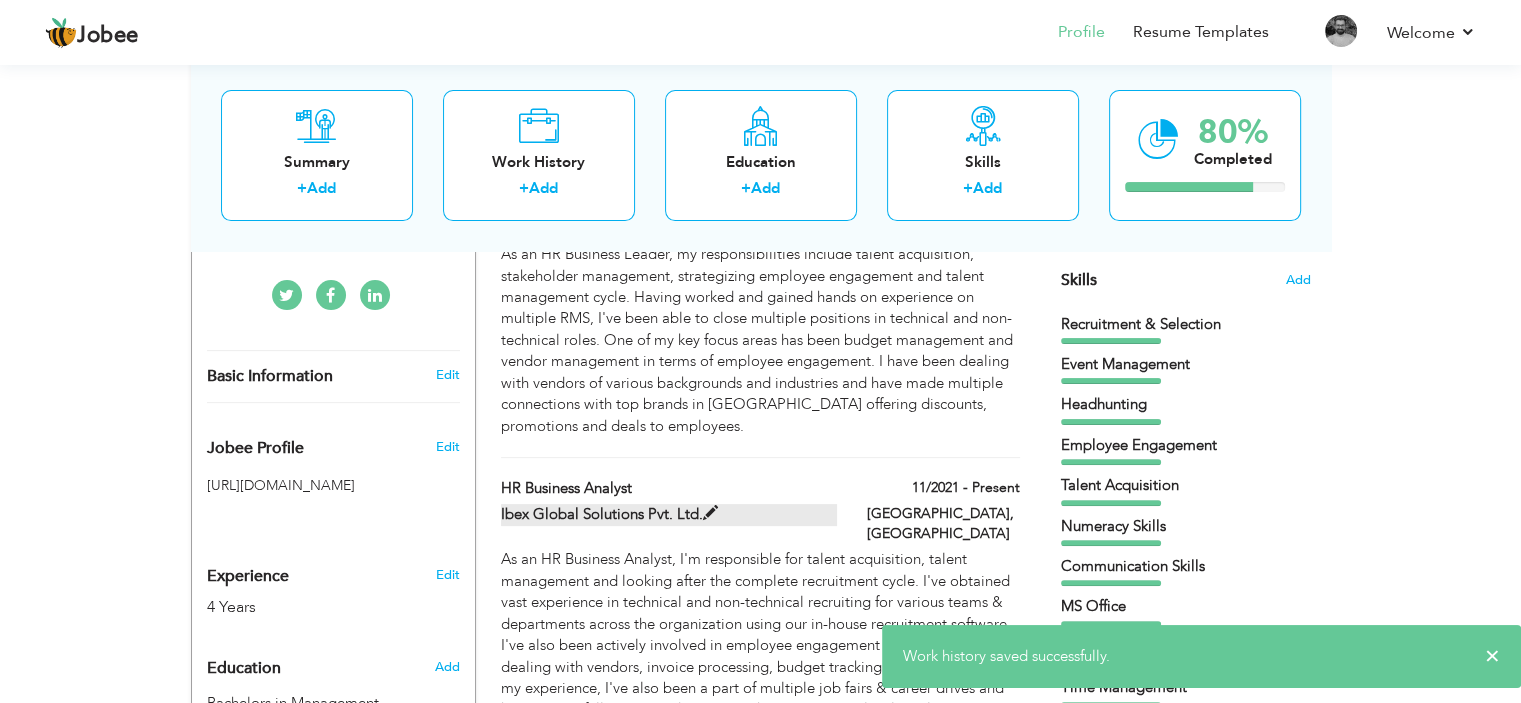 click at bounding box center [710, 513] 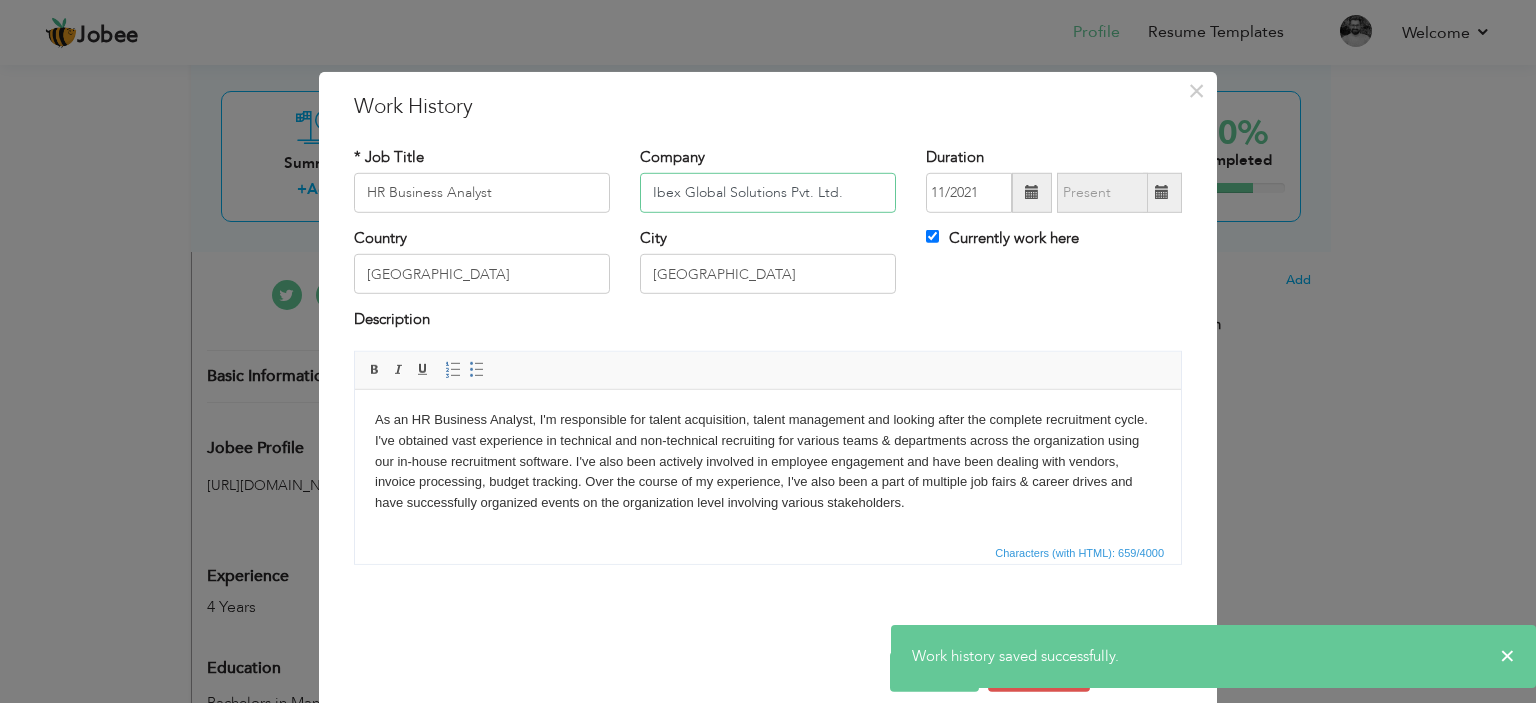 click on "Ibex Global Solutions Pvt. Ltd." at bounding box center [768, 193] 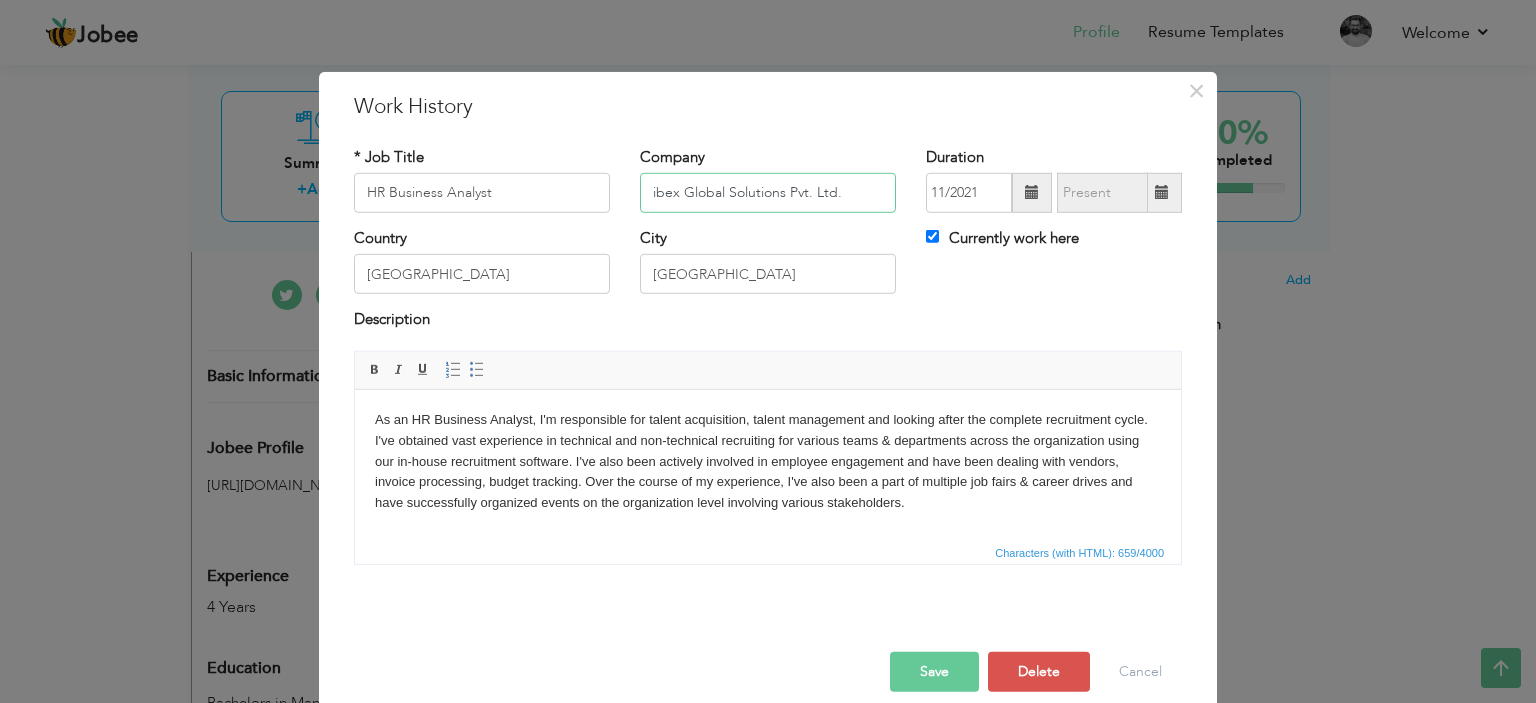 type on "ibex Global Solutions Pvt. Ltd." 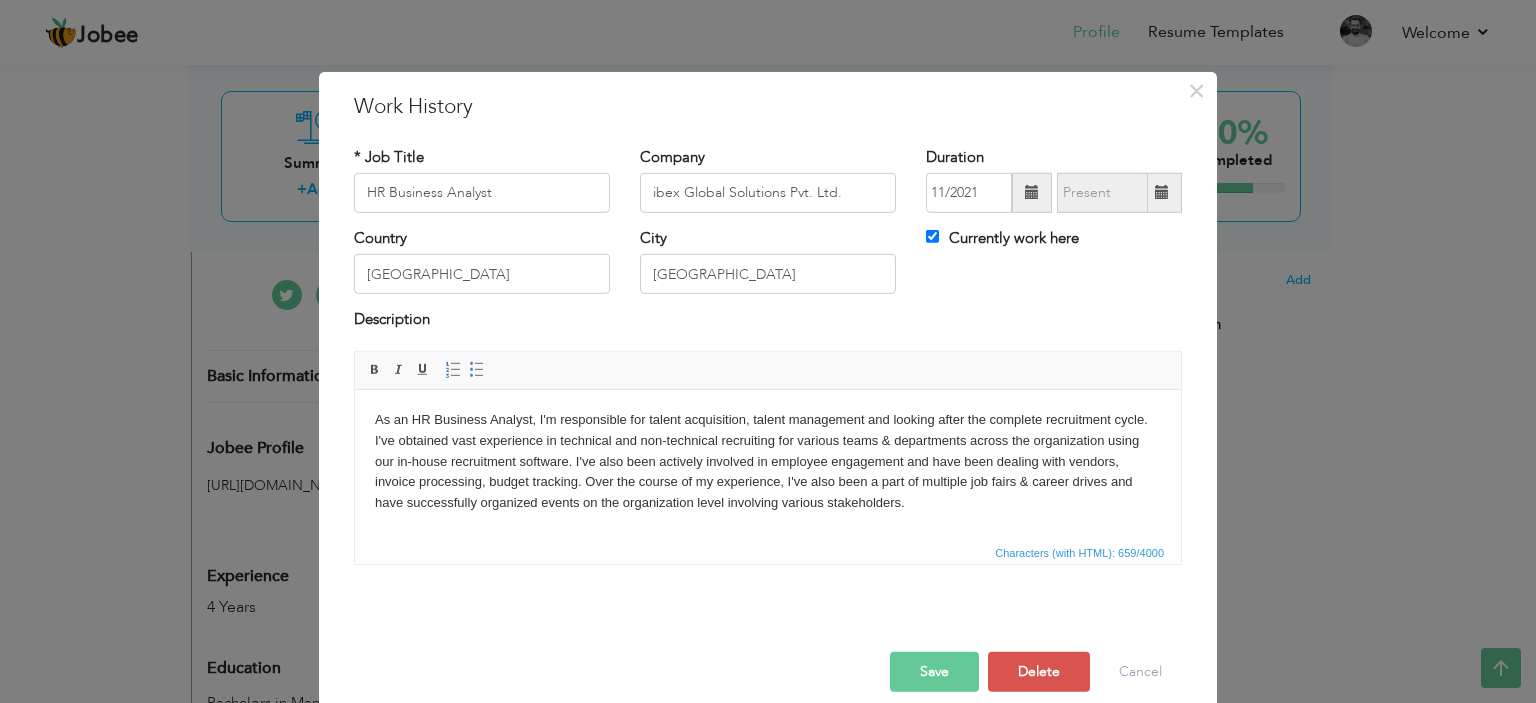 click on "Save" at bounding box center [934, 672] 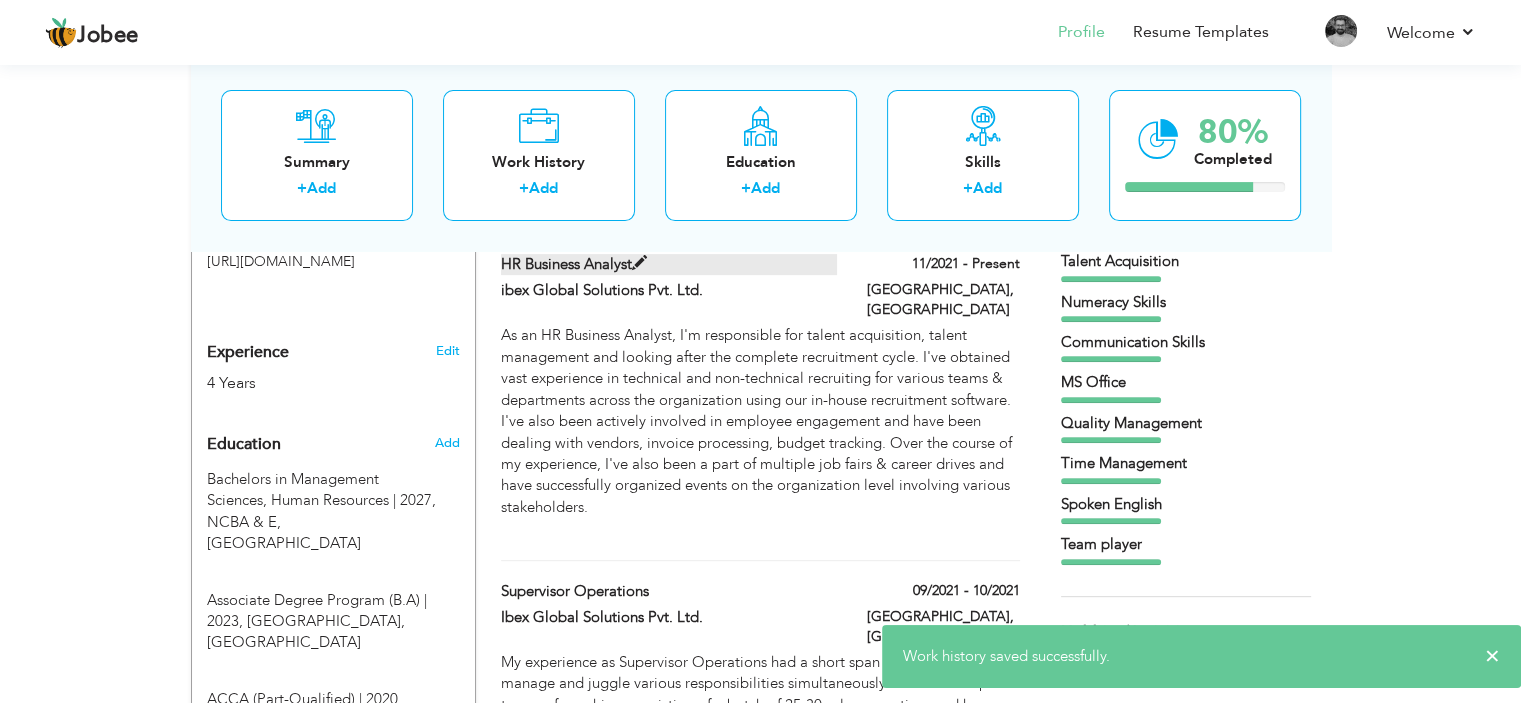 scroll, scrollTop: 800, scrollLeft: 0, axis: vertical 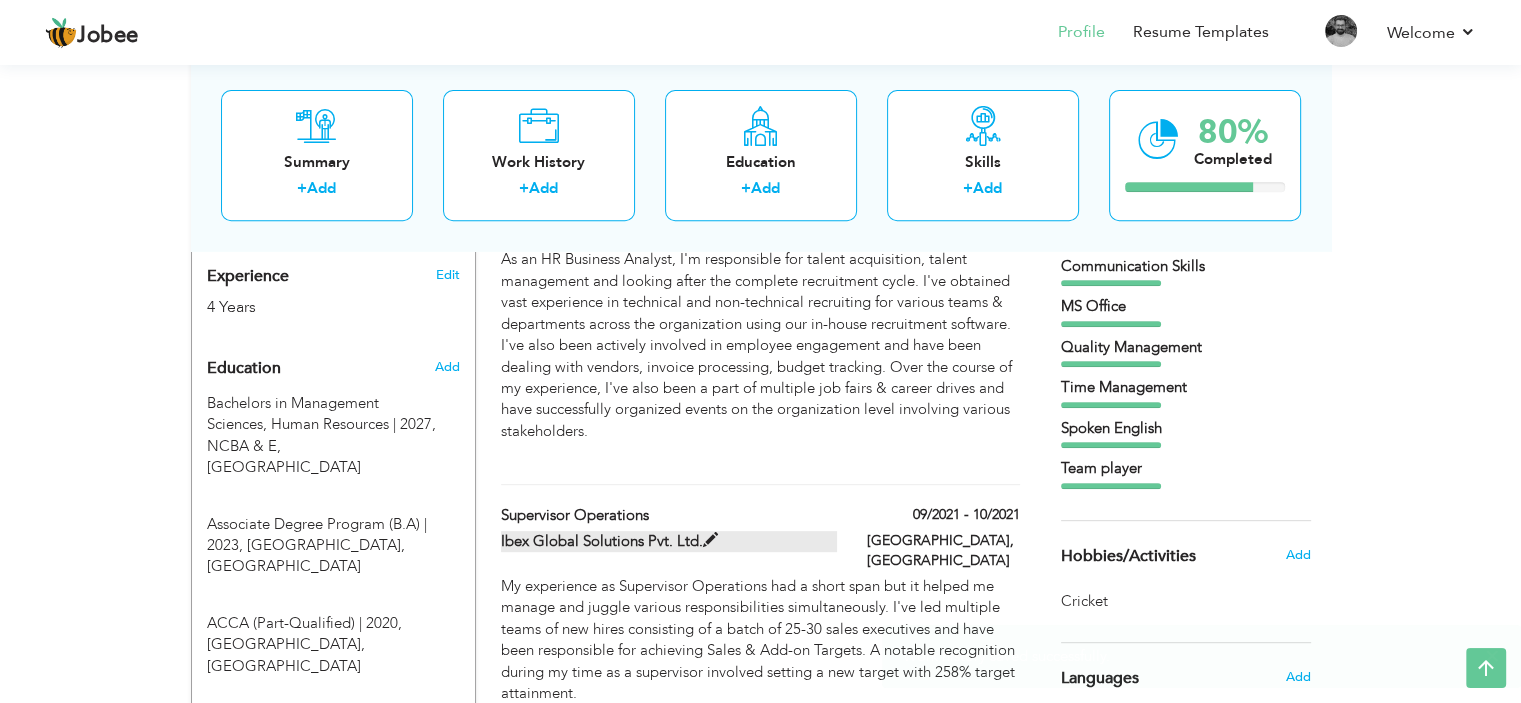 click at bounding box center (710, 540) 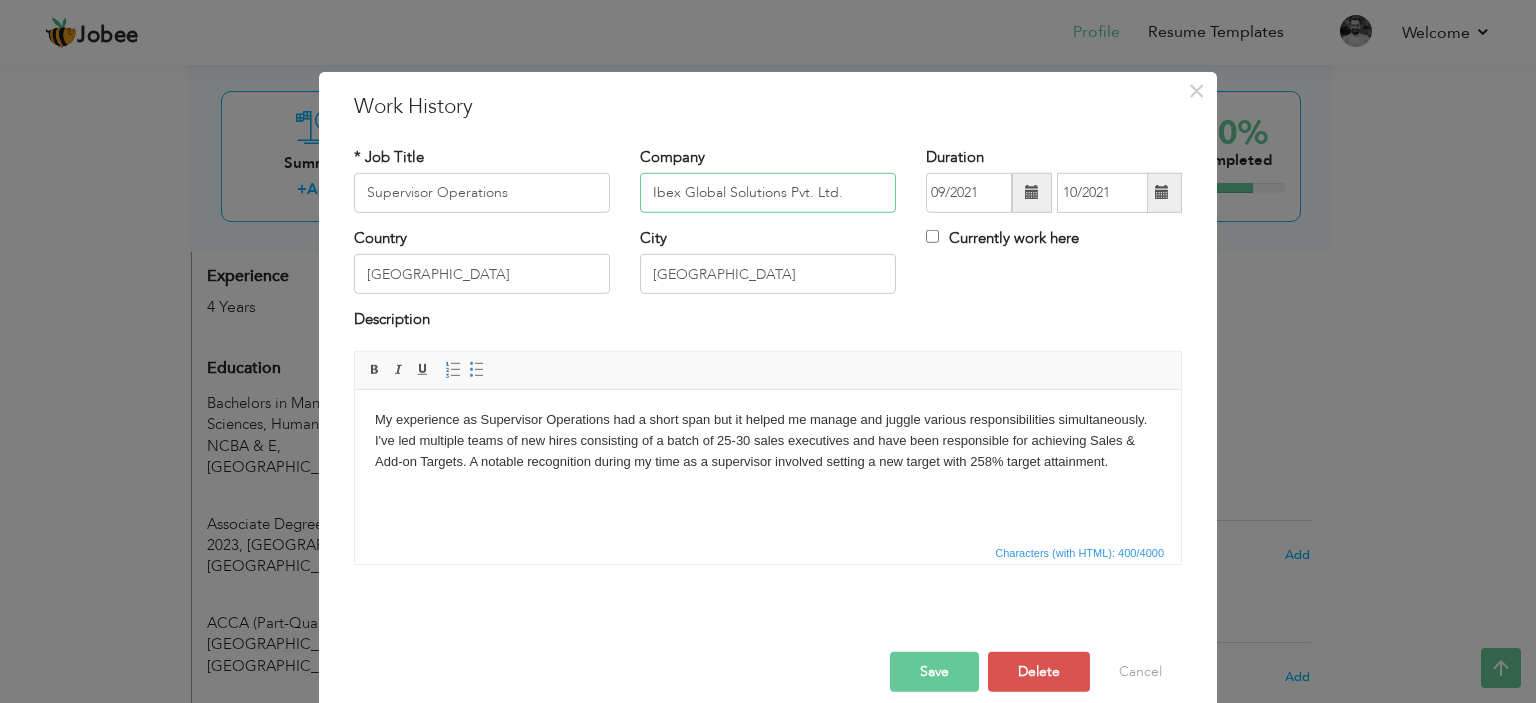 drag, startPoint x: 647, startPoint y: 195, endPoint x: 680, endPoint y: 223, distance: 43.27817 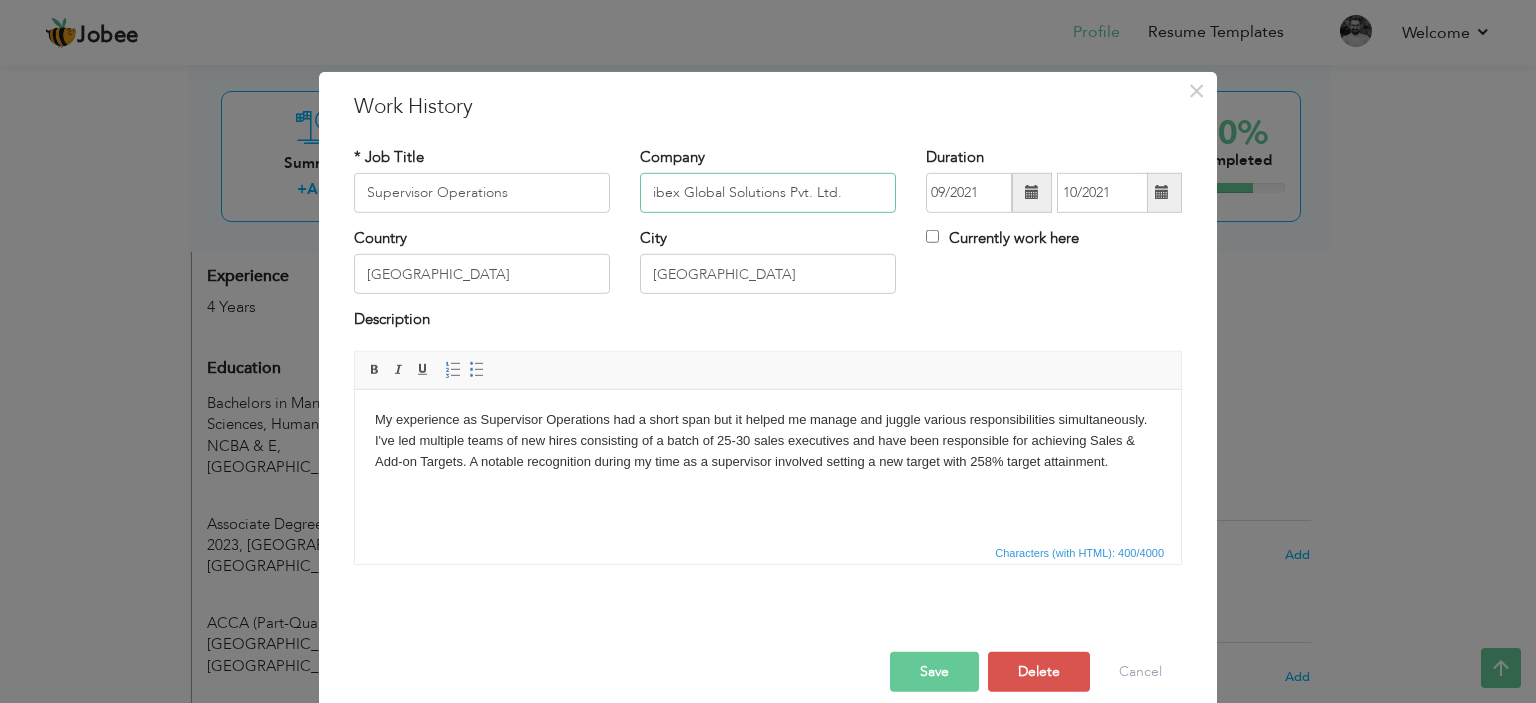 type on "ibex Global Solutions Pvt. Ltd." 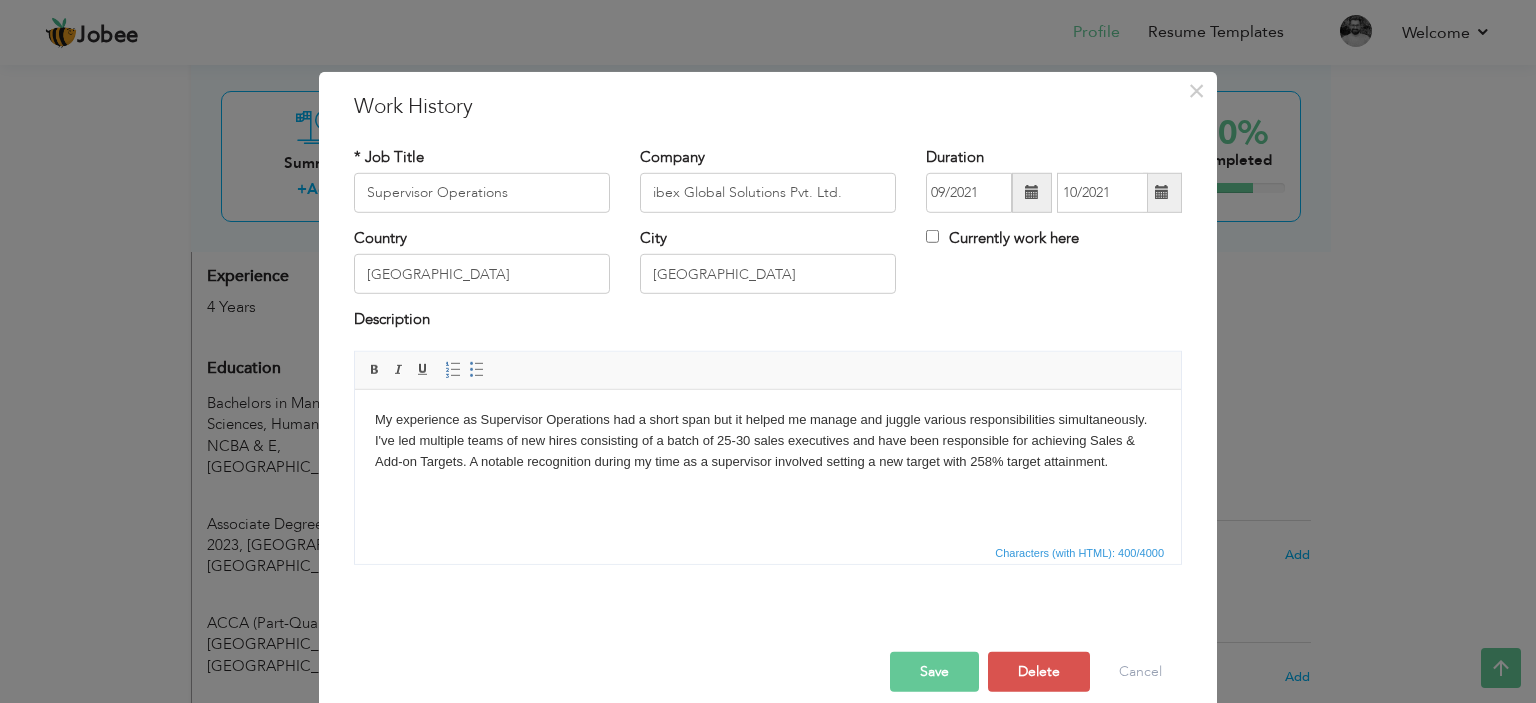 click on "Save" at bounding box center [934, 672] 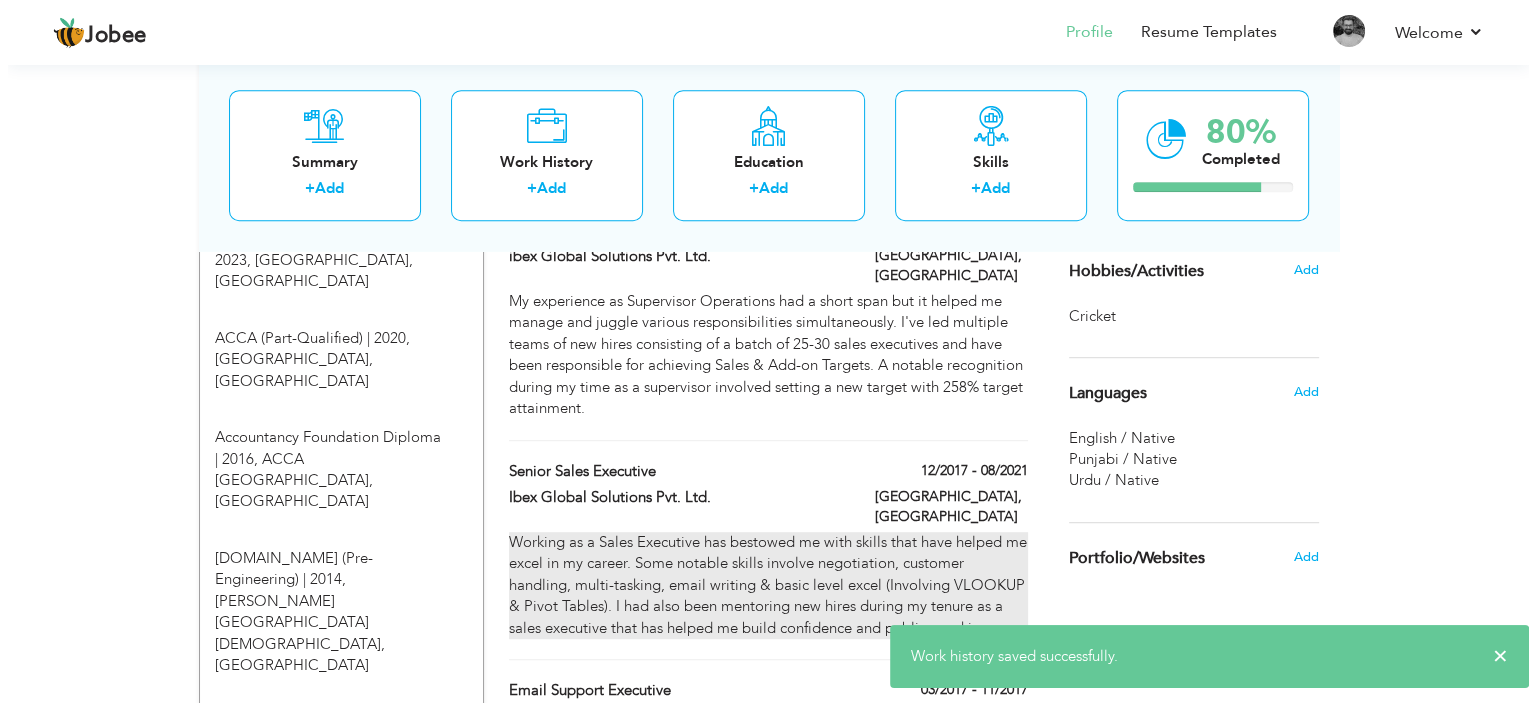 scroll, scrollTop: 1100, scrollLeft: 0, axis: vertical 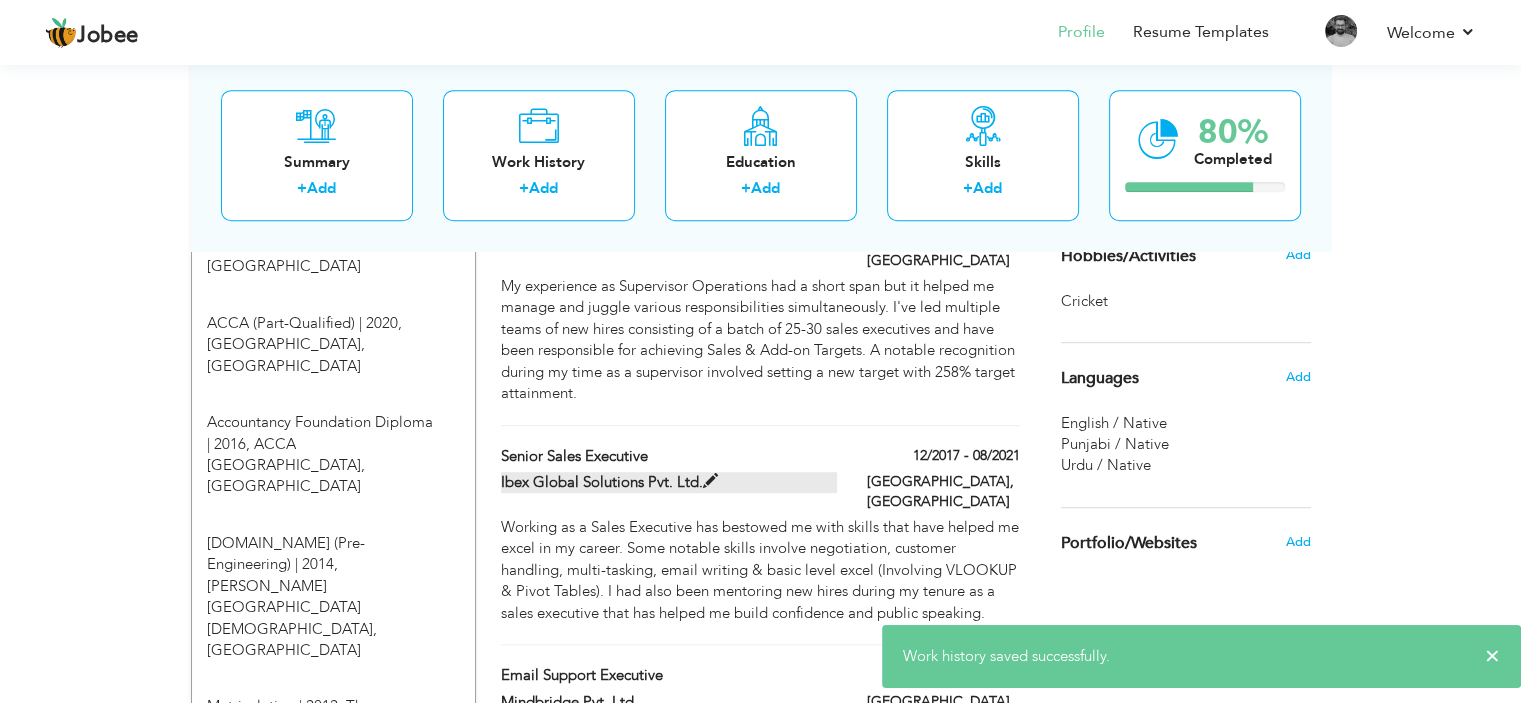 click at bounding box center (710, 481) 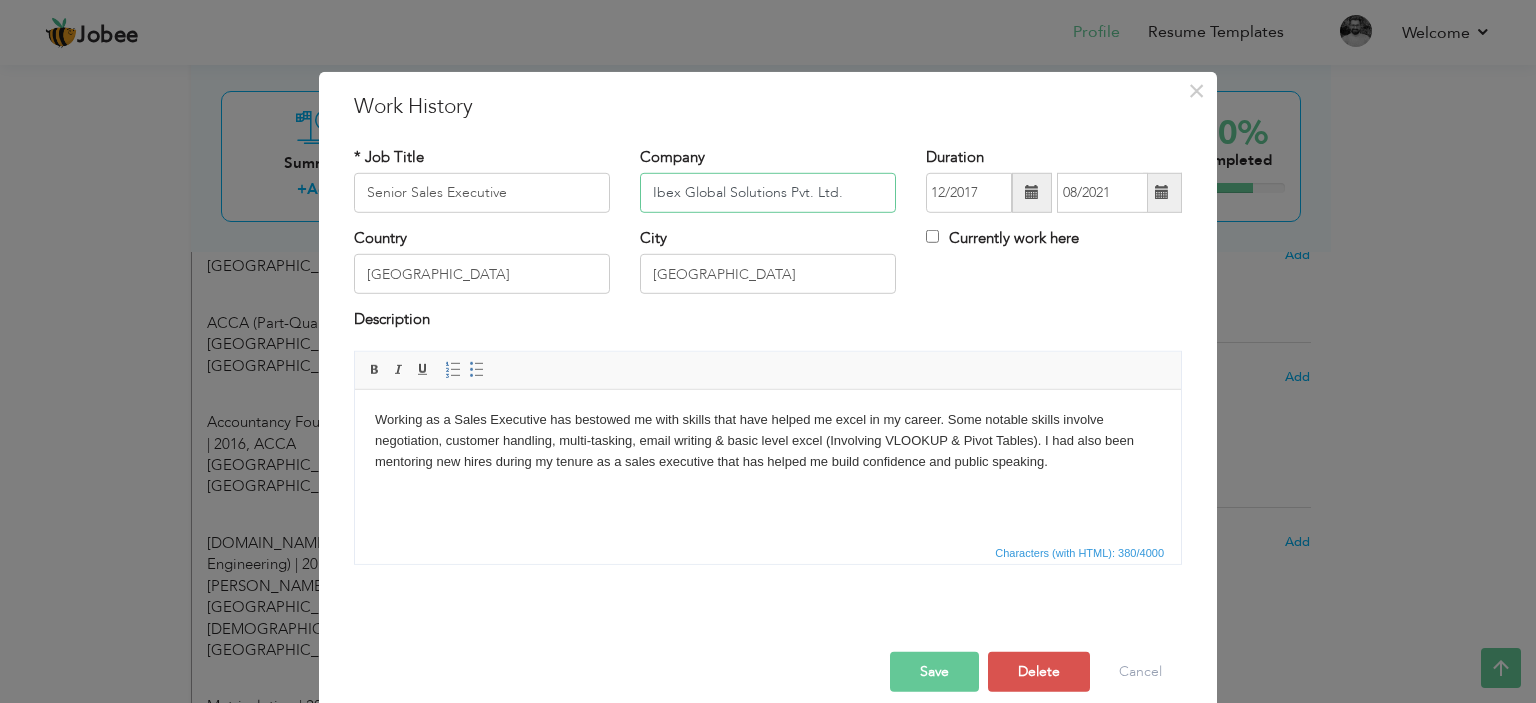 click on "Ibex Global Solutions Pvt. Ltd." at bounding box center (768, 193) 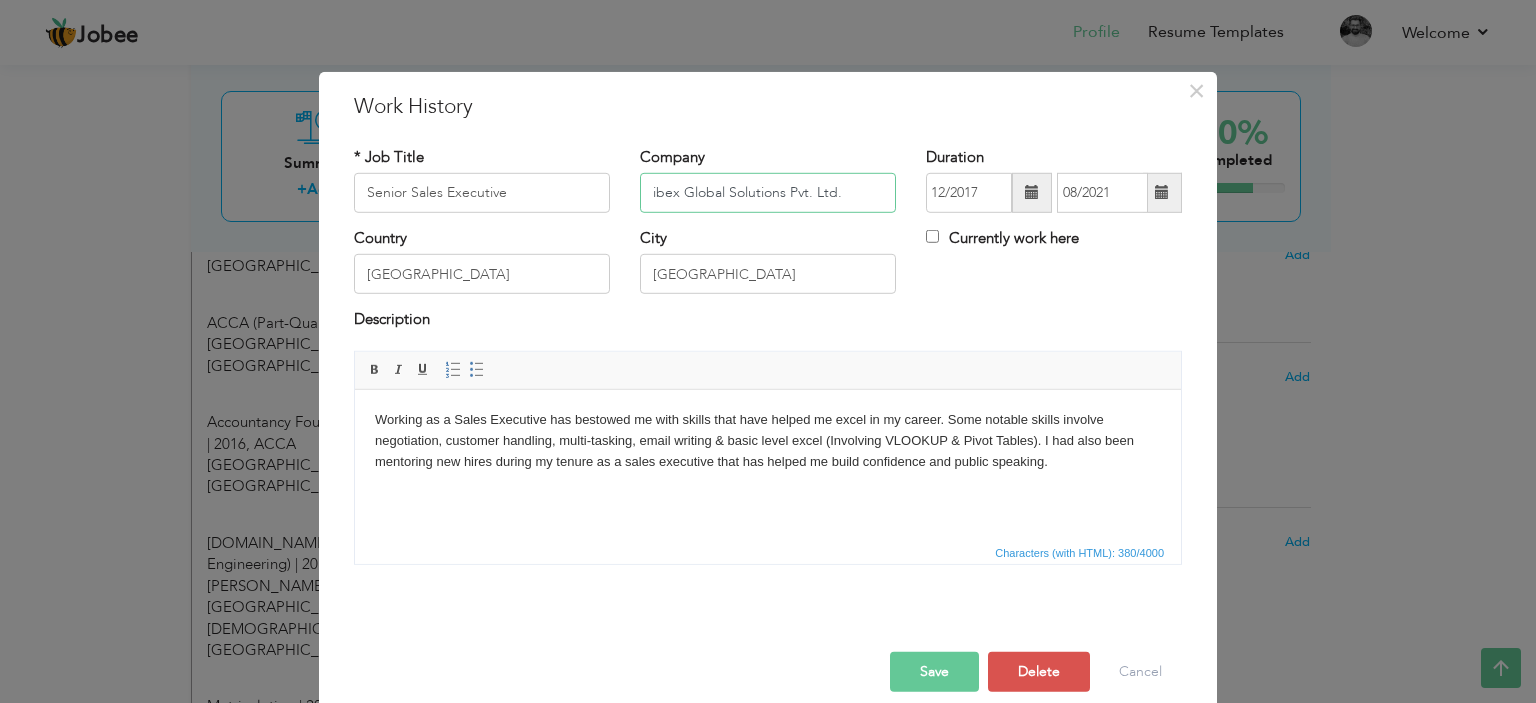 type on "ibex Global Solutions Pvt. Ltd." 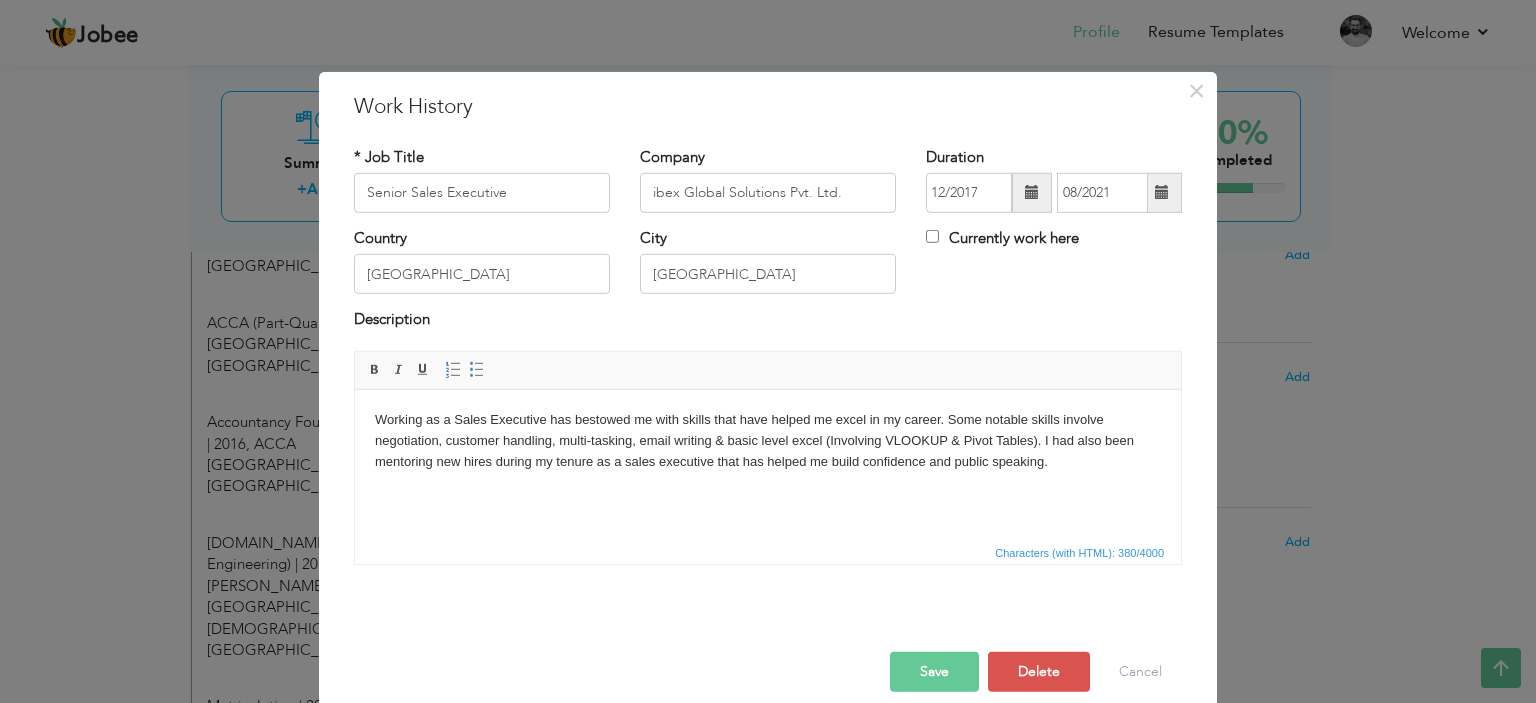 click on "Save" at bounding box center [934, 672] 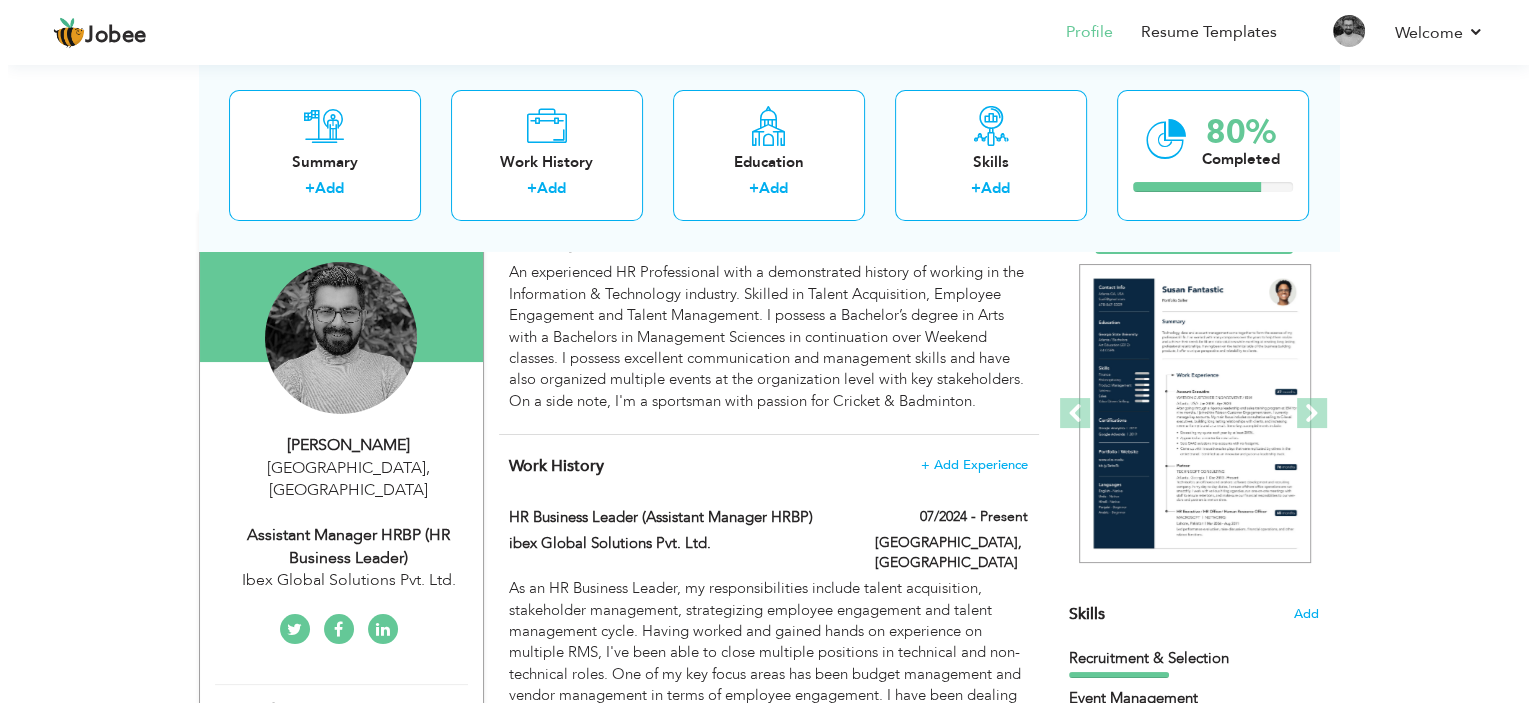 scroll, scrollTop: 200, scrollLeft: 0, axis: vertical 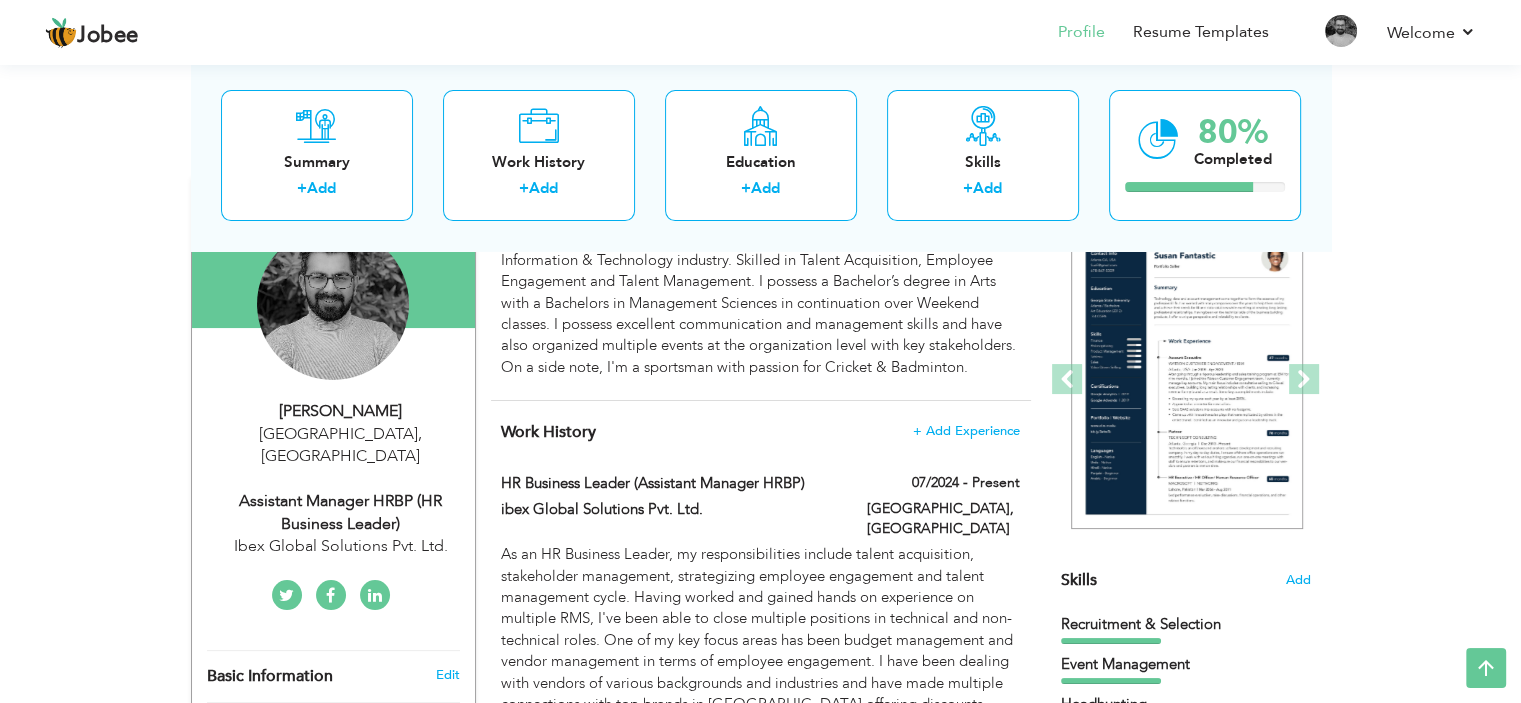 click on "Ibex Global Solutions Pvt. Ltd." at bounding box center (341, 546) 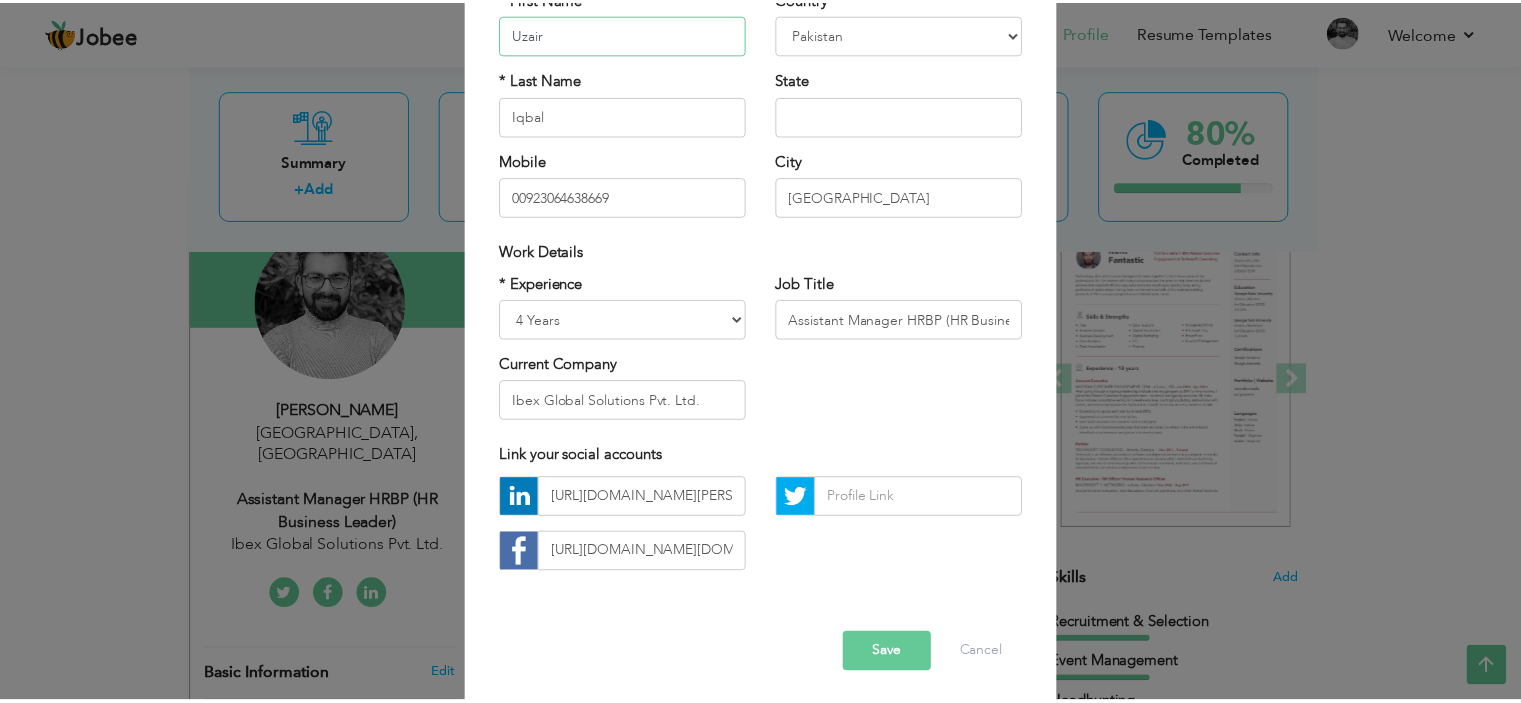 scroll, scrollTop: 205, scrollLeft: 0, axis: vertical 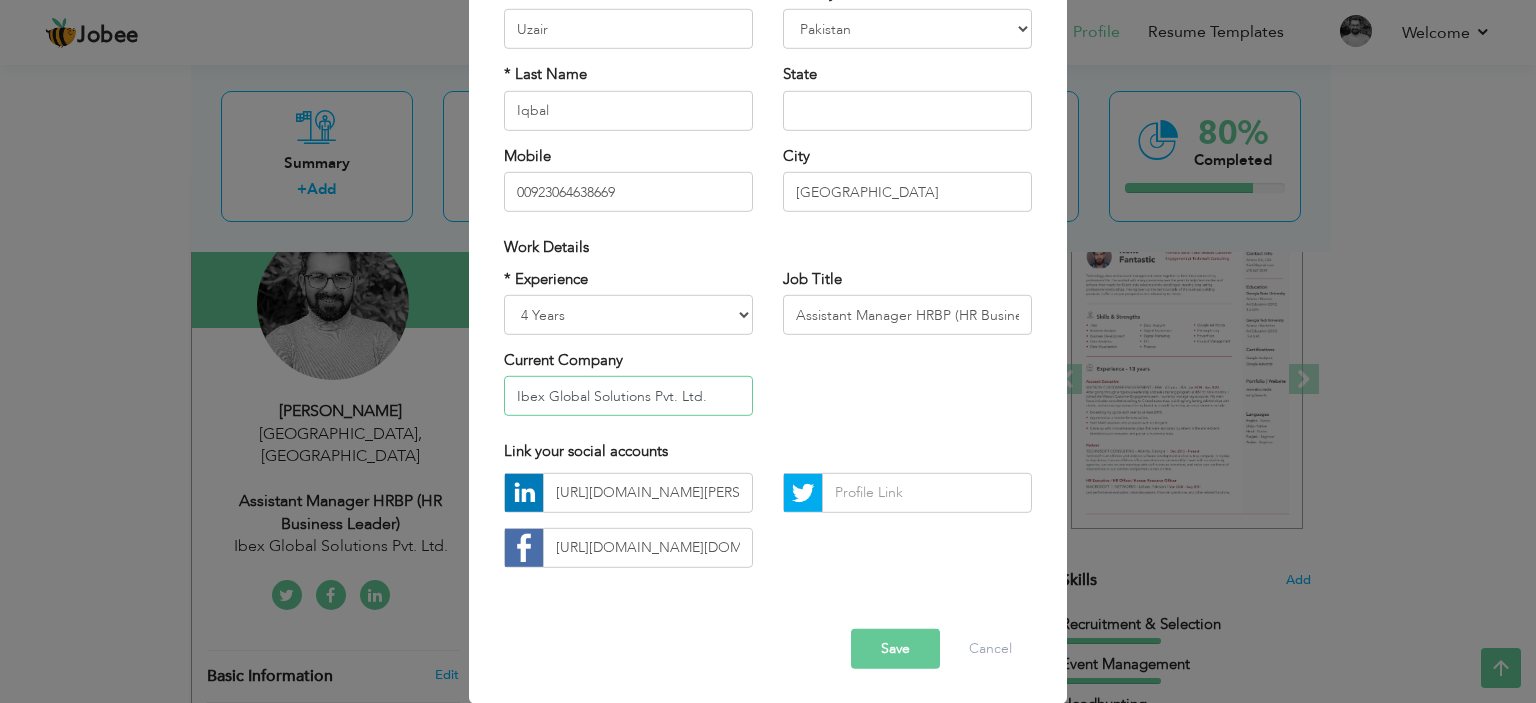 click on "Ibex Global Solutions Pvt. Ltd." at bounding box center (628, 396) 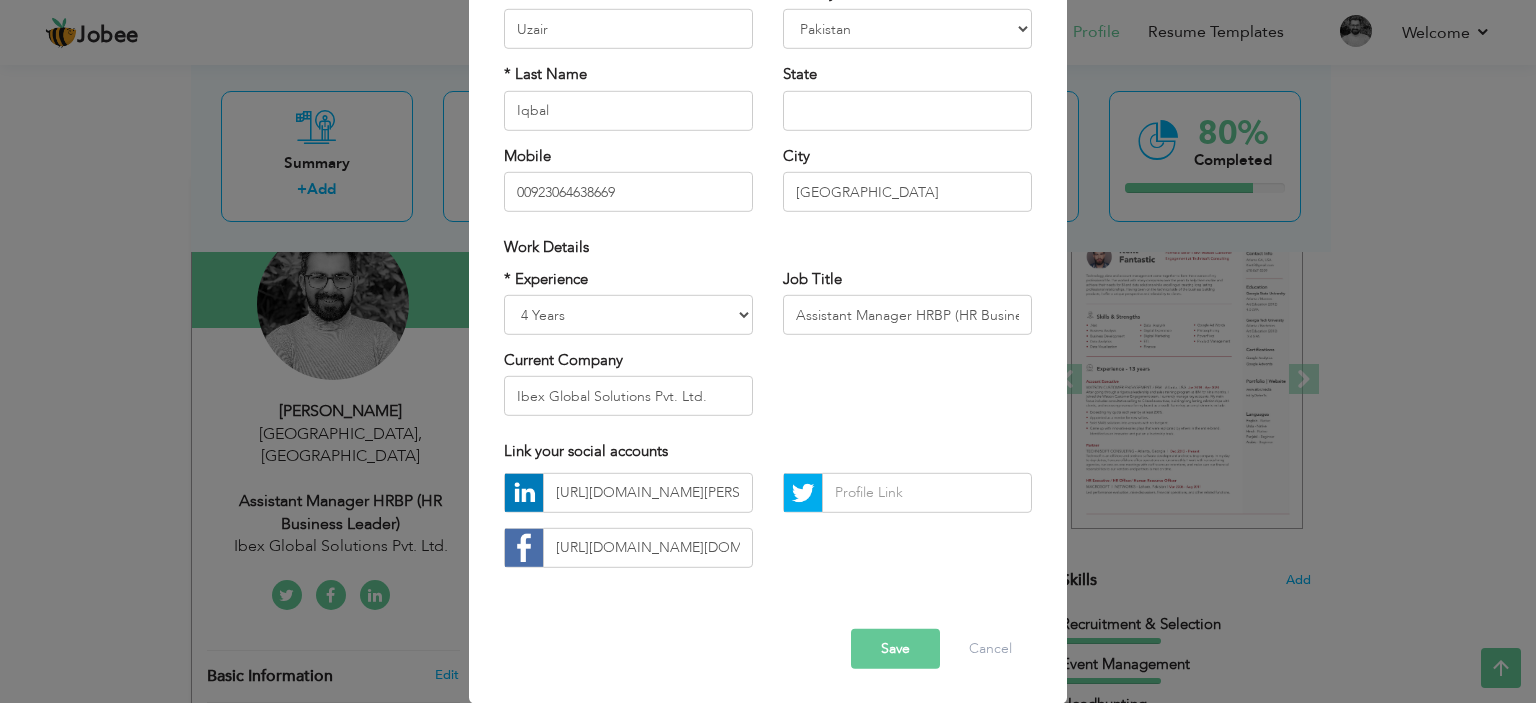 click on "* Experience
Entry Level Less than 1 Year 1 Year 2 Years 3 Years 4 Years 5 Years 6 Years 7 Years 8 Years 9 Years 10 Years 11 Years 12 Years 13 Years 14 Years 15 Years 16 Years 17 Years 18 Years 19 Years 20 Years 21 Years 22 Years 23 Years 24 Years 25 Years 26 Years 27 Years 28 Years 29 Years 30 Years 31 Years 32 Years 33 Years 34 Years 35 Years More than 35 Years
Current Company
Ibex Global Solutions Pvt. Ltd." at bounding box center [628, 349] 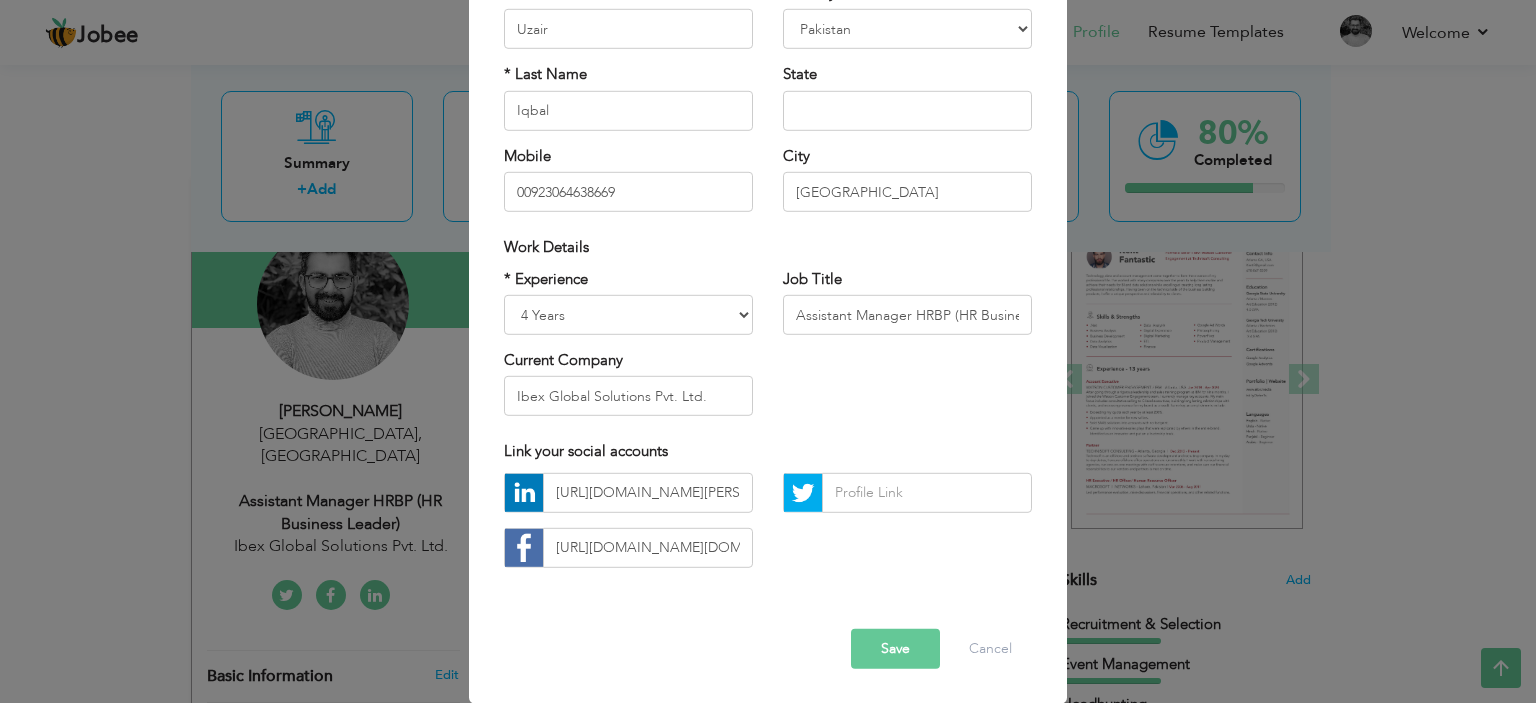 click on "* Experience
Entry Level Less than 1 Year 1 Year 2 Years 3 Years 4 Years 5 Years 6 Years 7 Years 8 Years 9 Years 10 Years 11 Years 12 Years 13 Years 14 Years 15 Years 16 Years 17 Years 18 Years 19 Years 20 Years 21 Years 22 Years 23 Years 24 Years 25 Years 26 Years 27 Years 28 Years 29 Years 30 Years 31 Years 32 Years 33 Years 34 Years 35 Years More than 35 Years
Current Company
Ibex Global Solutions Pvt. Ltd." at bounding box center (628, 349) 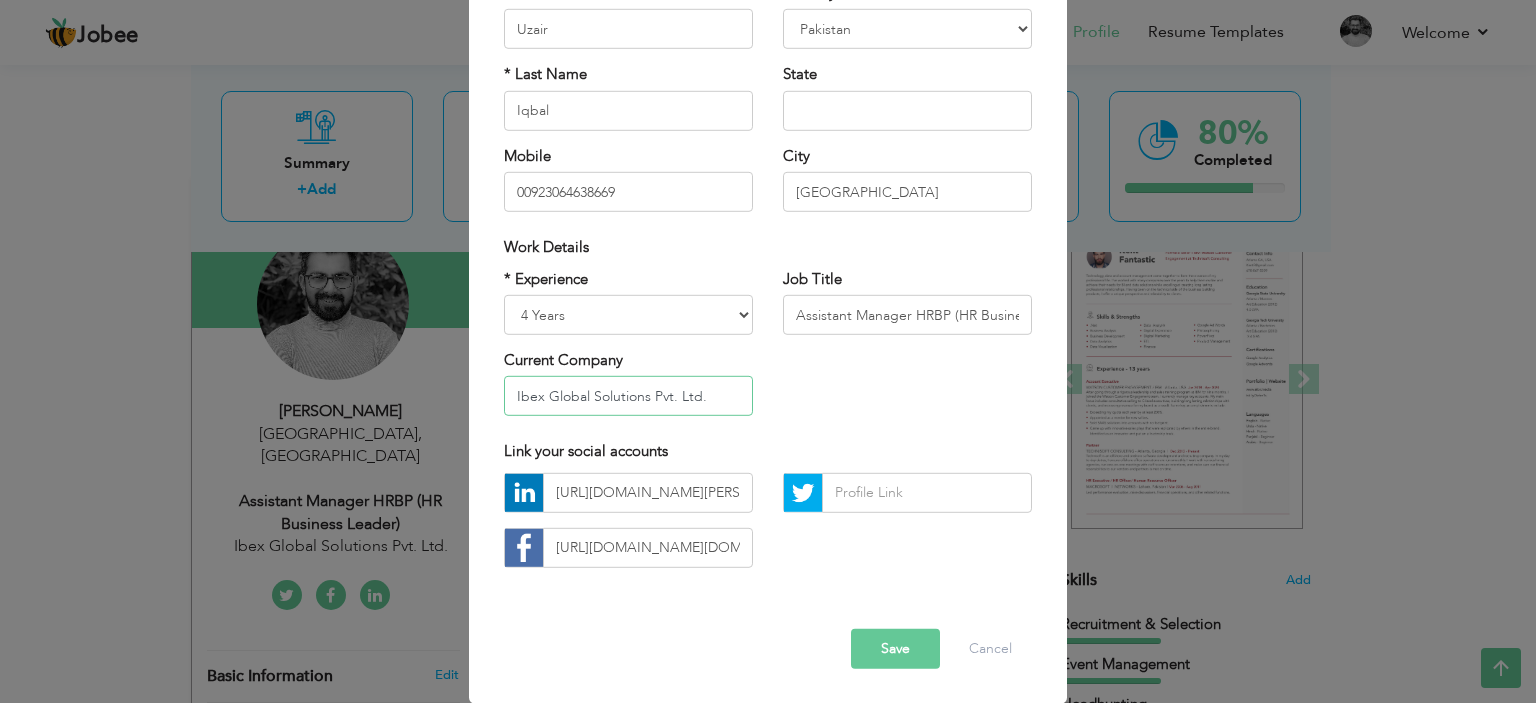 click on "Ibex Global Solutions Pvt. Ltd." at bounding box center (628, 396) 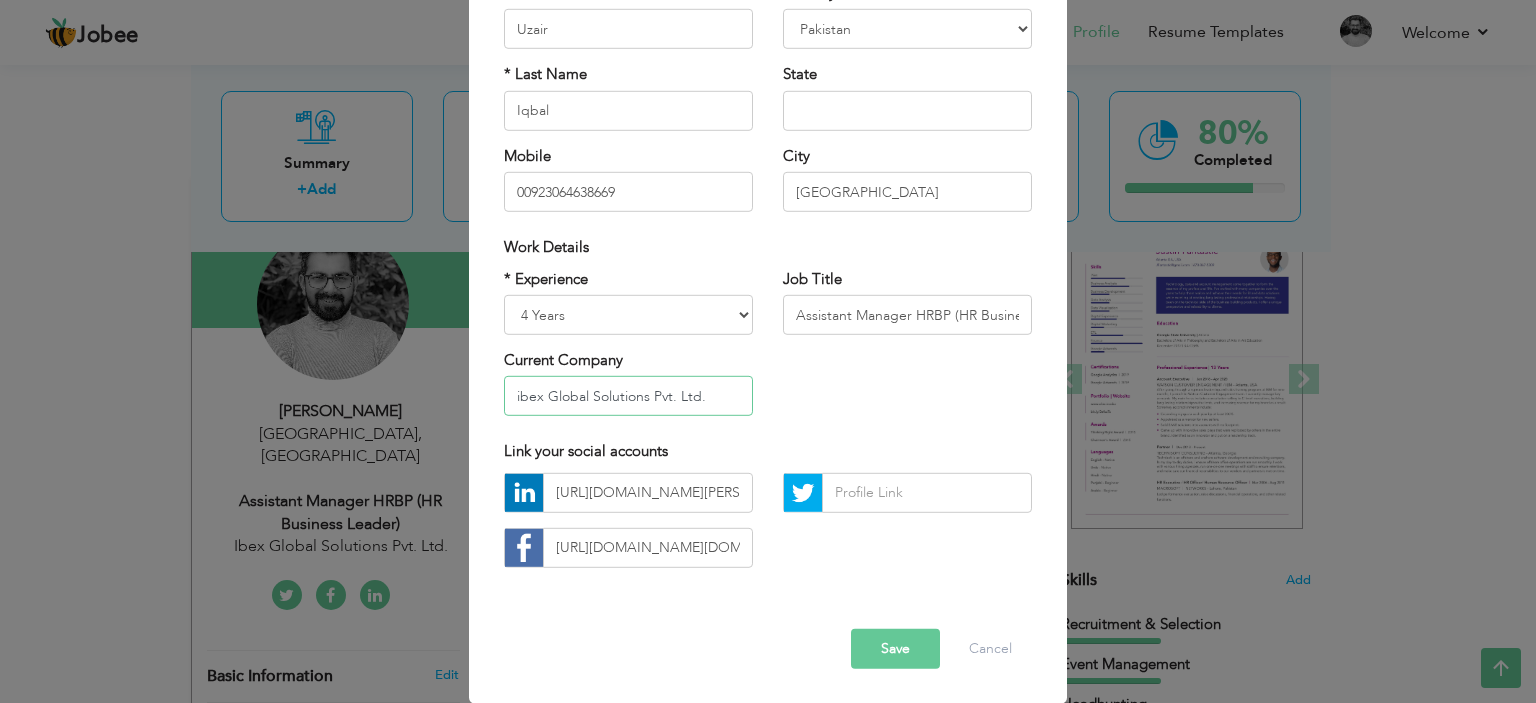 type on "ibex Global Solutions Pvt. Ltd." 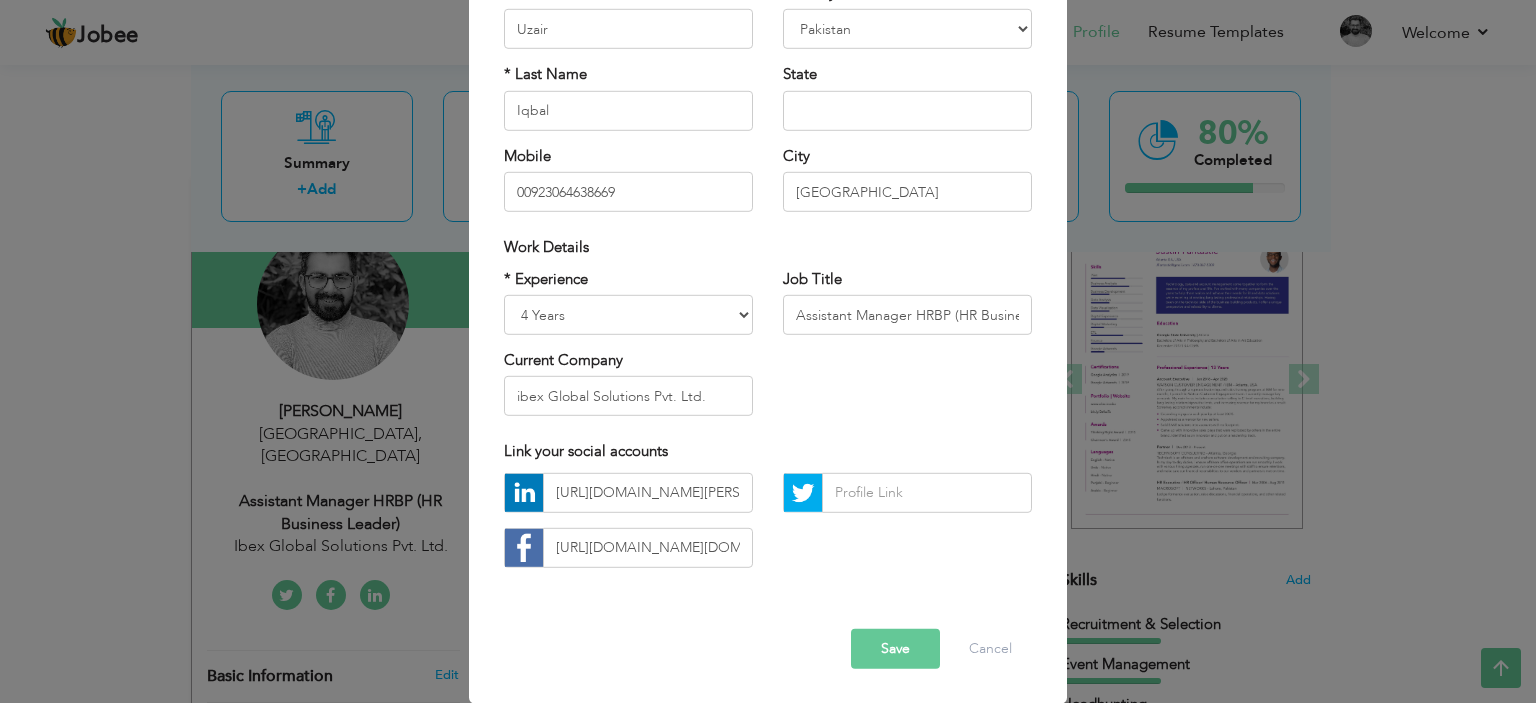 click on "Save" at bounding box center (895, 649) 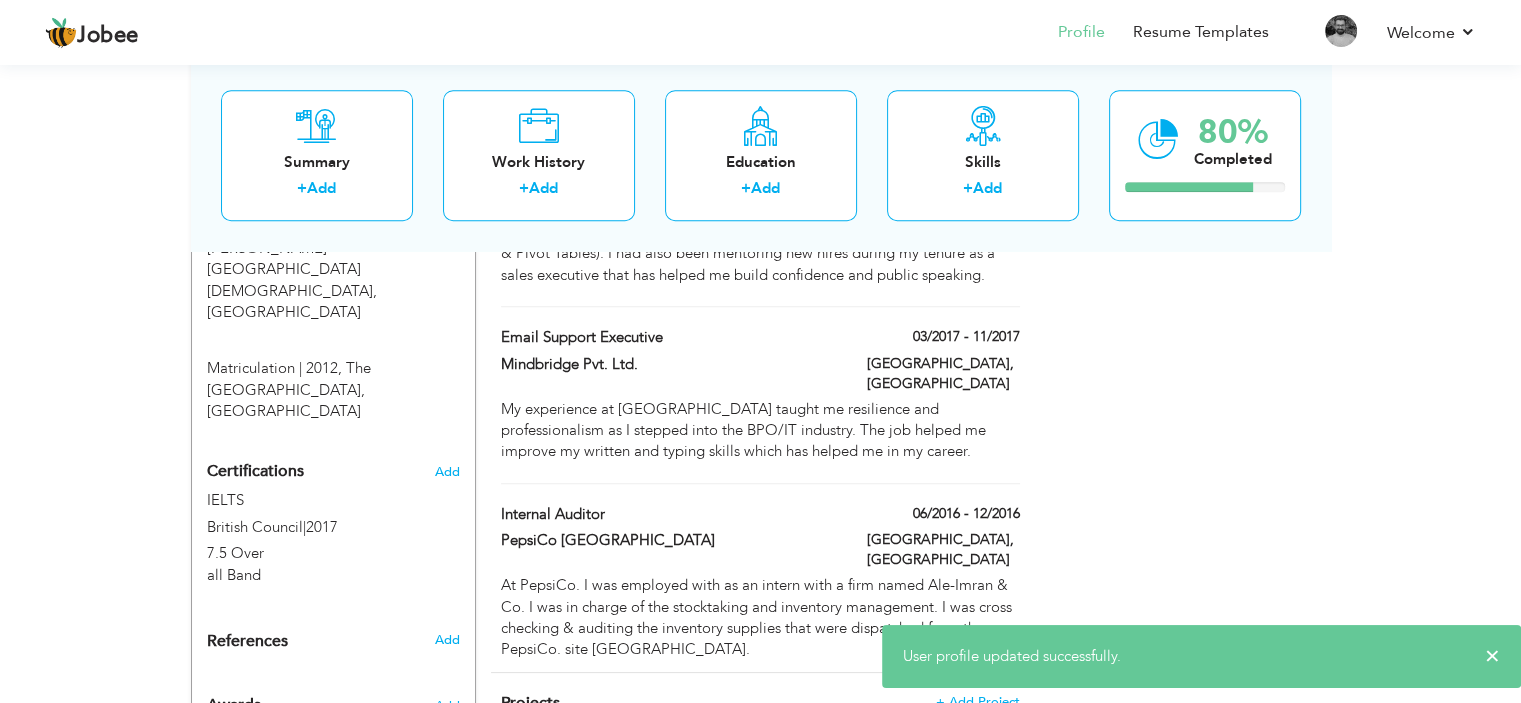 scroll, scrollTop: 1455, scrollLeft: 0, axis: vertical 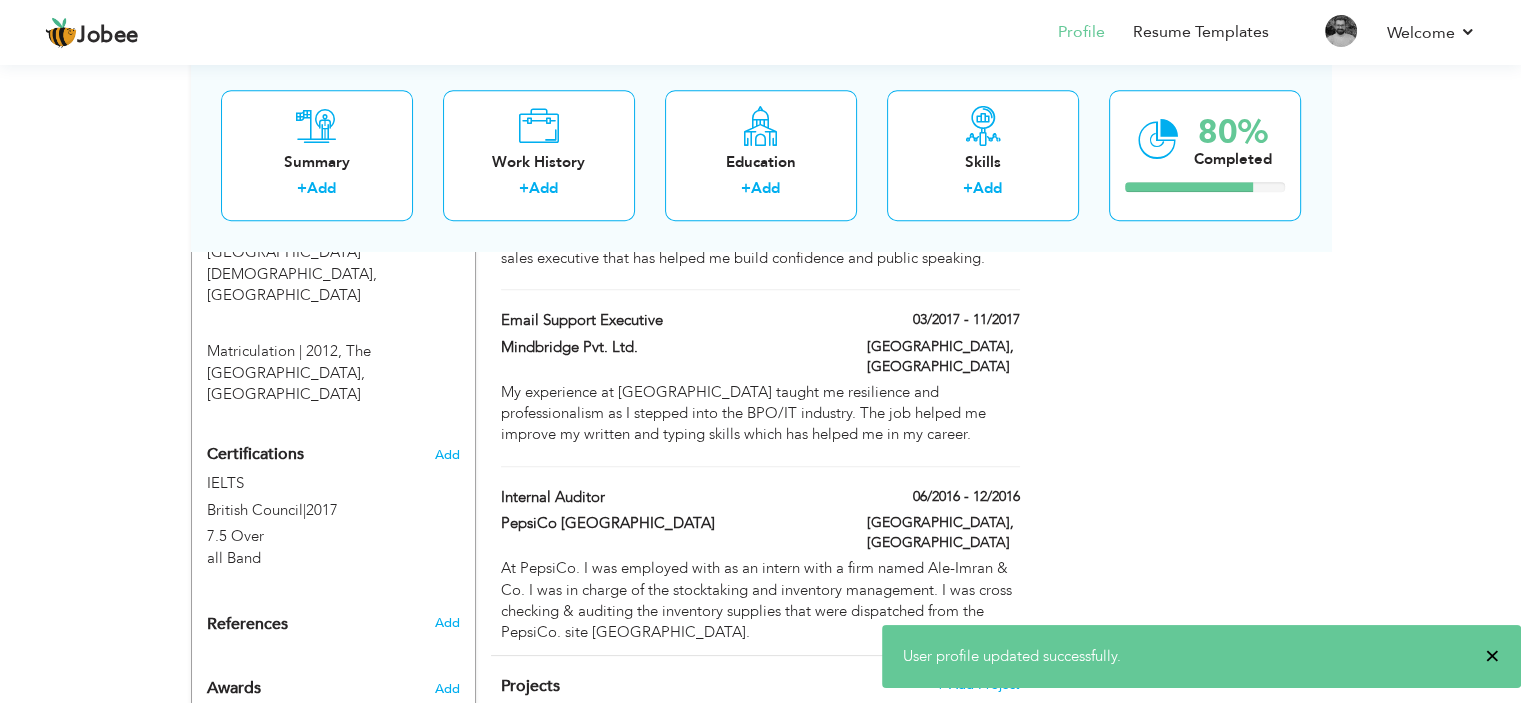 click on "×" at bounding box center [1492, 656] 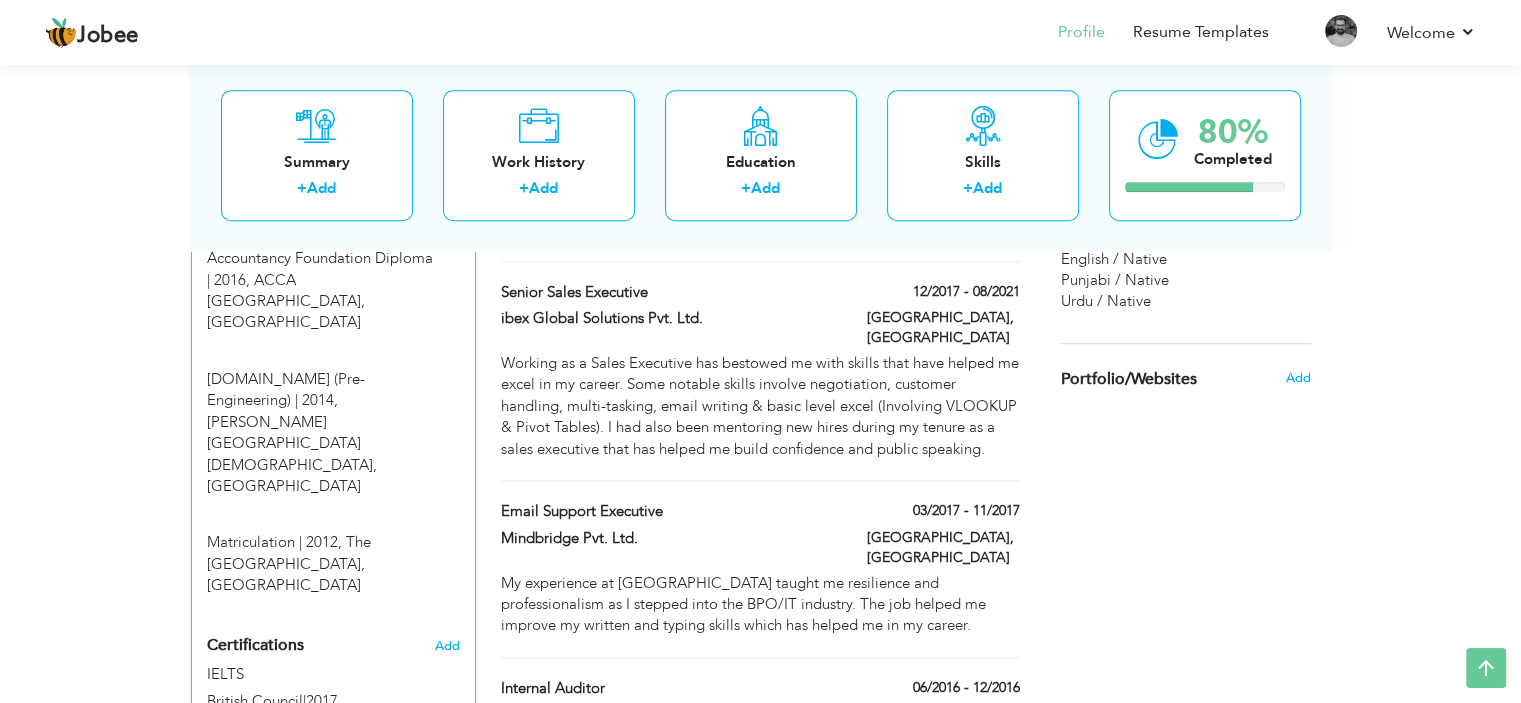 scroll, scrollTop: 1255, scrollLeft: 0, axis: vertical 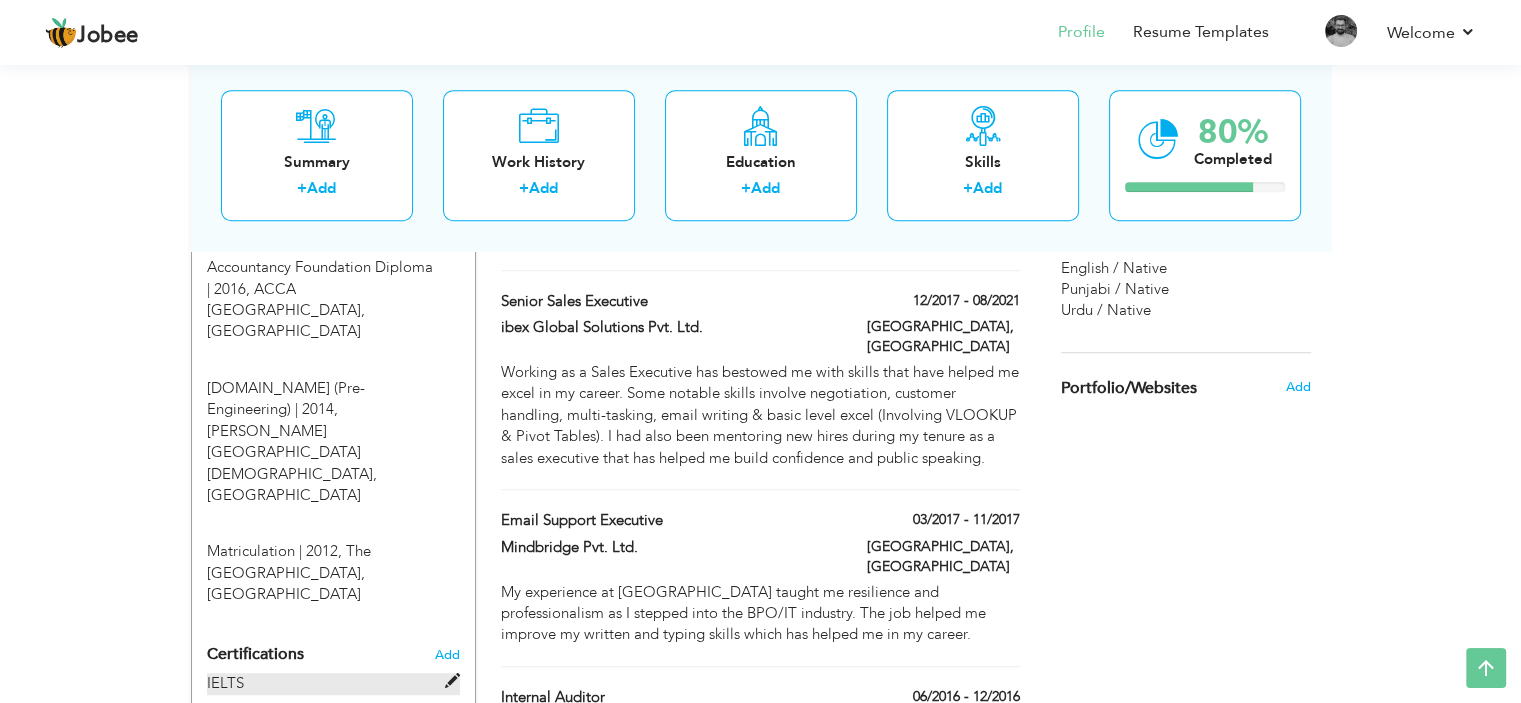 click at bounding box center [452, 681] 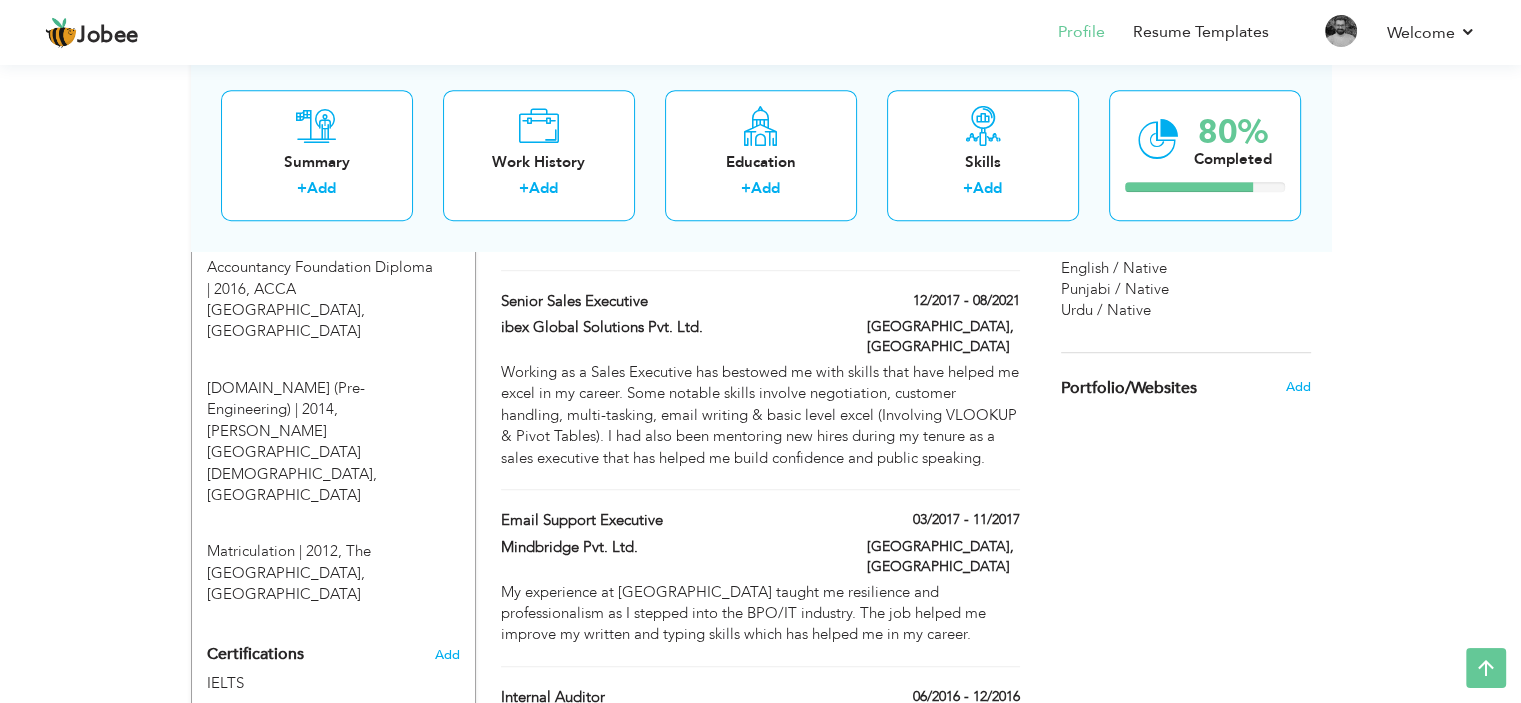 click at bounding box center [214, 778] 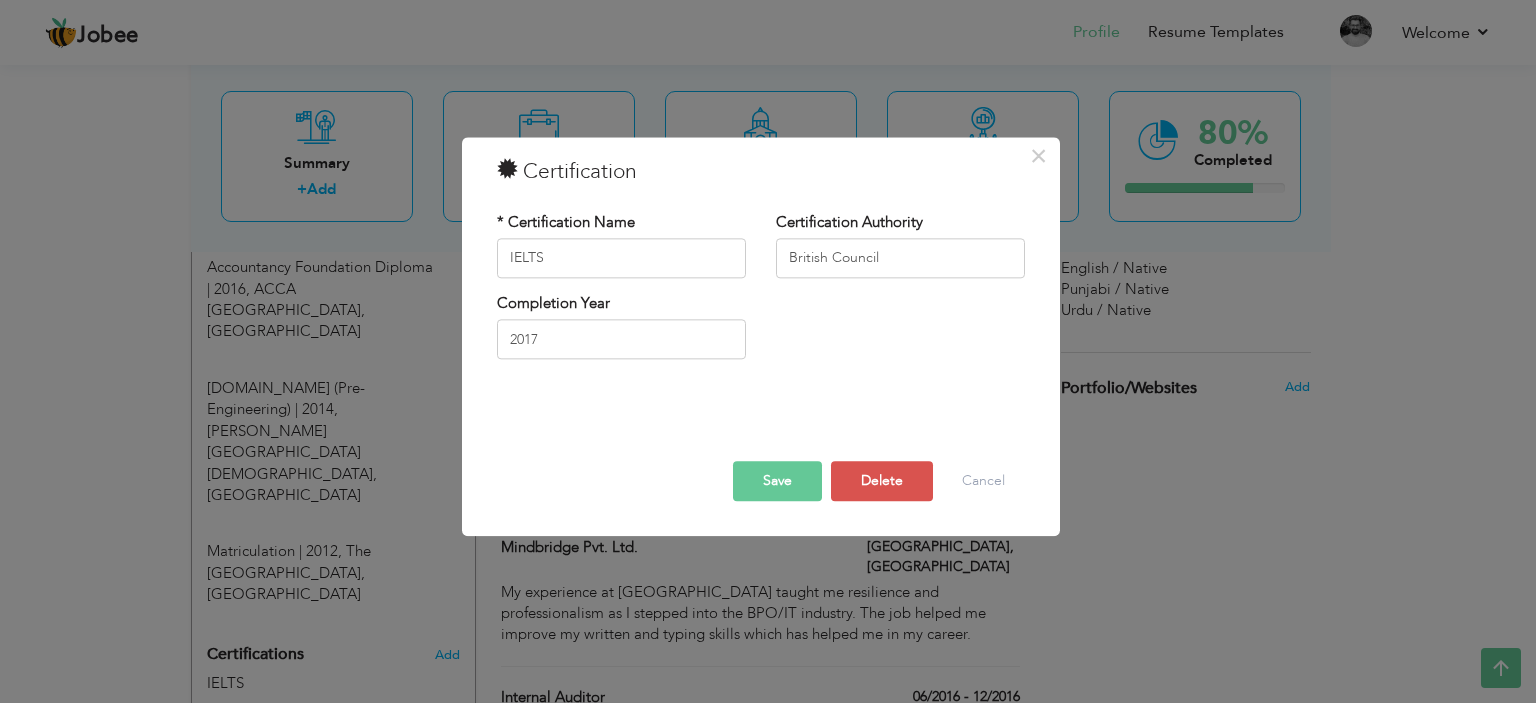 click on "Save" at bounding box center (777, 481) 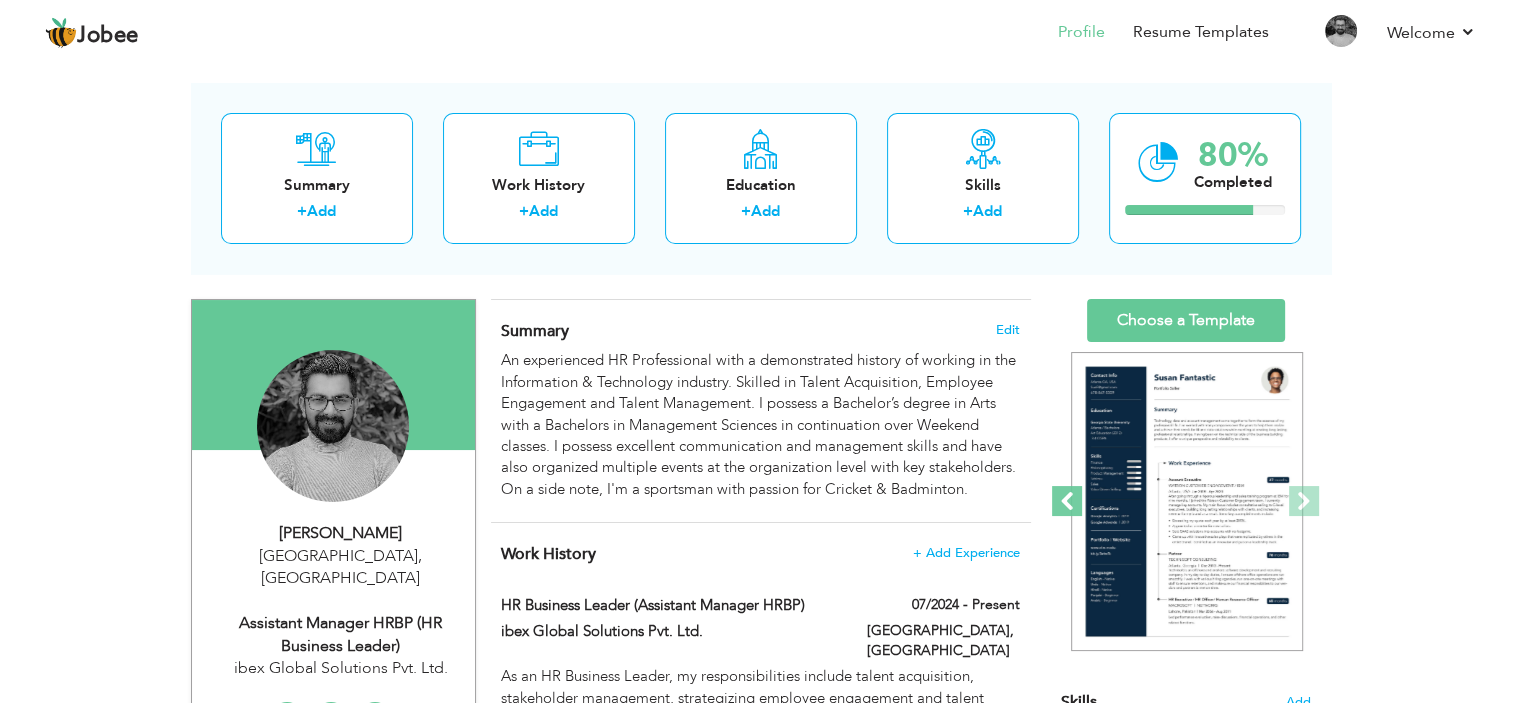 scroll, scrollTop: 200, scrollLeft: 0, axis: vertical 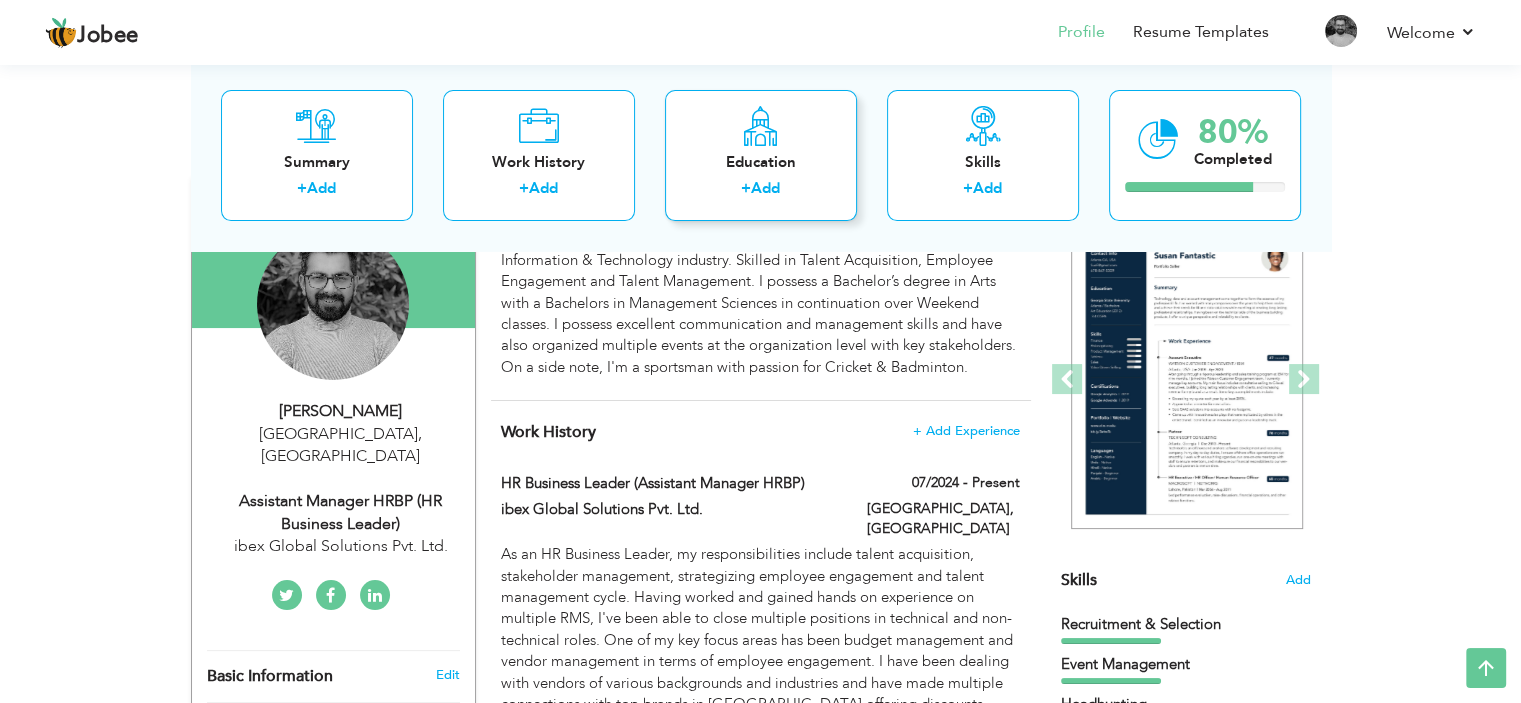 click at bounding box center [760, 126] 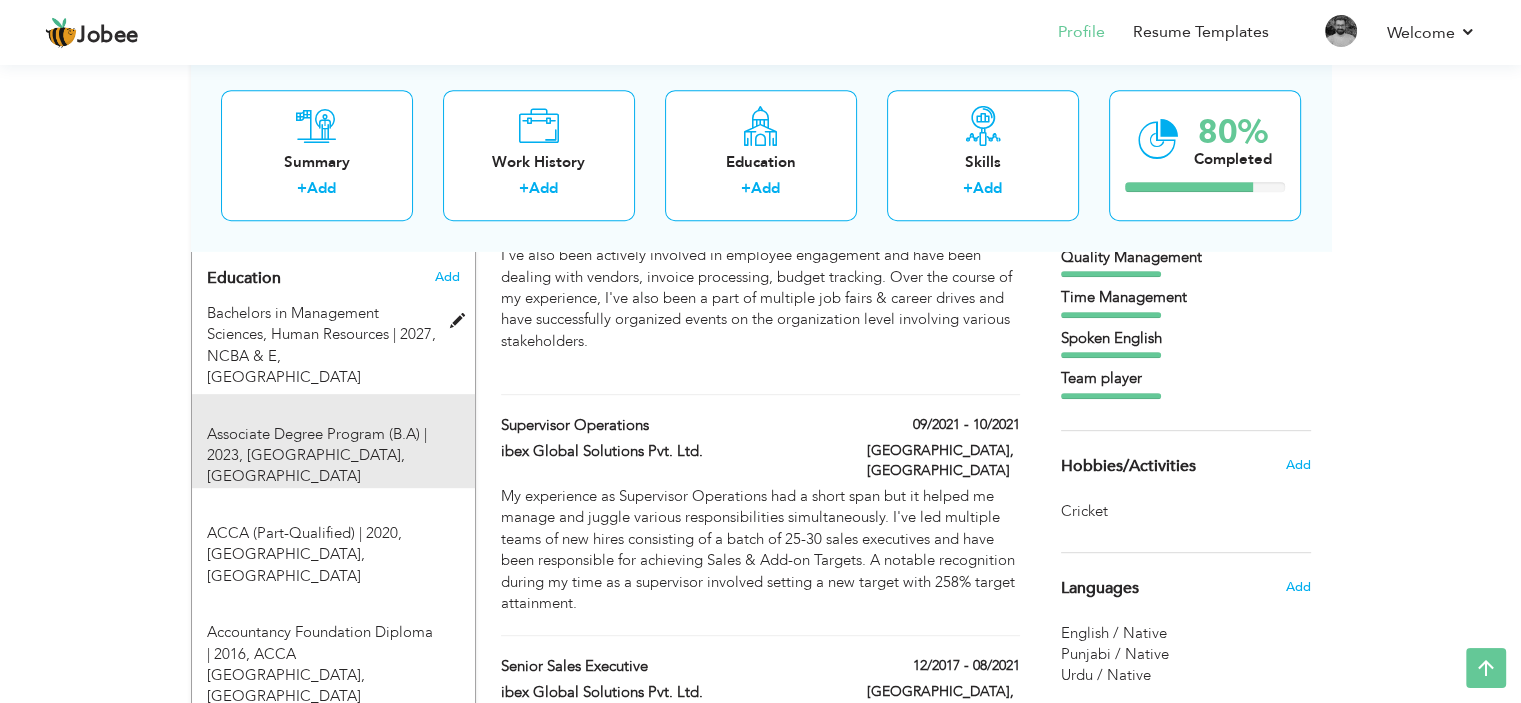 scroll, scrollTop: 855, scrollLeft: 0, axis: vertical 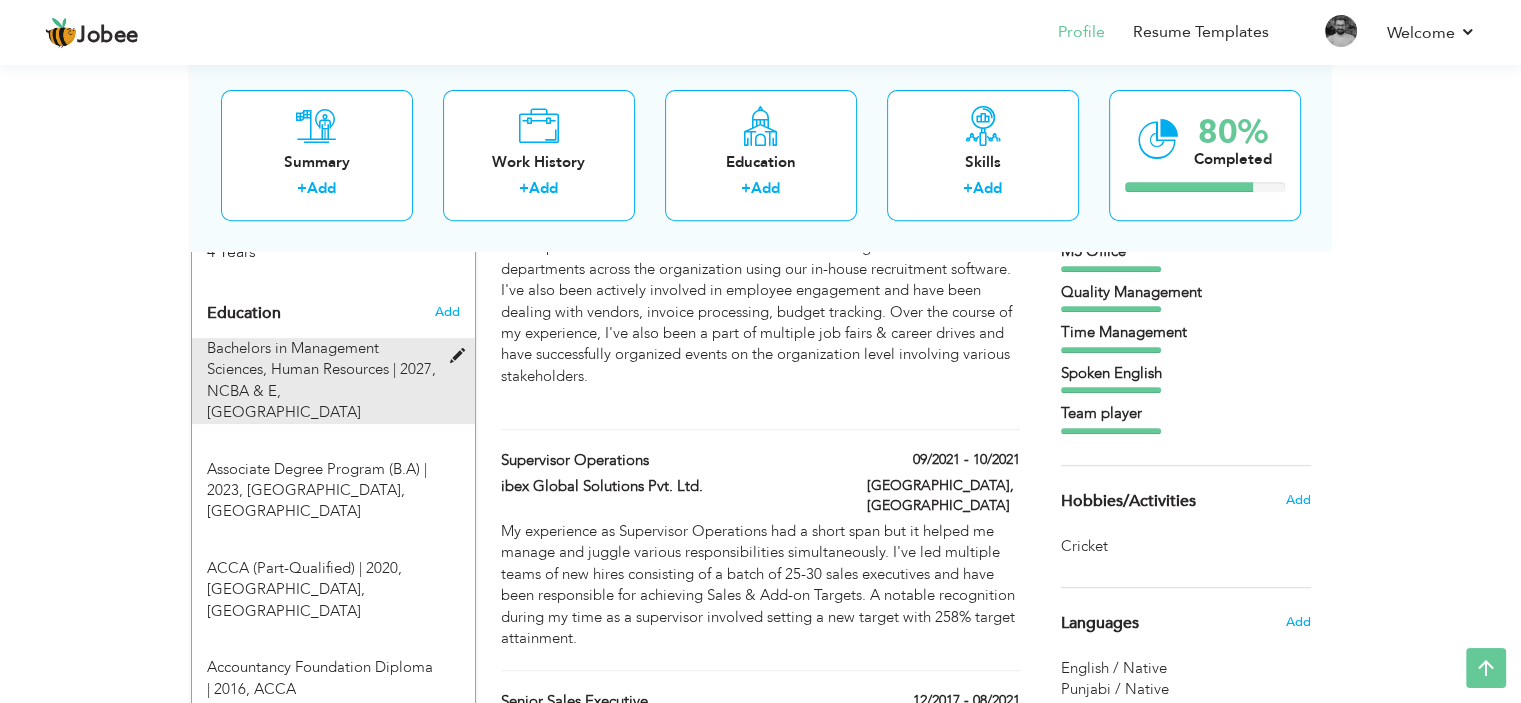 click at bounding box center [461, 356] 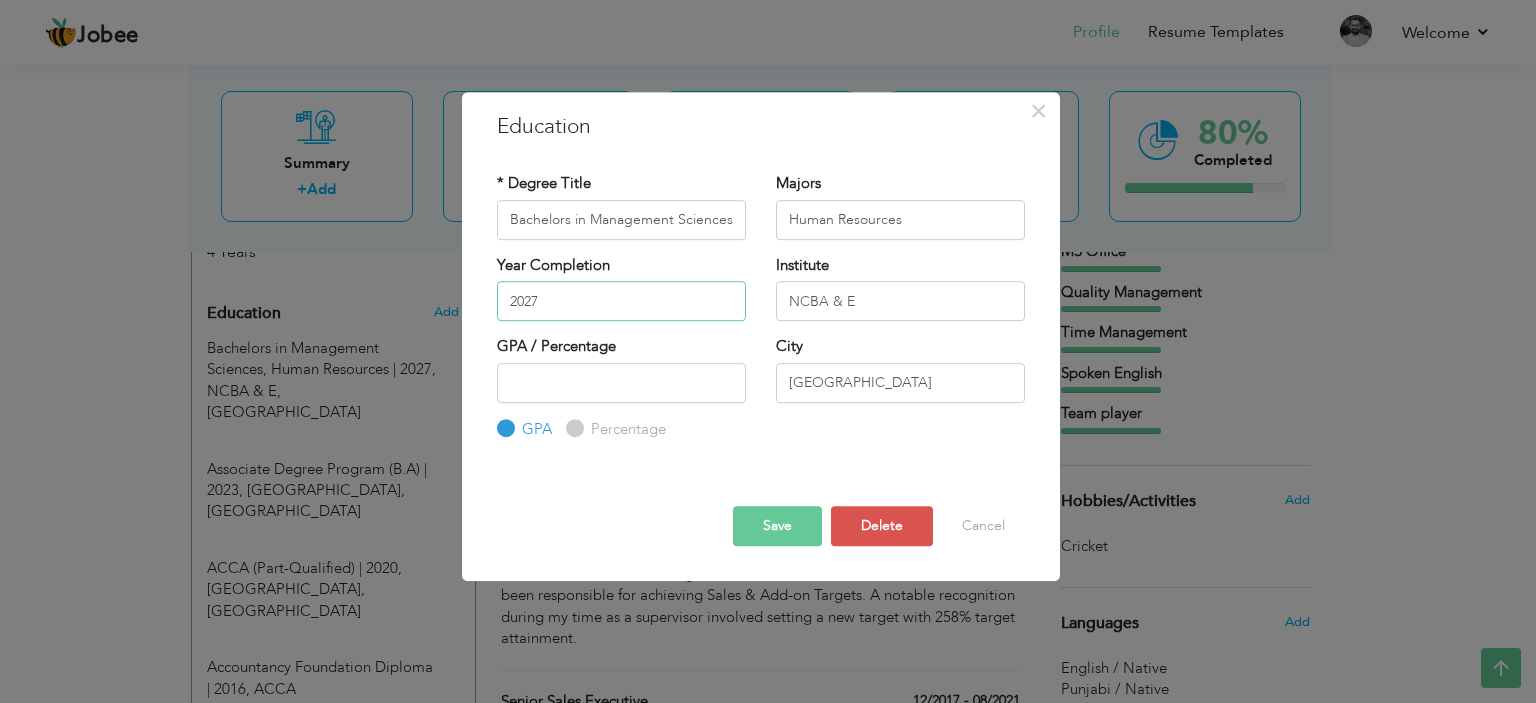 click on "2027" at bounding box center [621, 301] 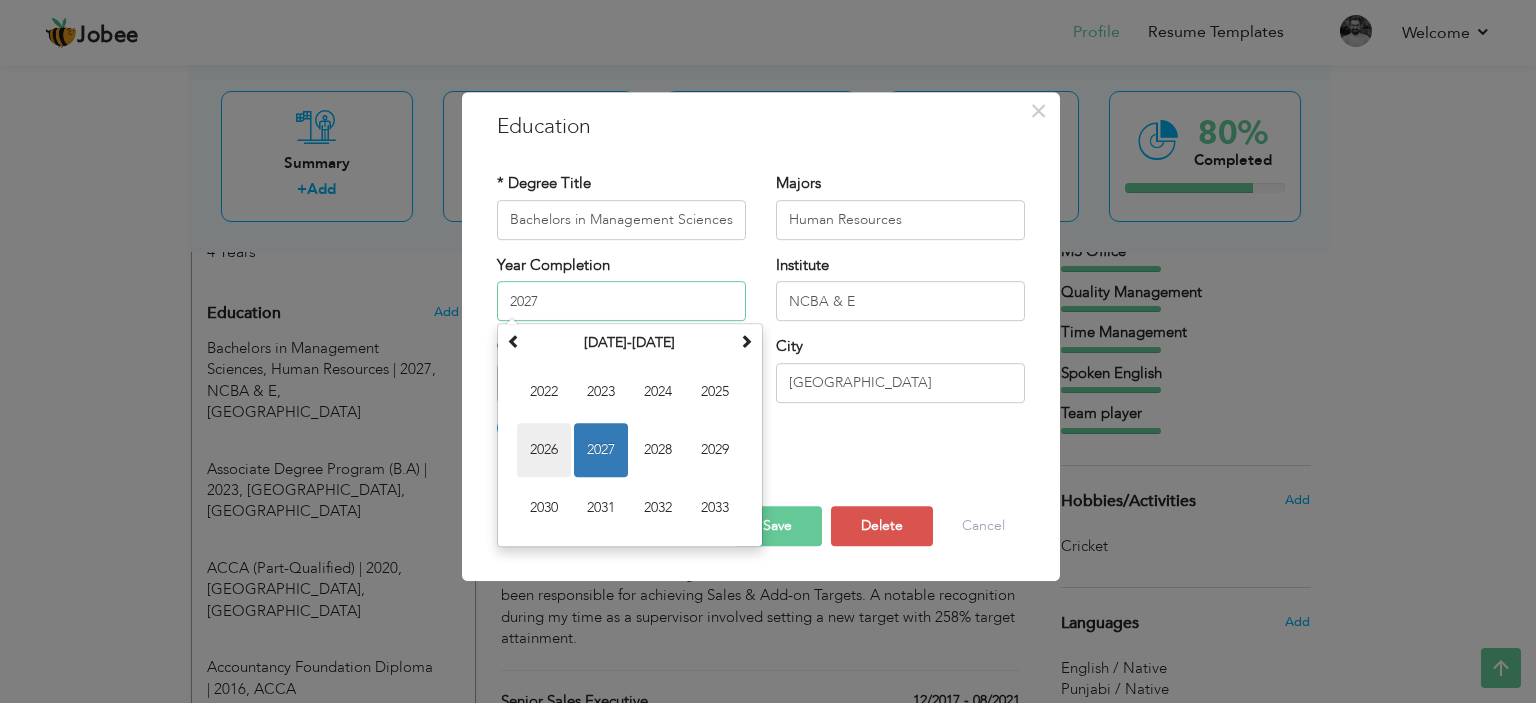 click on "2026" at bounding box center (544, 450) 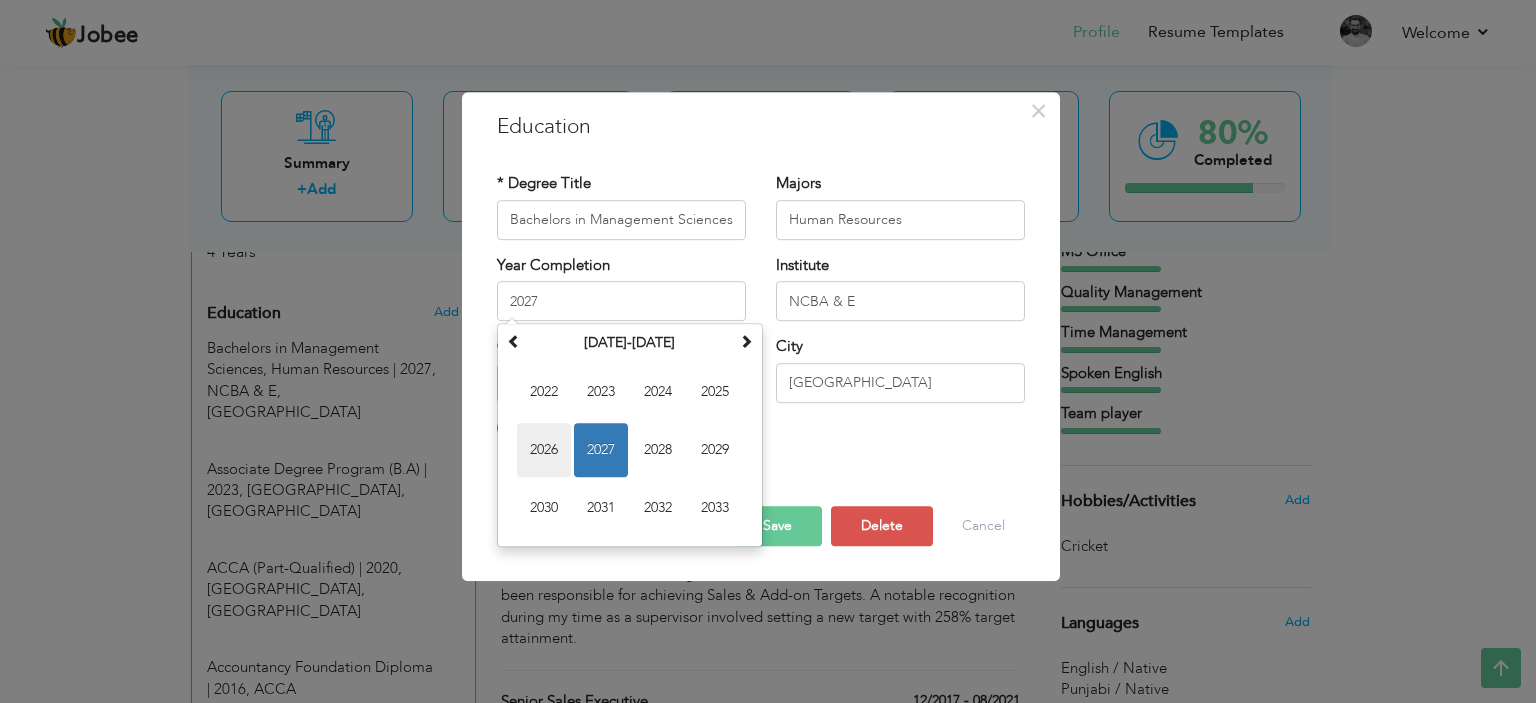 type on "2026" 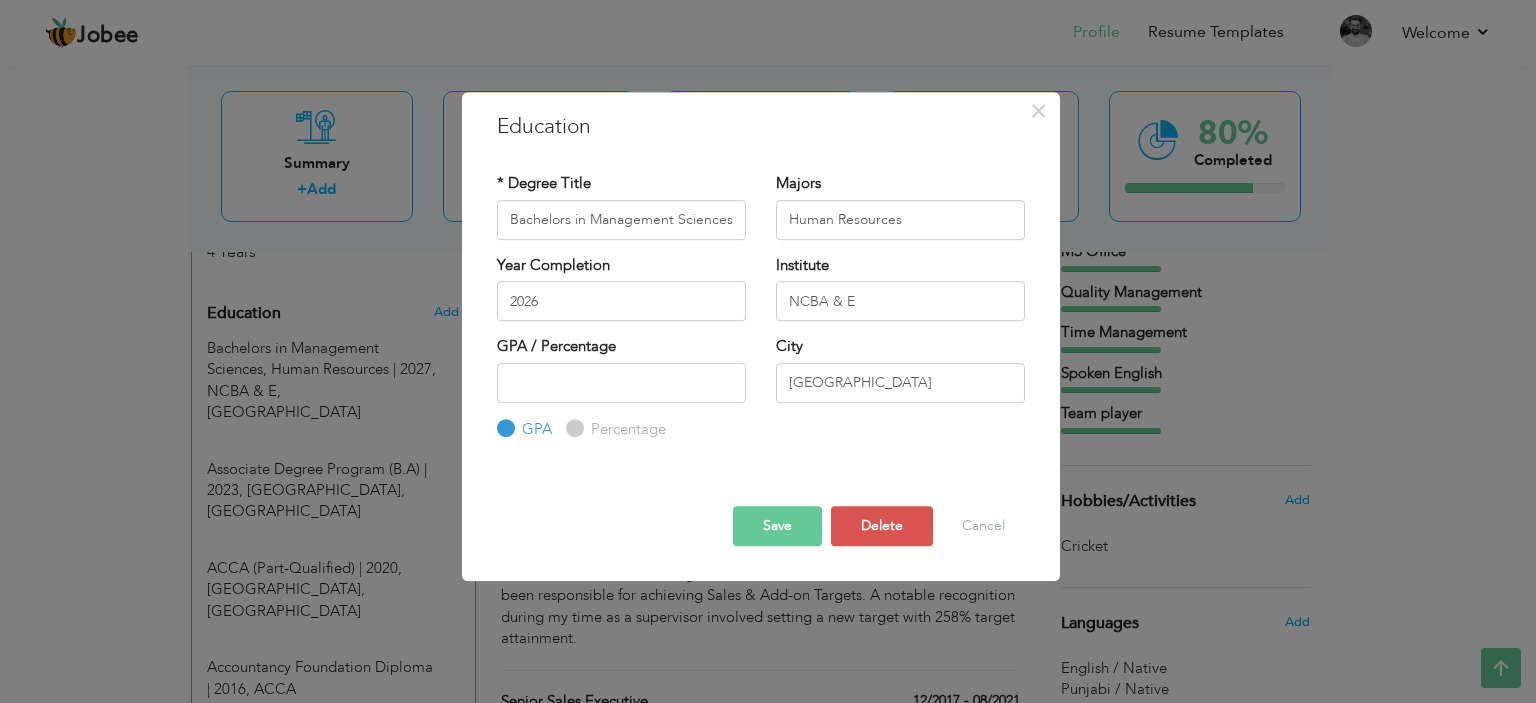 click on "Save" at bounding box center [777, 526] 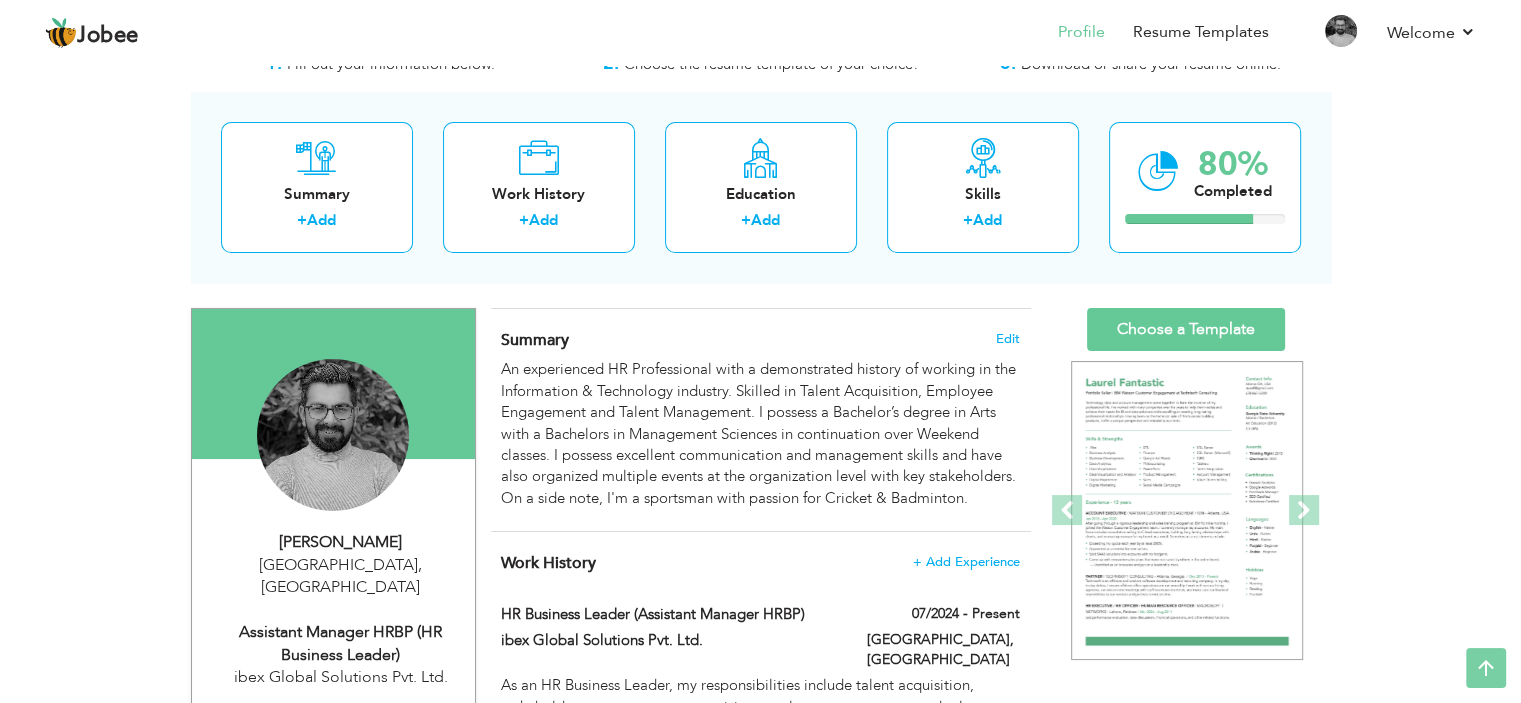 scroll, scrollTop: 0, scrollLeft: 0, axis: both 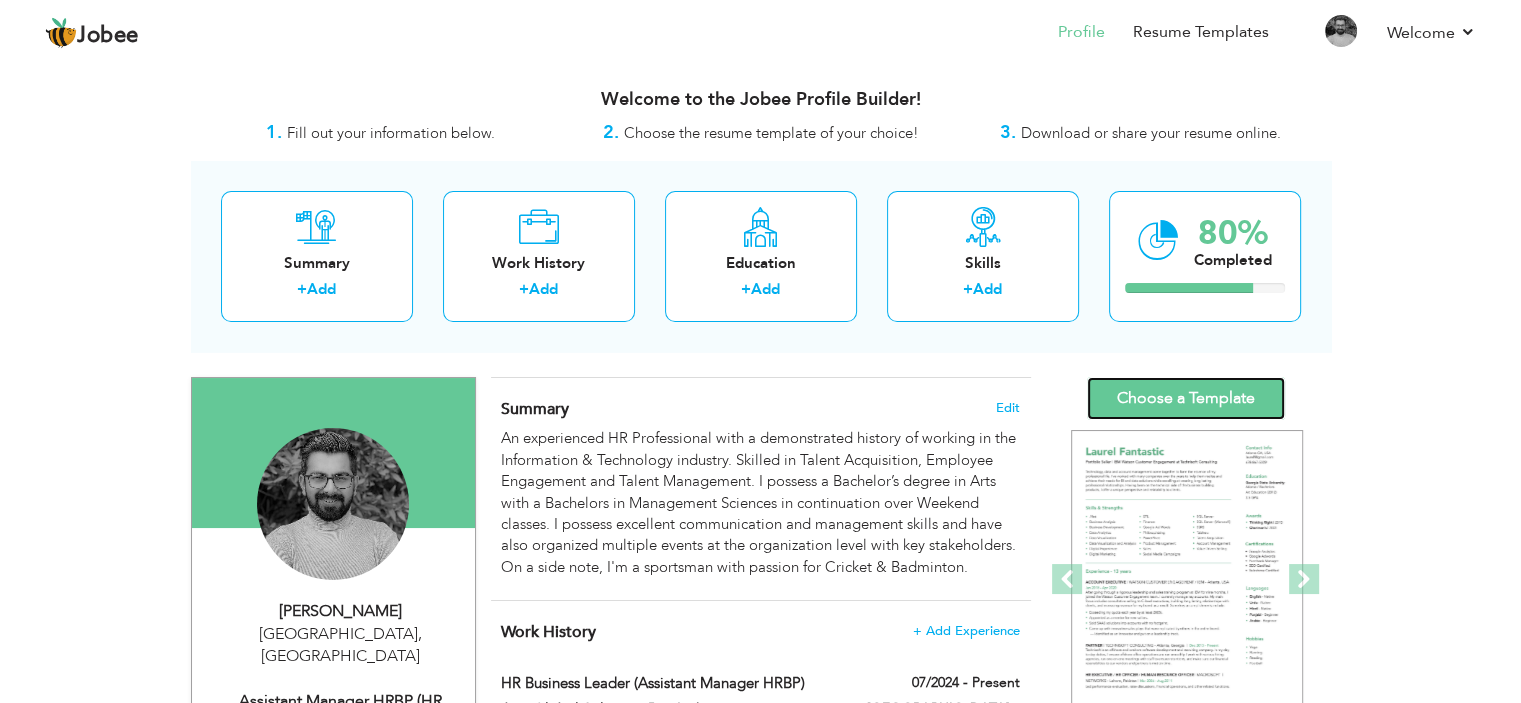 click on "Choose a Template" at bounding box center (1186, 398) 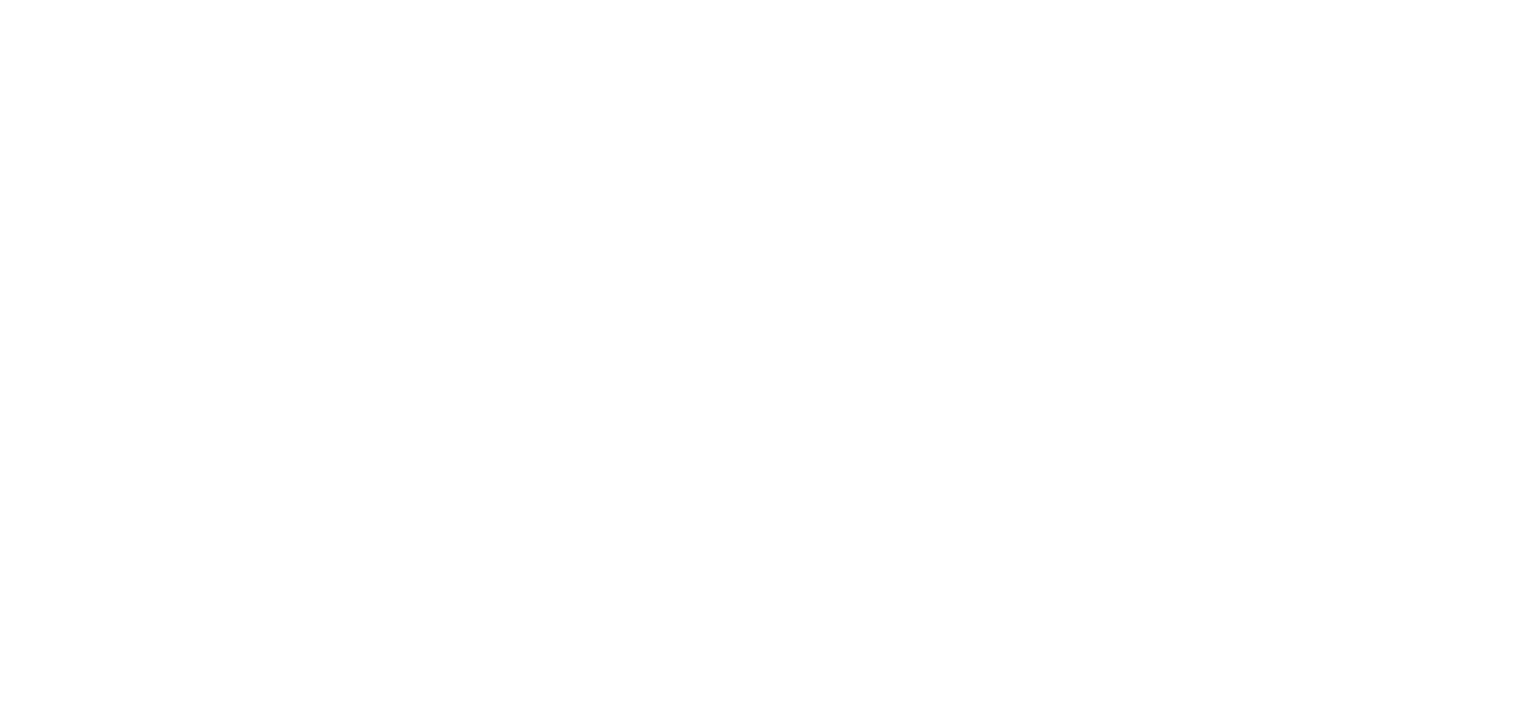 scroll, scrollTop: 0, scrollLeft: 0, axis: both 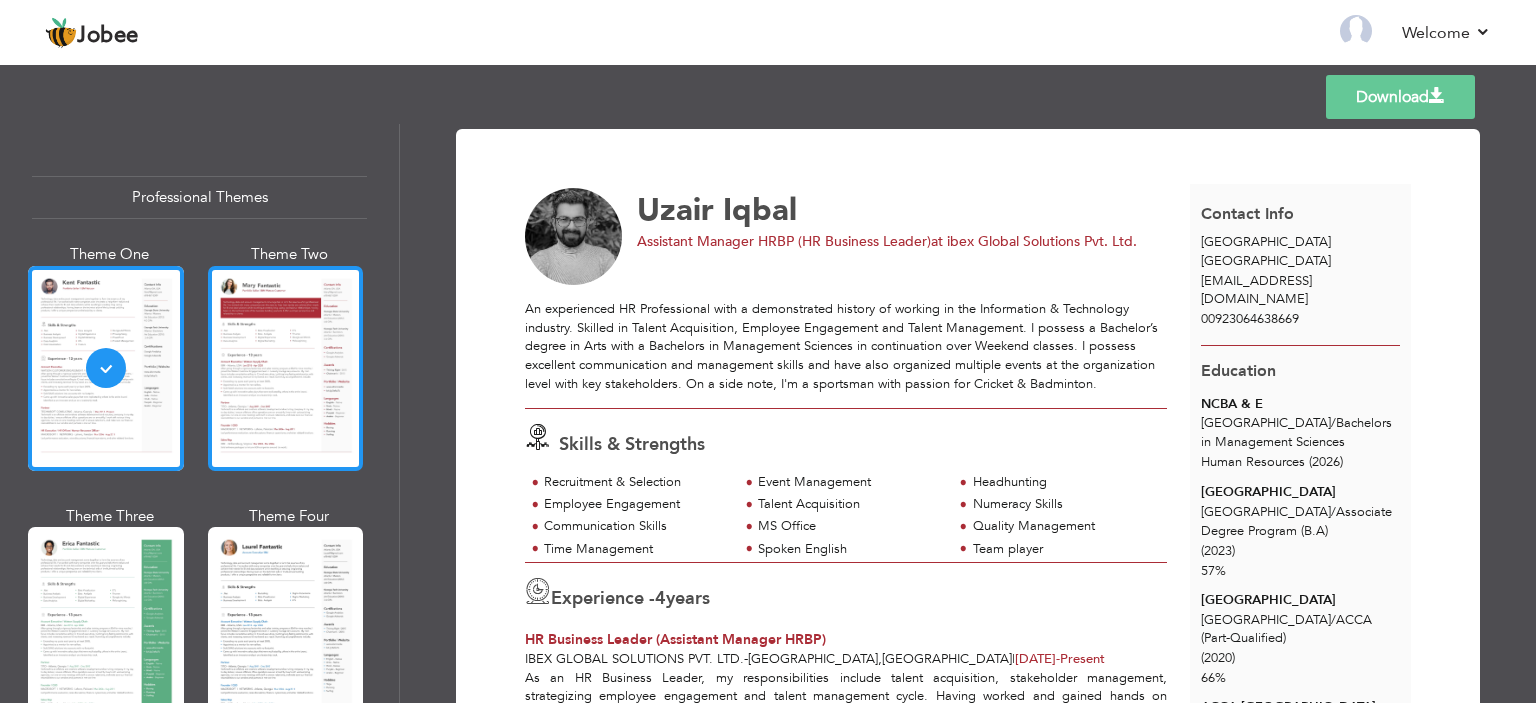 click at bounding box center (286, 368) 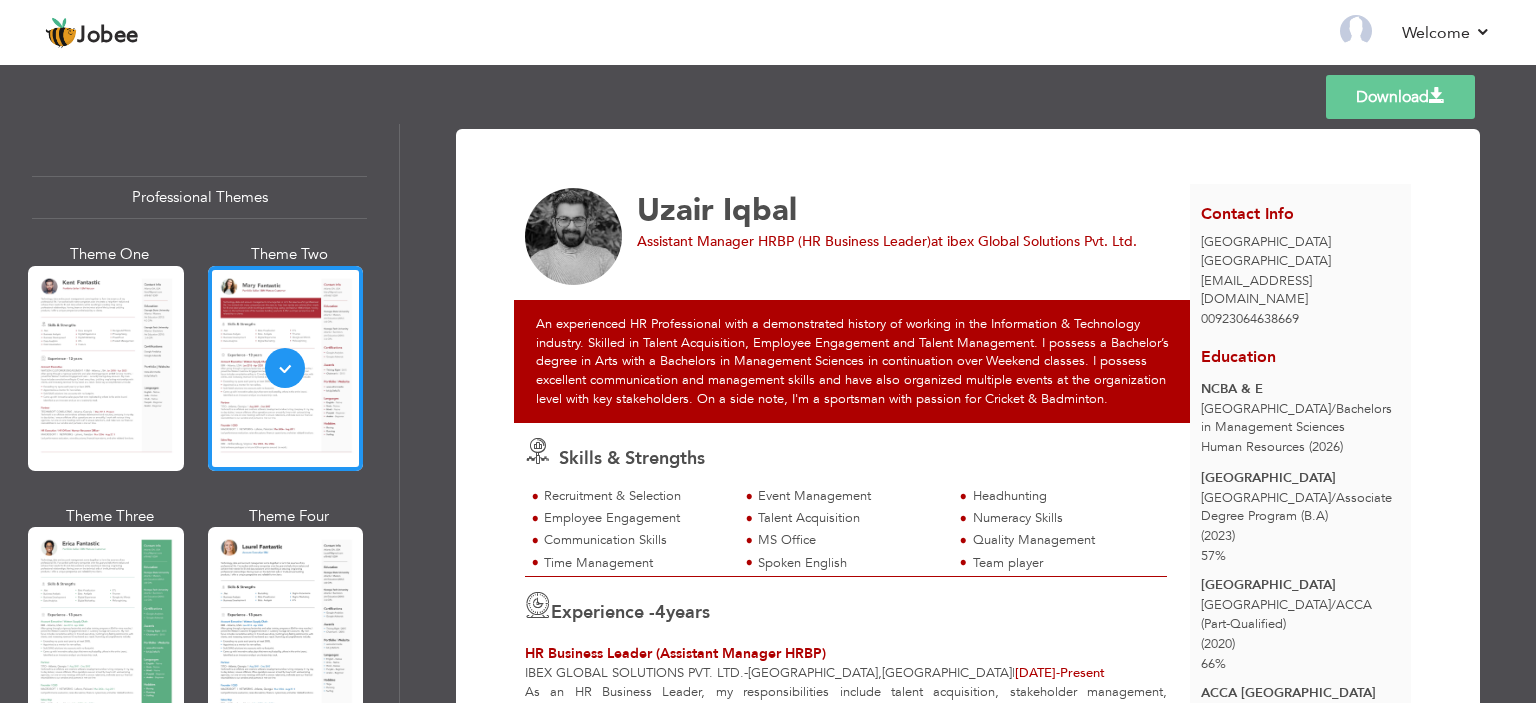 click at bounding box center [106, 368] 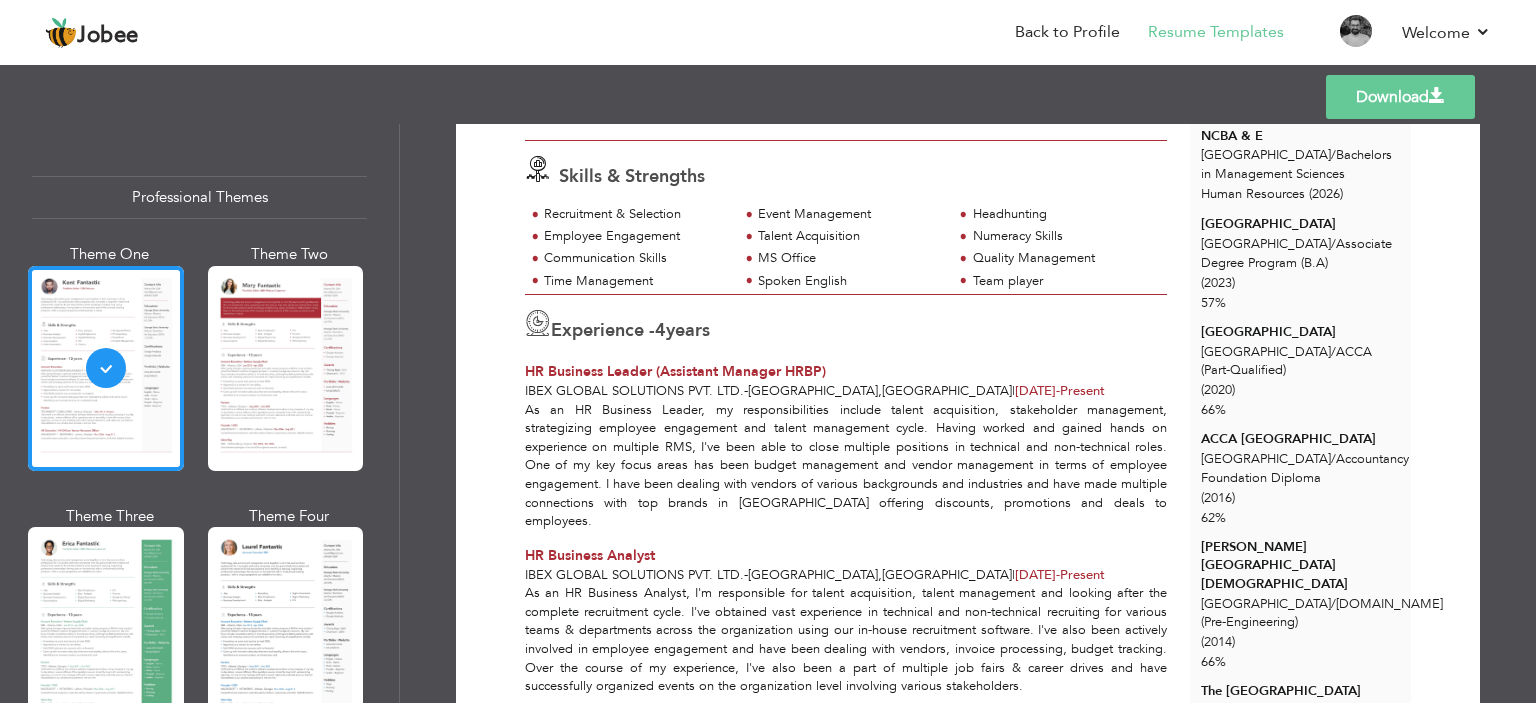 scroll, scrollTop: 100, scrollLeft: 0, axis: vertical 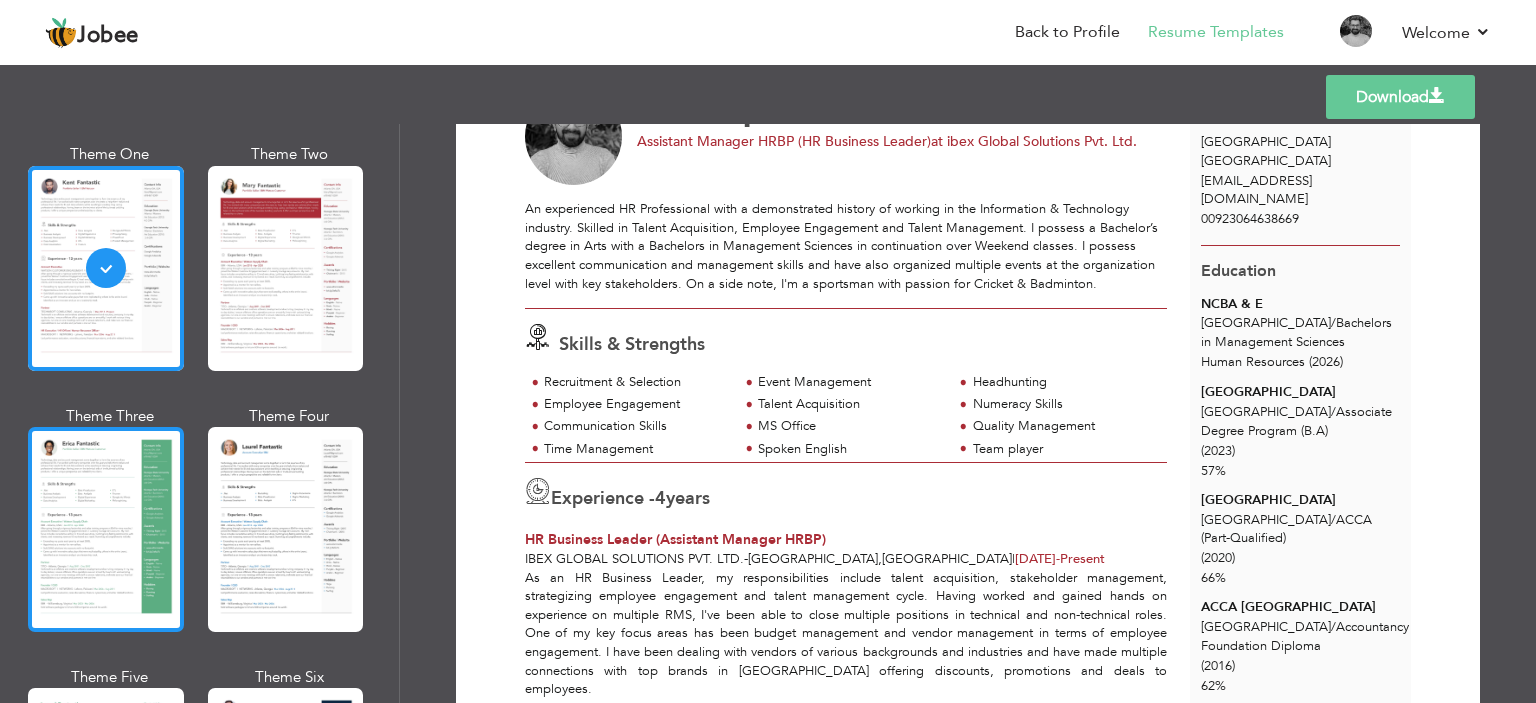 click at bounding box center [106, 529] 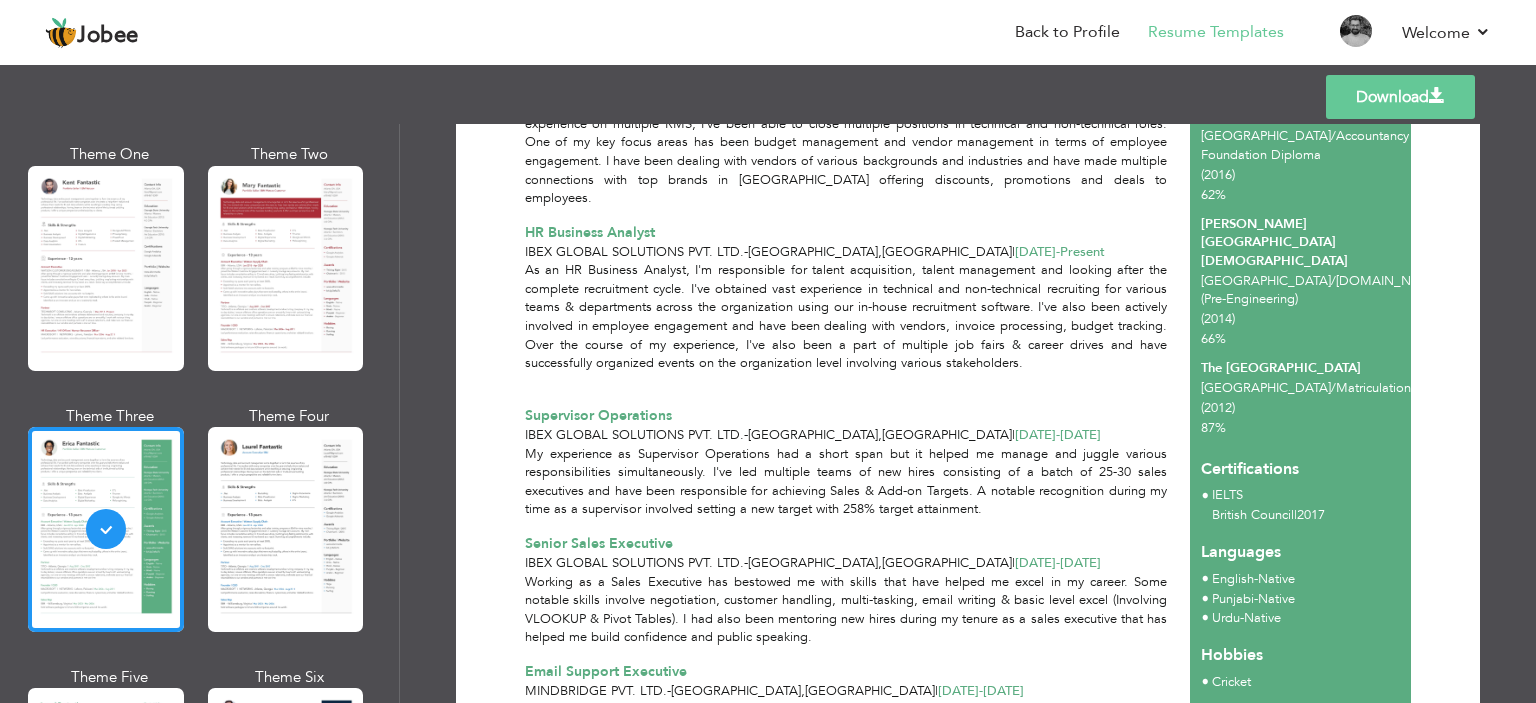 scroll, scrollTop: 600, scrollLeft: 0, axis: vertical 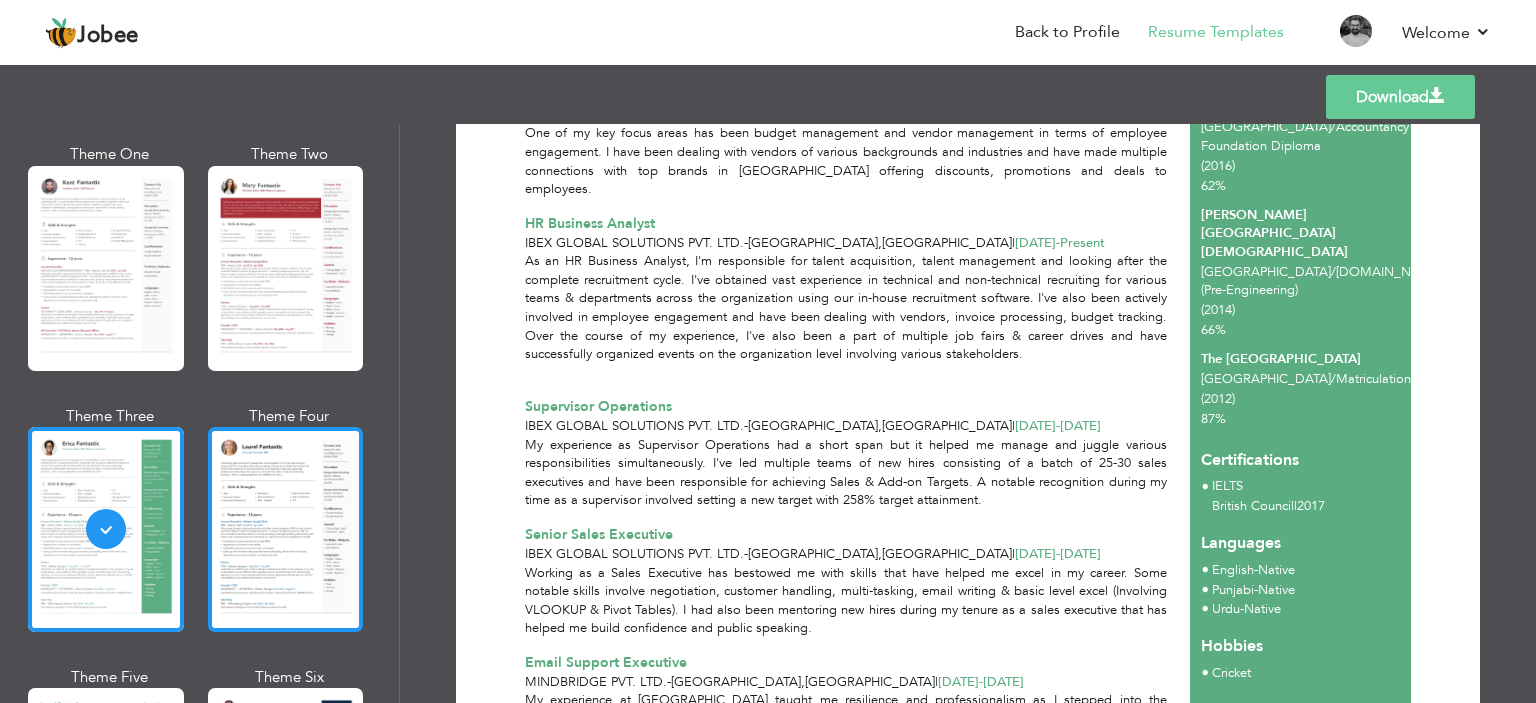 click at bounding box center [286, 529] 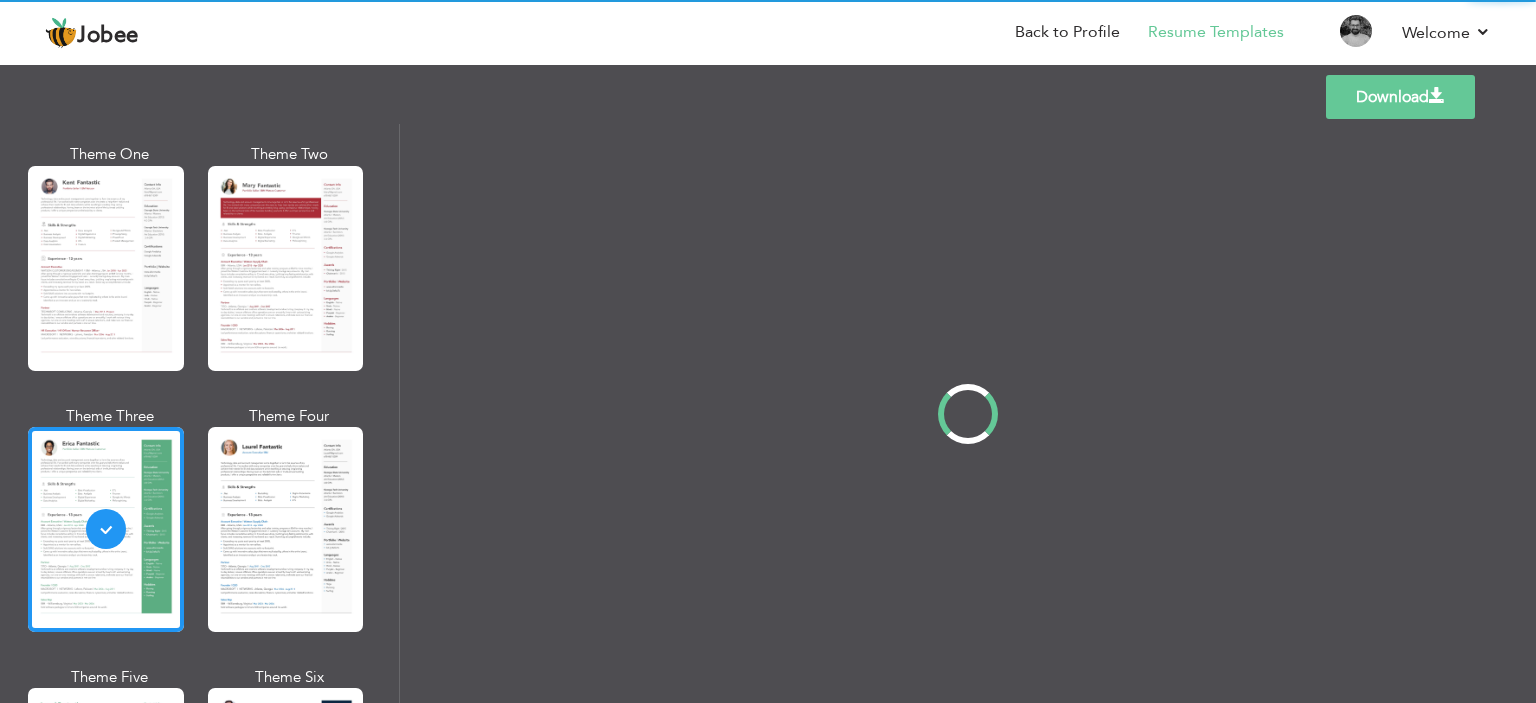 scroll, scrollTop: 0, scrollLeft: 0, axis: both 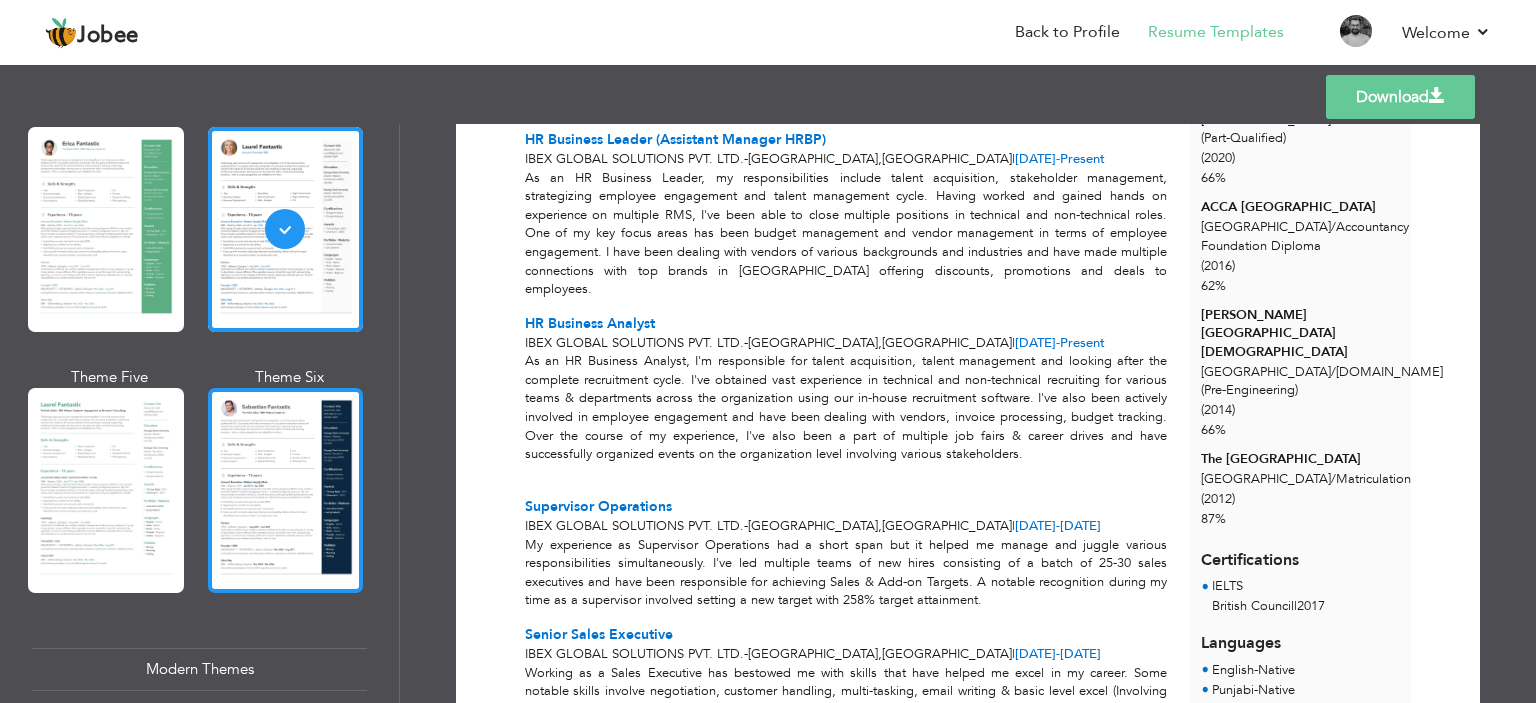 click at bounding box center (286, 490) 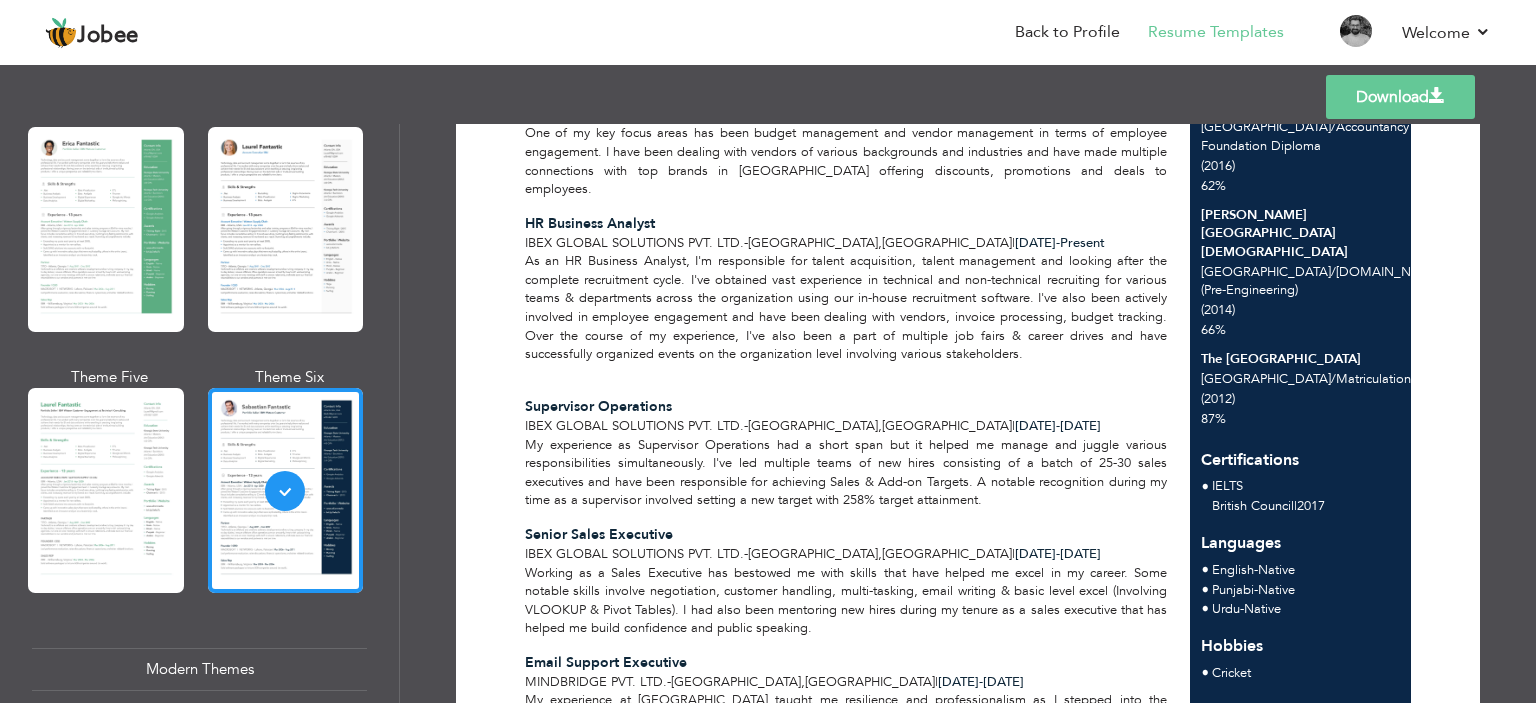 scroll, scrollTop: 0, scrollLeft: 0, axis: both 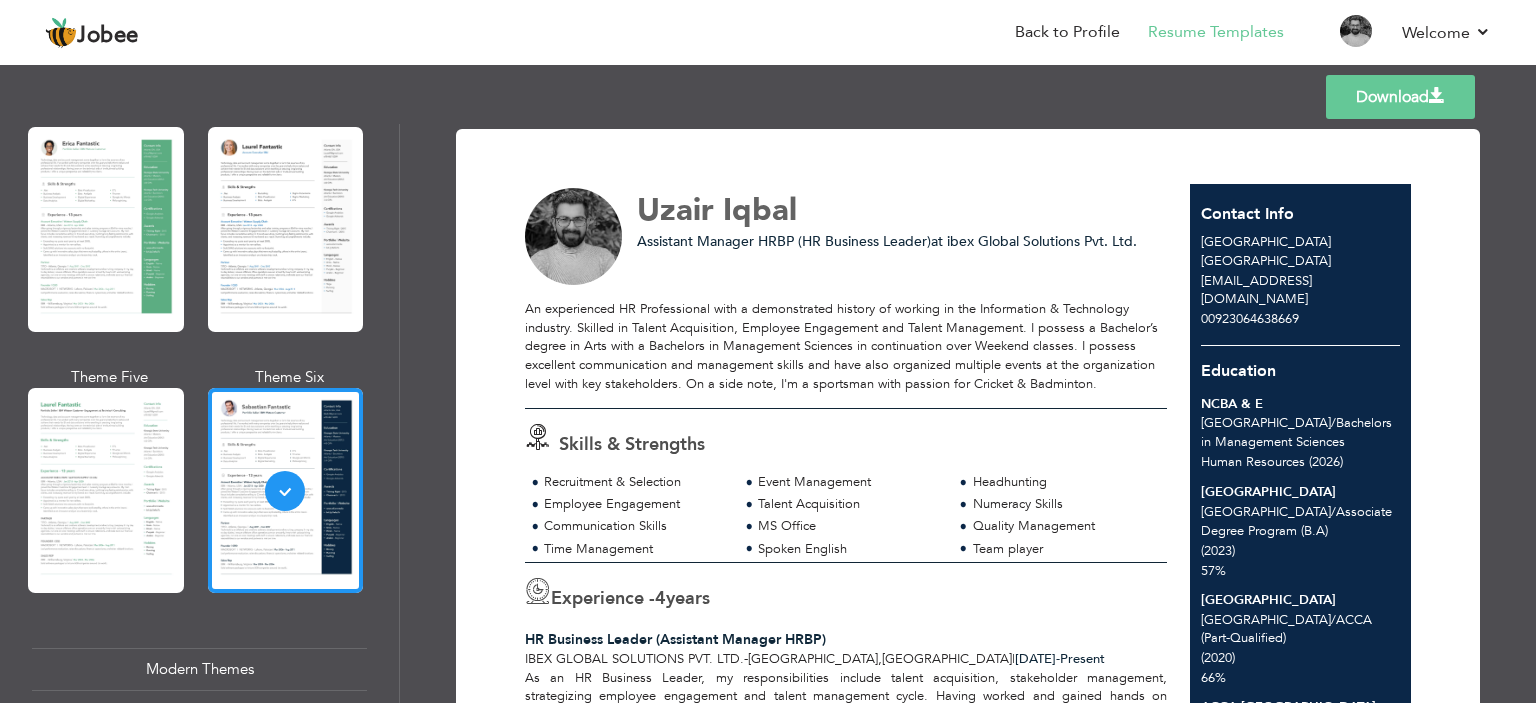 click on "Download" at bounding box center (1400, 97) 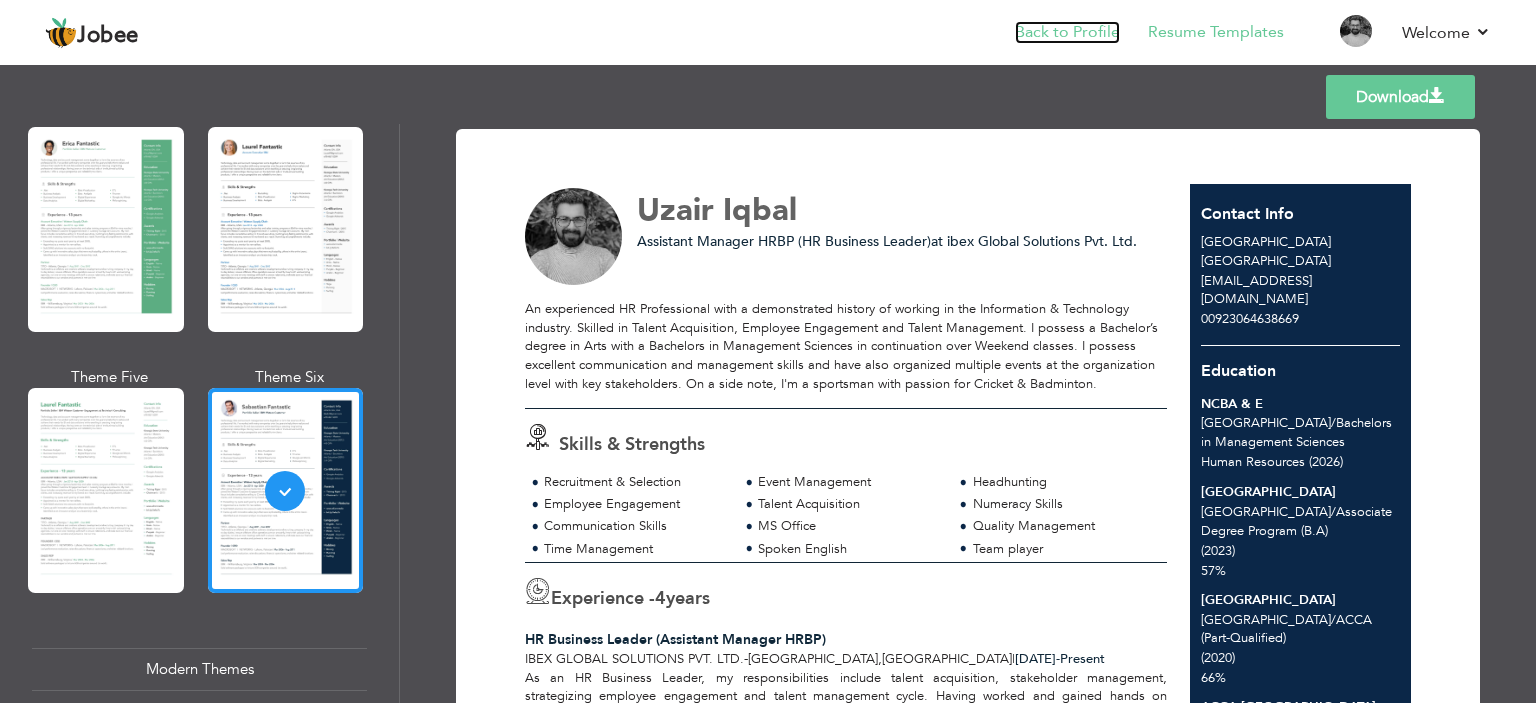 click on "Back to Profile" at bounding box center (1067, 32) 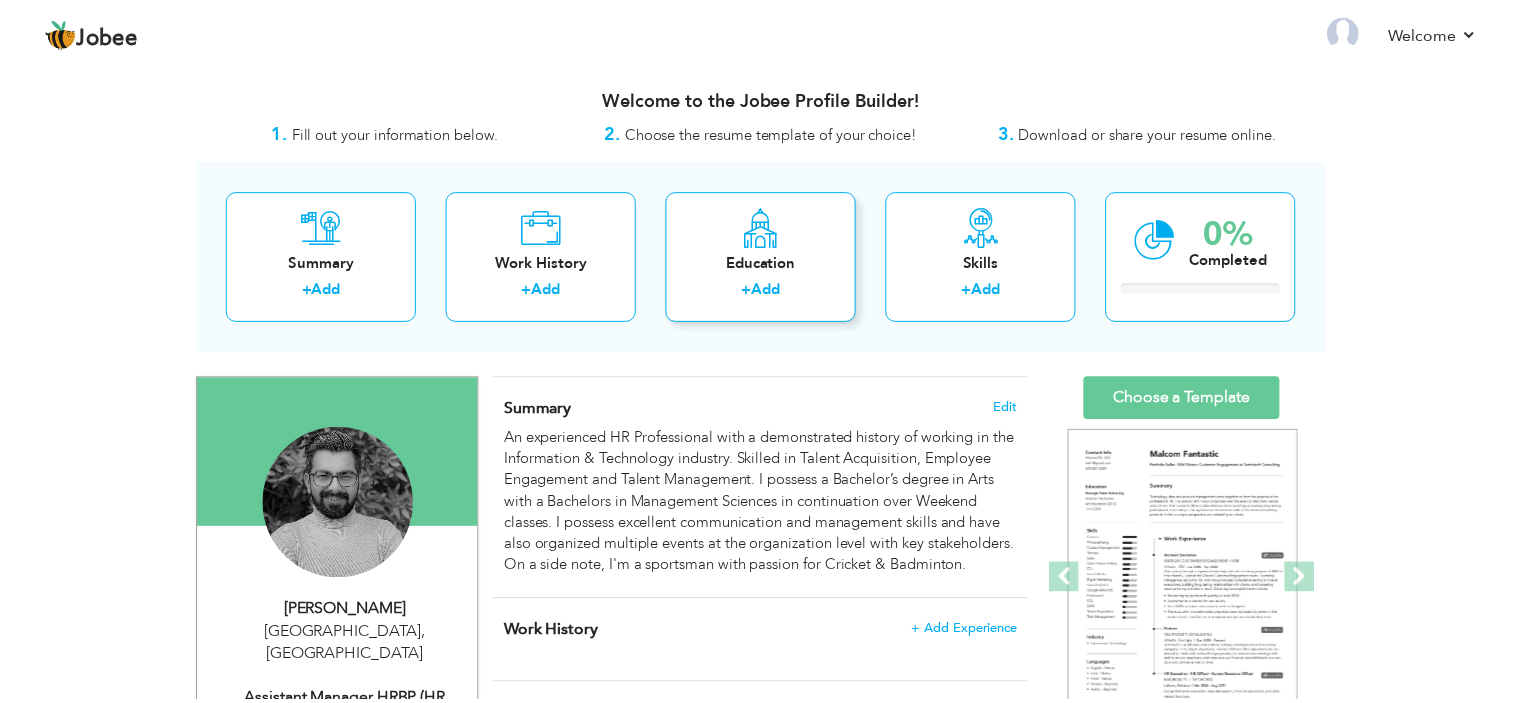 scroll, scrollTop: 0, scrollLeft: 0, axis: both 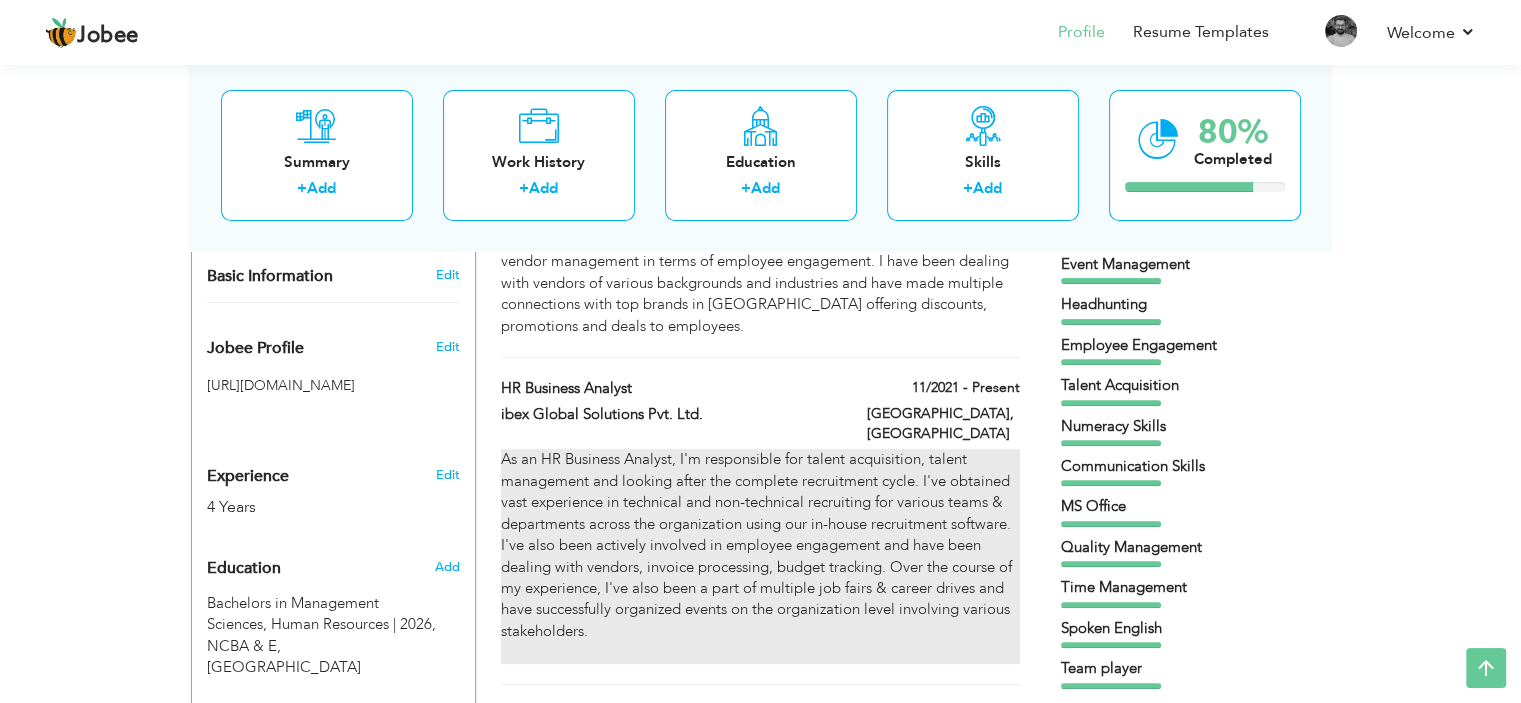 click on "As an HR Business Analyst, I'm responsible for talent acquisition, talent management and looking after the complete recruitment cycle. I've obtained vast experience in technical and non-technical recruiting for various teams & departments across the organization using our in-house recruitment software. I've also been actively involved in employee engagement and have been dealing with vendors, invoice processing, budget tracking. Over the course of my experience, I've also been a part of multiple job fairs & career drives and have successfully organized events on the organization level involving various stakeholders." at bounding box center (760, 556) 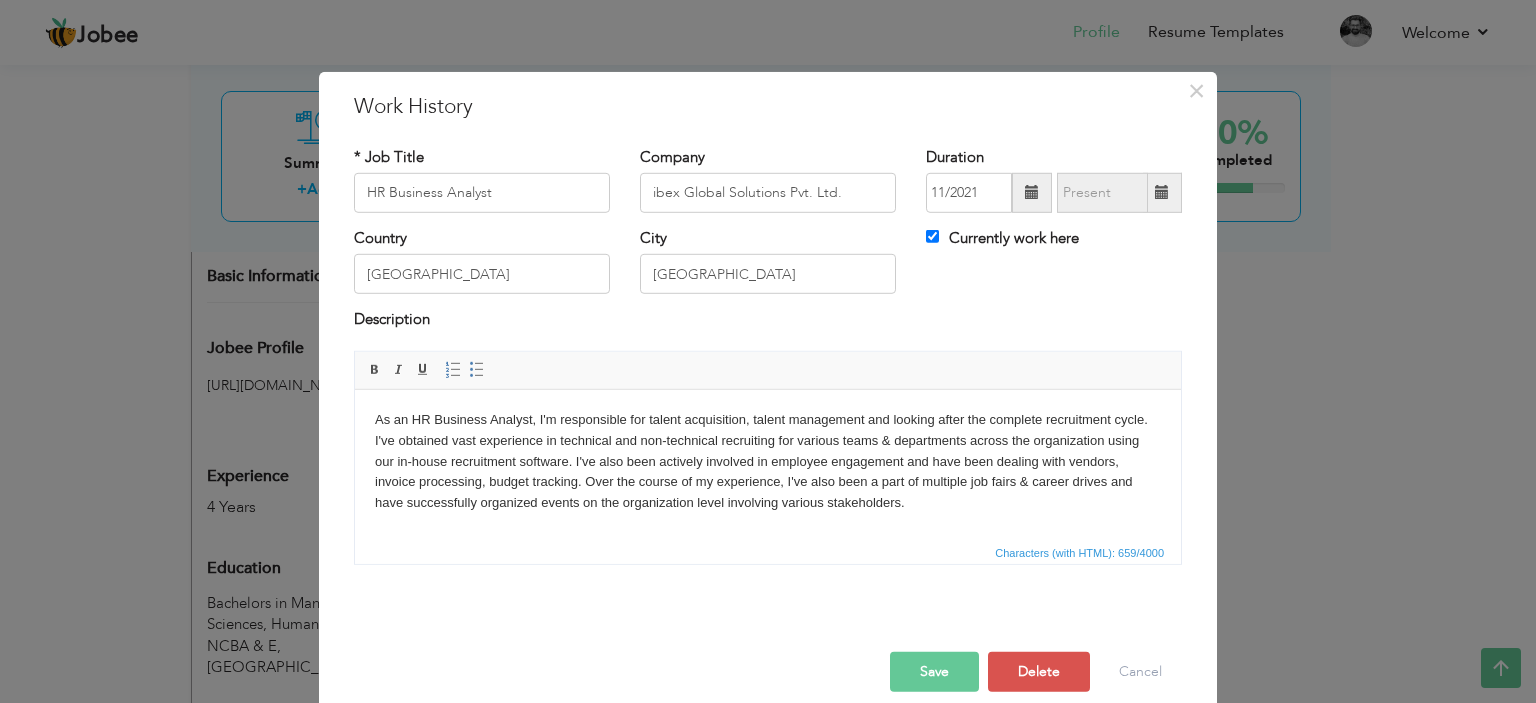 drag, startPoint x: 567, startPoint y: 422, endPoint x: 624, endPoint y: 426, distance: 57.14018 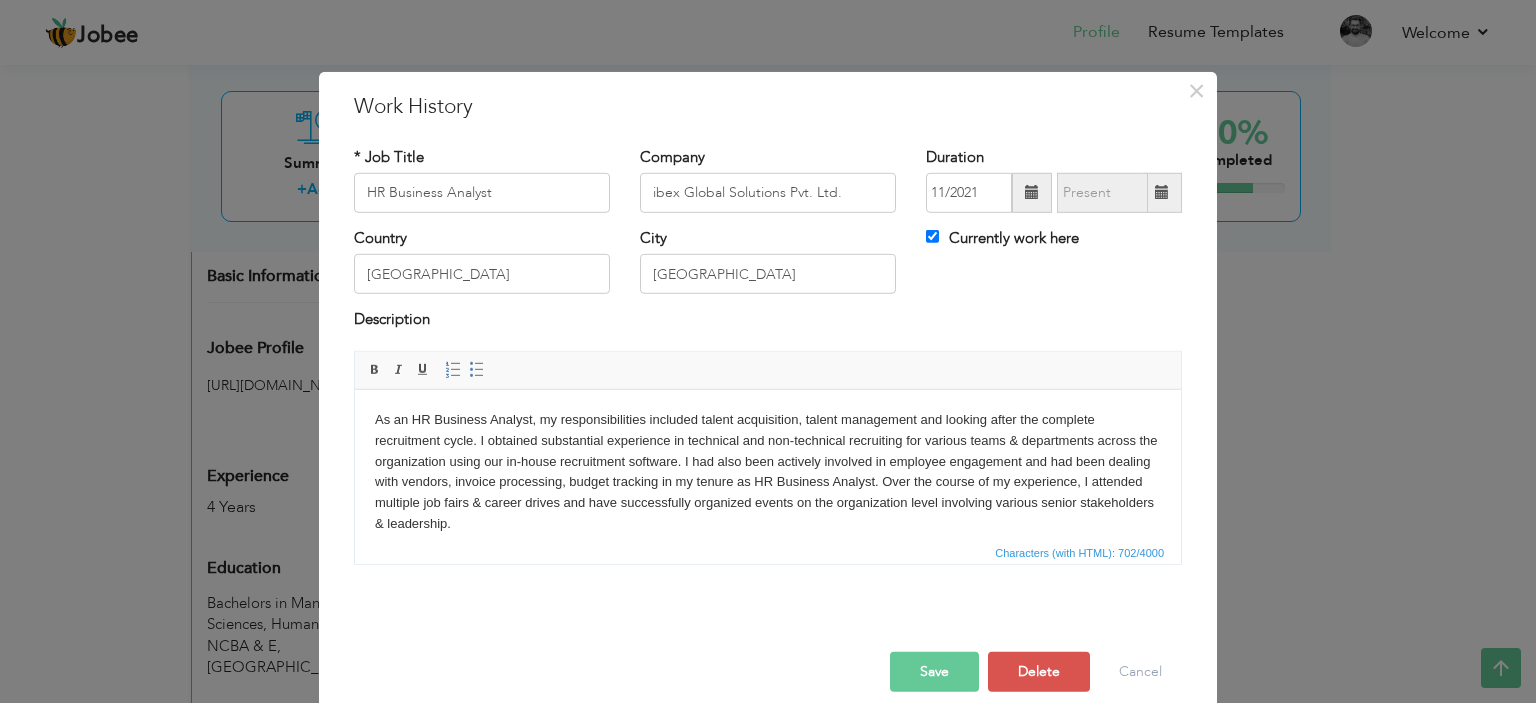 click on "Save" at bounding box center (934, 672) 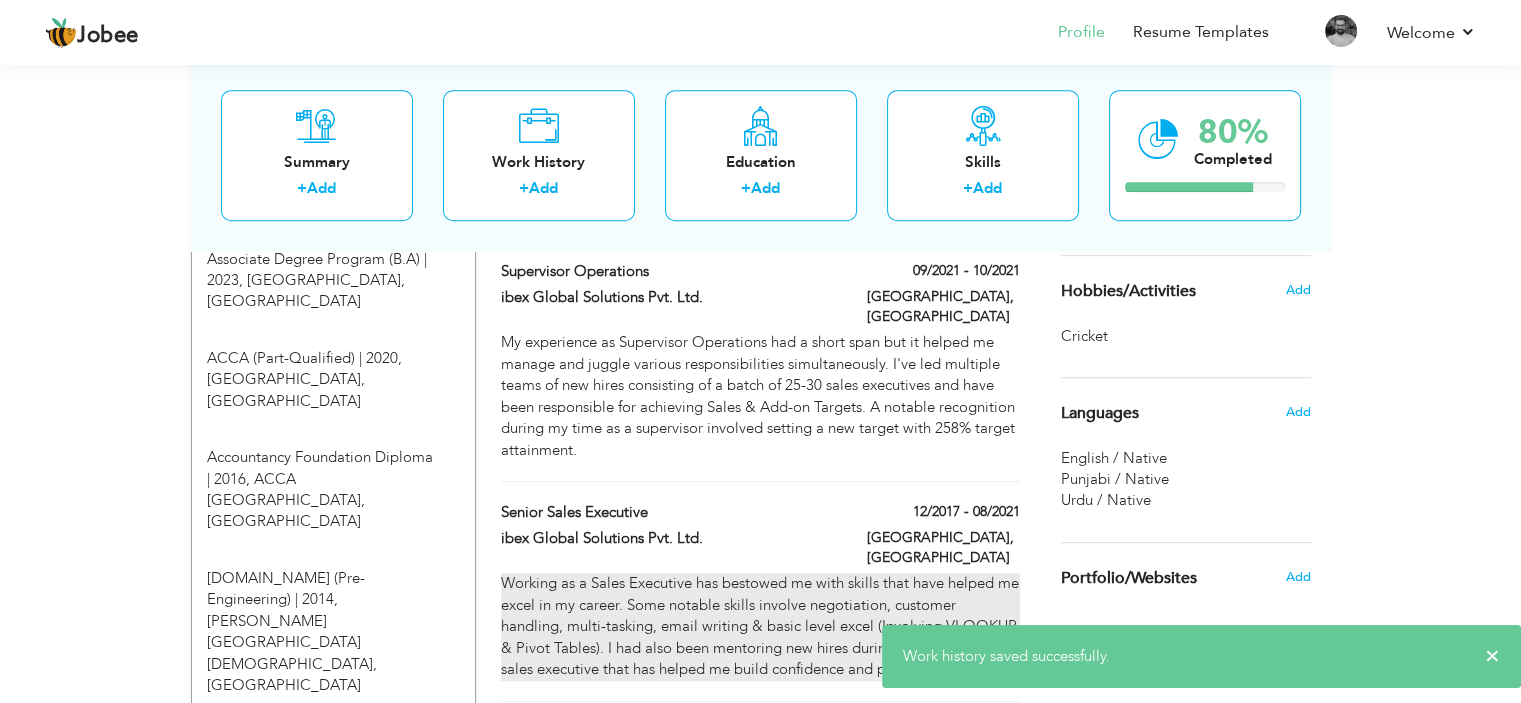 scroll, scrollTop: 1100, scrollLeft: 0, axis: vertical 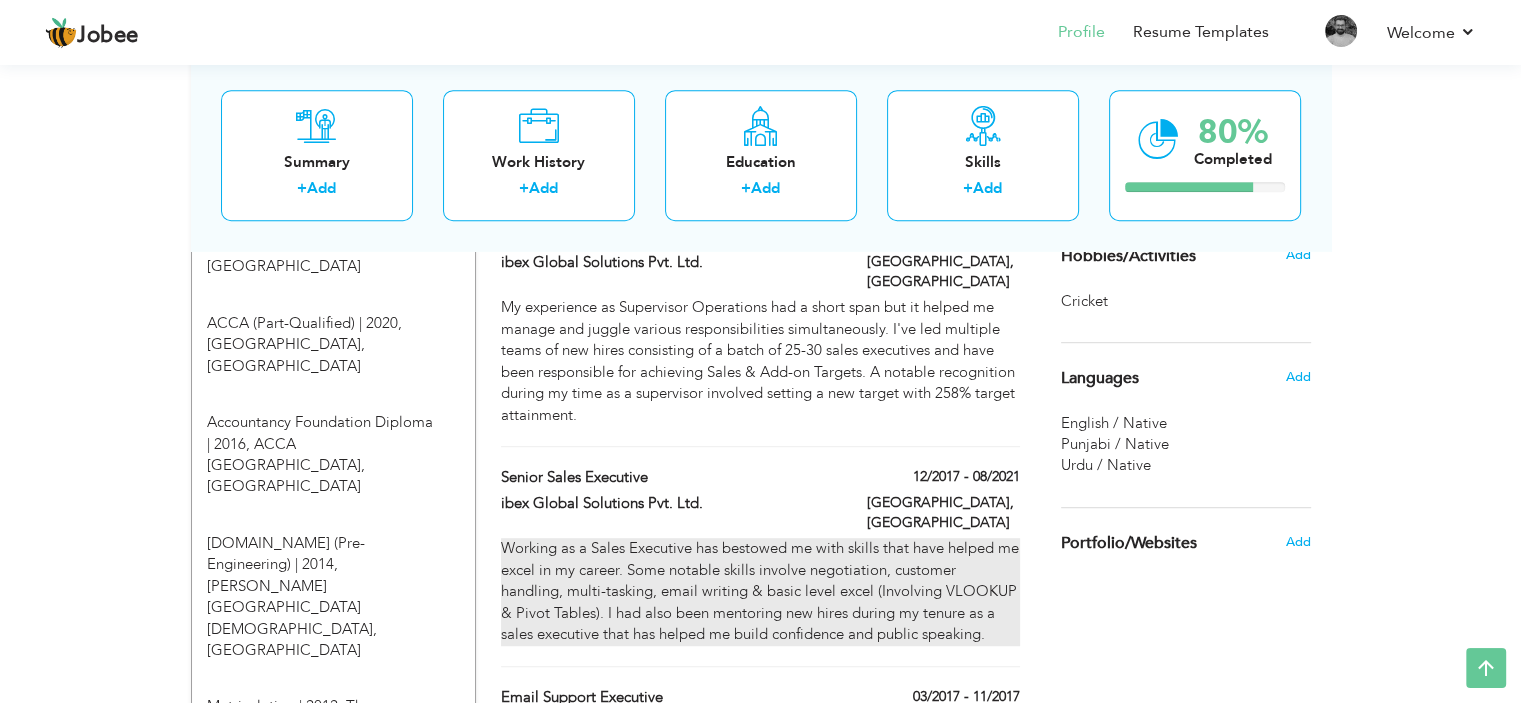 click on "Working as a Sales Executive has bestowed me with skills that have helped me excel in my career. Some notable skills involve negotiation, customer handling, multi-tasking, email writing & basic level excel (Involving VLOOKUP & Pivot Tables). I had also been mentoring new hires during my tenure as a sales executive that has helped me build confidence and public speaking." at bounding box center (760, 591) 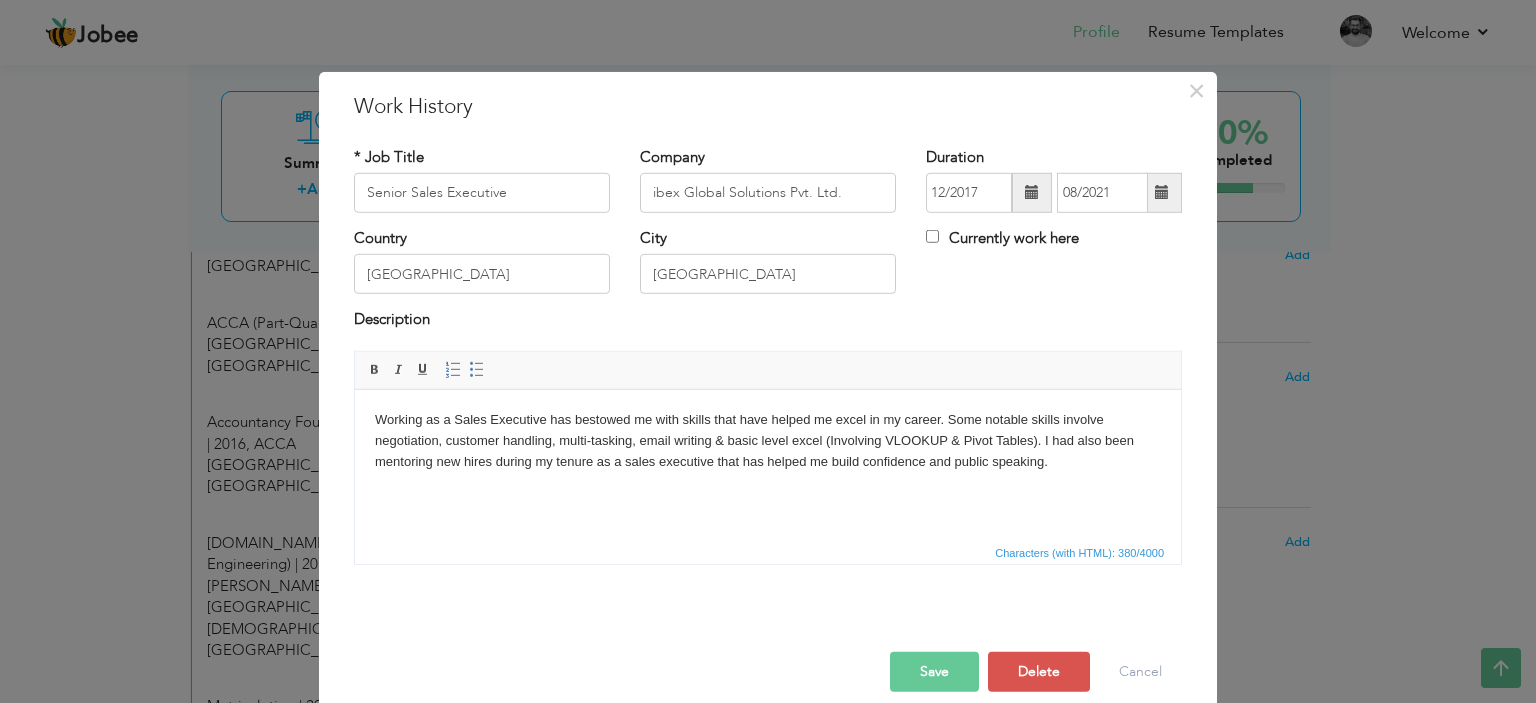 click on "Working as a Sales Executive has bestowed me with skills that have helped me excel in my career. Some notable skills involve negotiation, customer handling, multi-tasking, email writing & basic level excel (Involving VLOOKUP & Pivot Tables). I had also been mentoring new hires during my tenure as a sales executive that has helped me build confidence and public speaking." at bounding box center (768, 440) 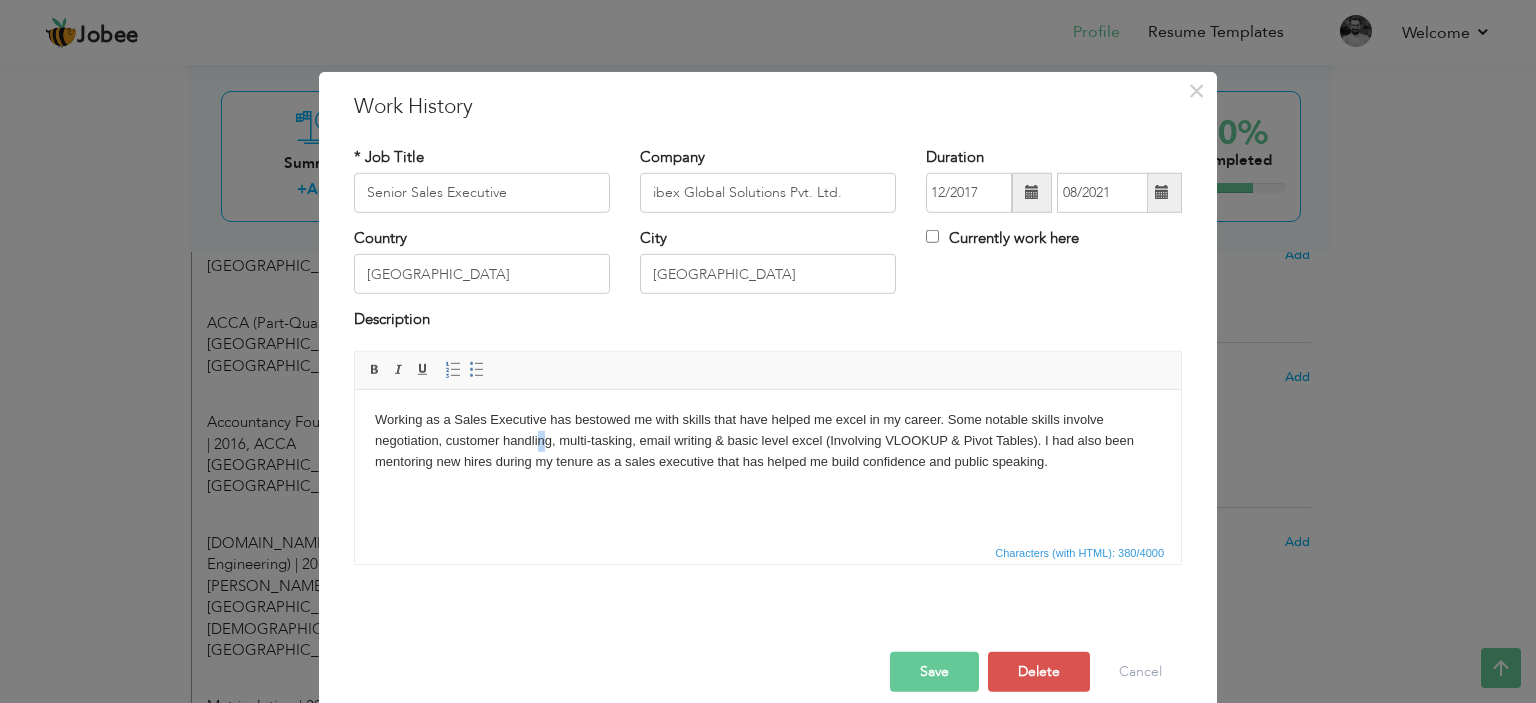 click on "Working as a Sales Executive has bestowed me with skills that have helped me excel in my career. Some notable skills involve negotiation, customer handling, multi-tasking, email writing & basic level excel (Involving VLOOKUP & Pivot Tables). I had also been mentoring new hires during my tenure as a sales executive that has helped me build confidence and public speaking." at bounding box center (768, 440) 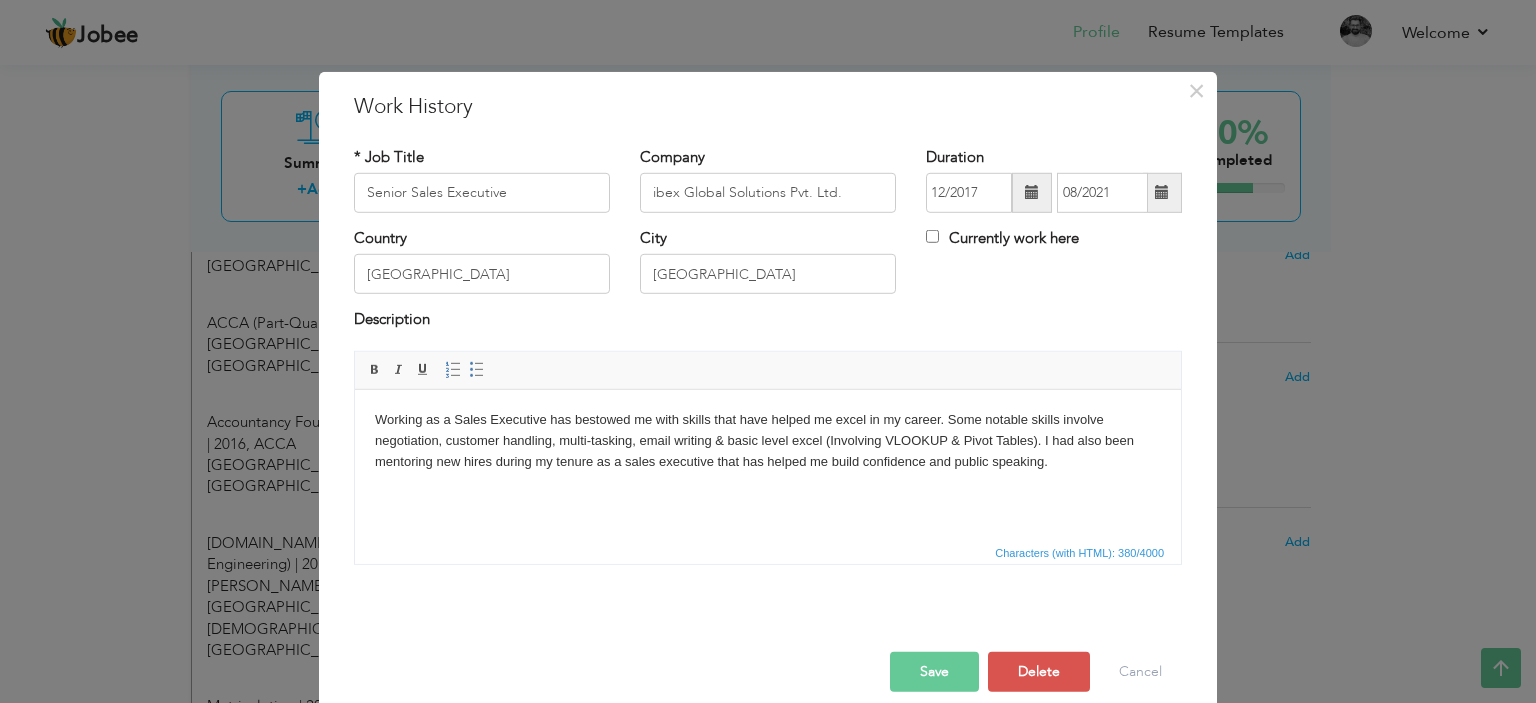 drag, startPoint x: 607, startPoint y: 421, endPoint x: 573, endPoint y: 421, distance: 34 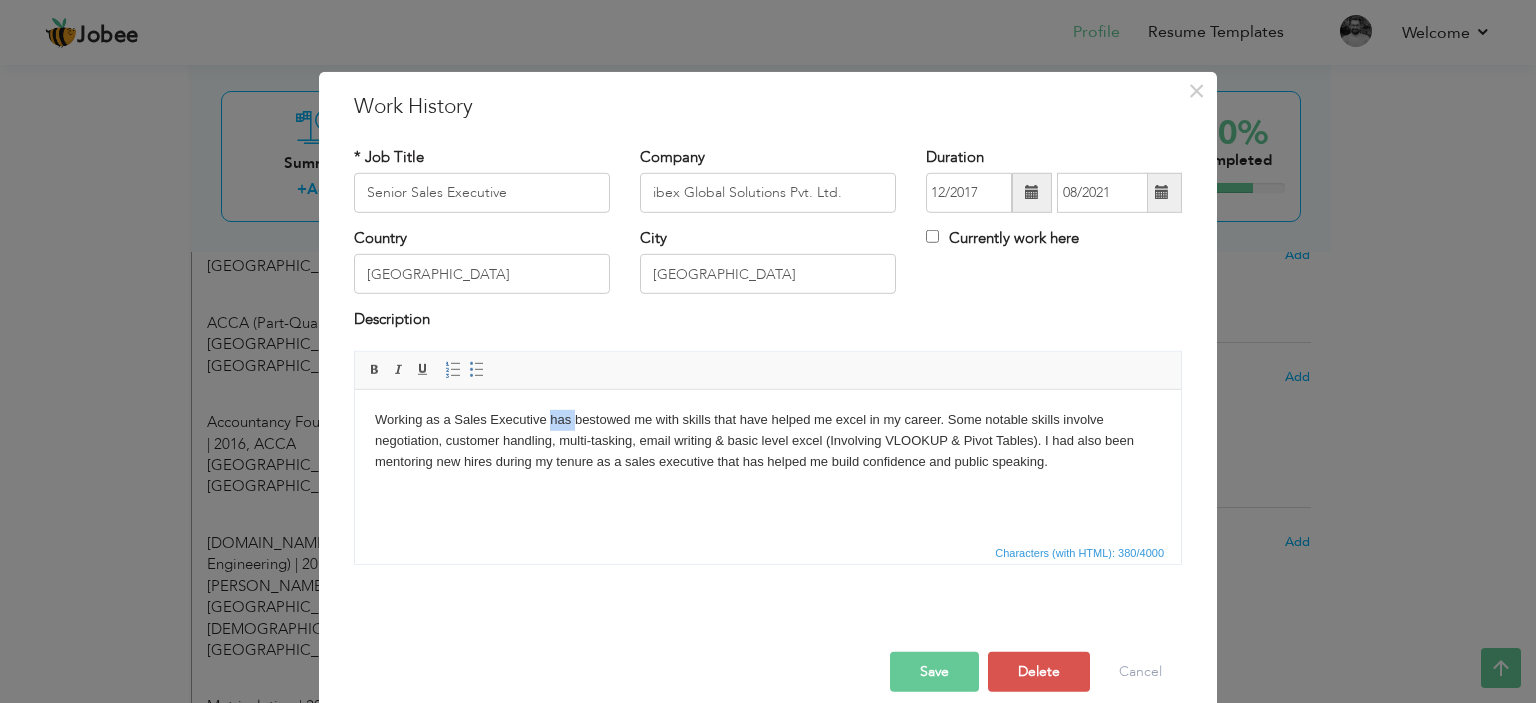 click on "Working as a Sales Executive has bestowed me with skills that have helped me excel in my career. Some notable skills involve negotiation, customer handling, multi-tasking, email writing & basic level excel (Involving VLOOKUP & Pivot Tables). I had also been mentoring new hires during my tenure as a sales executive that has helped me build confidence and public speaking." at bounding box center [768, 440] 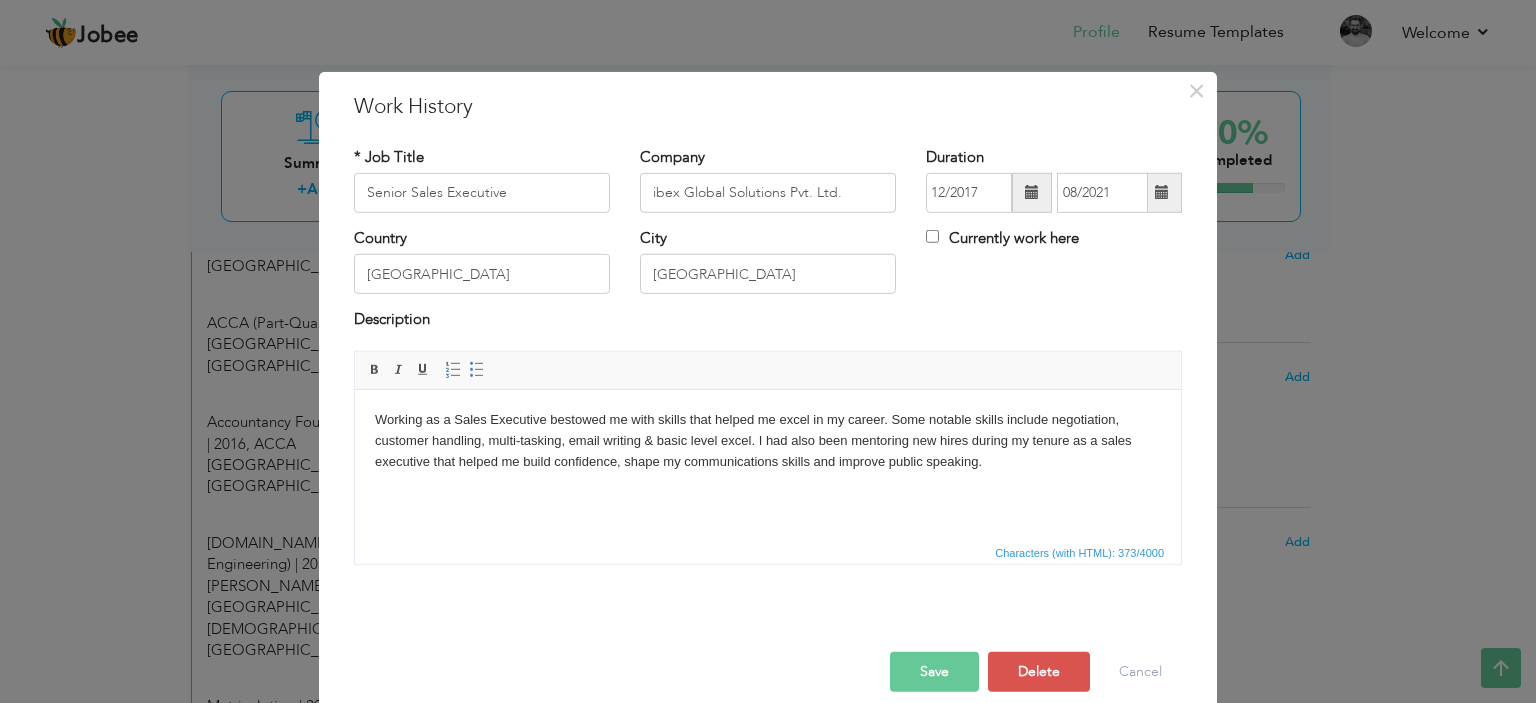 click on "Save" at bounding box center (934, 672) 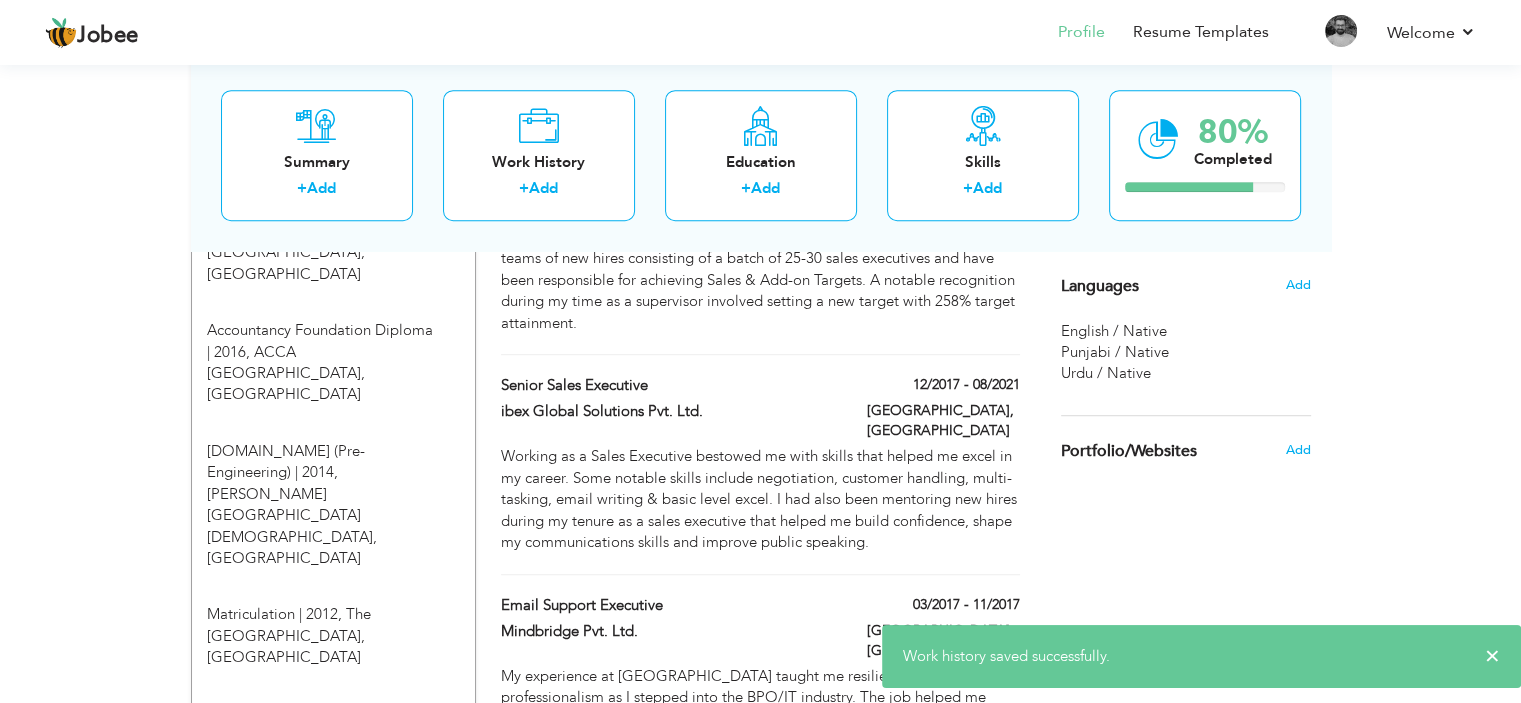 scroll, scrollTop: 1300, scrollLeft: 0, axis: vertical 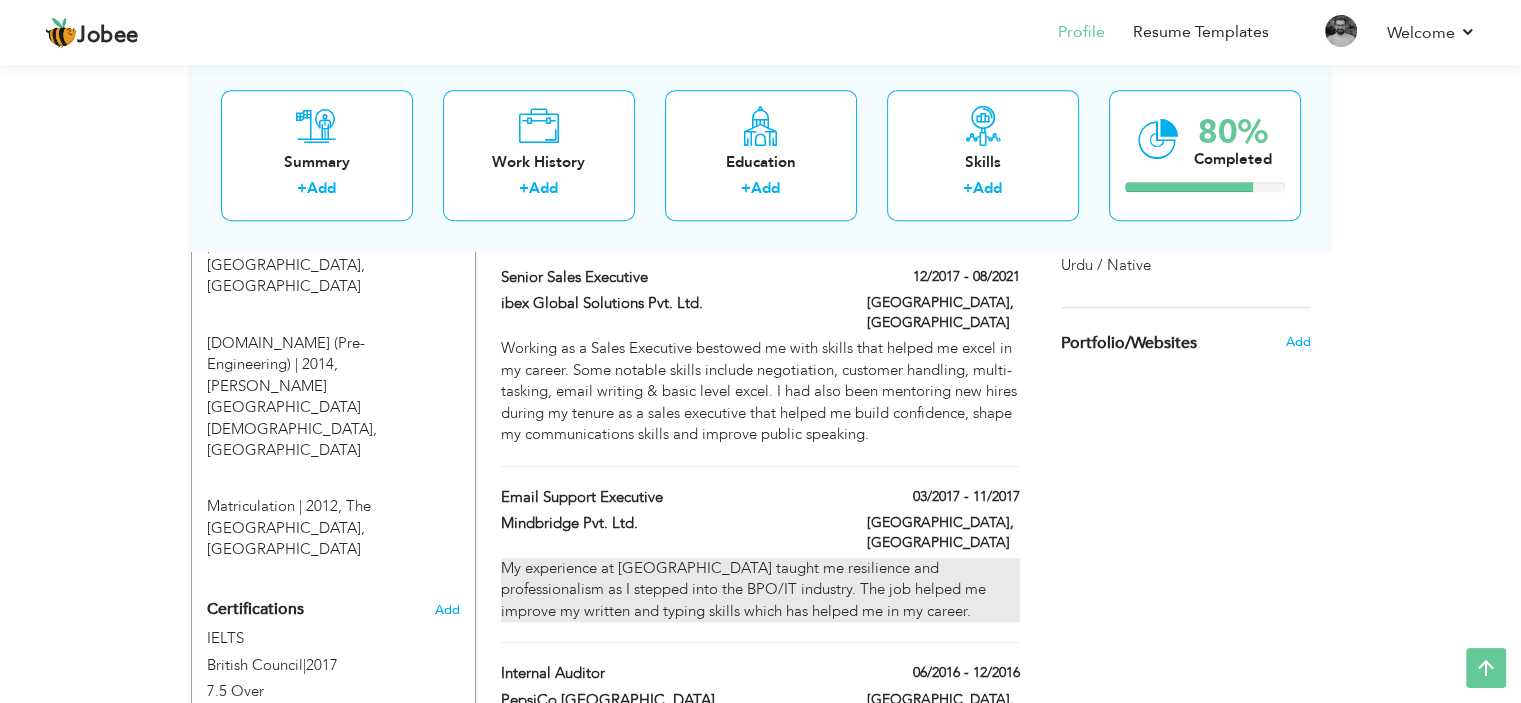 click on "My experience at mindbridge taught me resilience and professionalism as I stepped into the BPO/IT industry. The job helped me improve my written and typing skills which has helped me in my career." at bounding box center [760, 590] 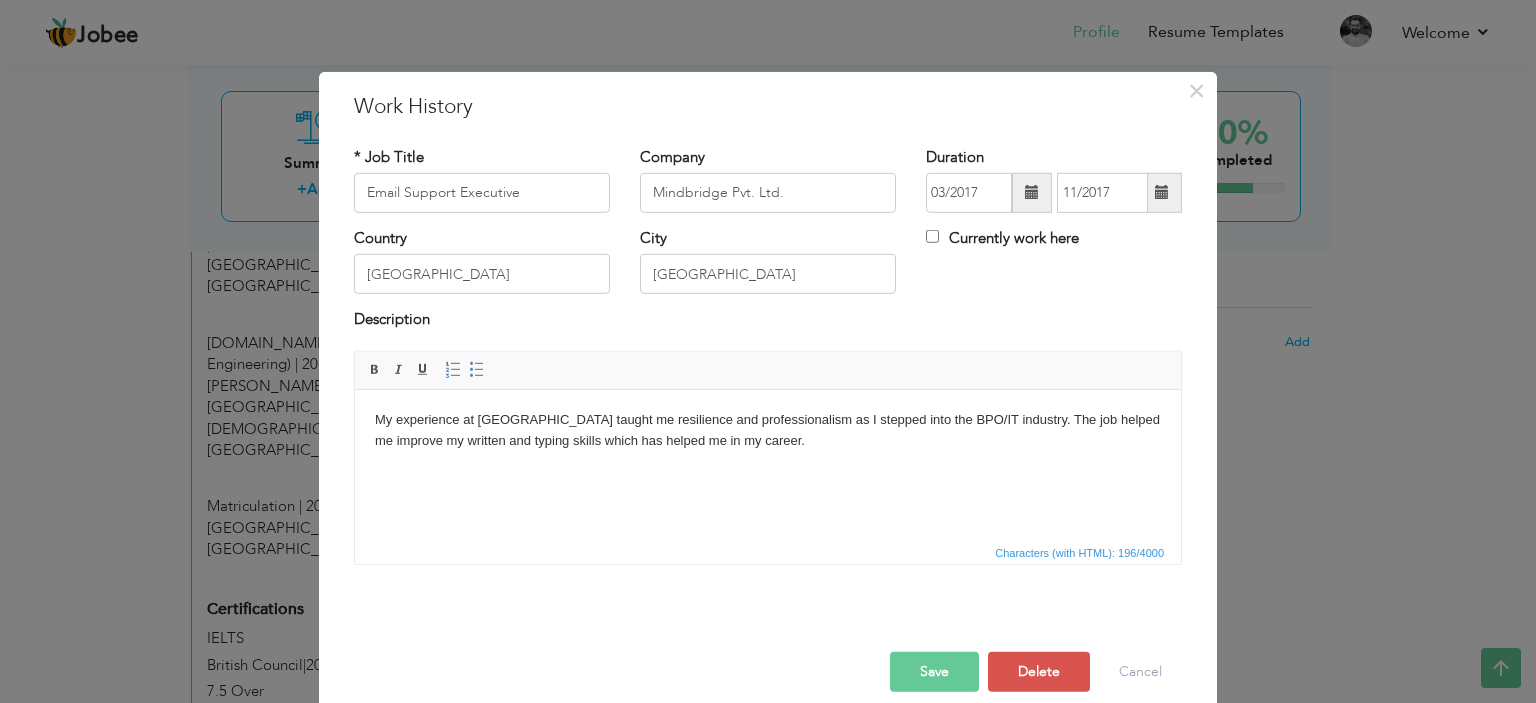 click on "My experience at mindbridge taught me resilience and professionalism as I stepped into the BPO/IT industry. The job helped me improve my written and typing skills which has helped me in my career." at bounding box center [768, 430] 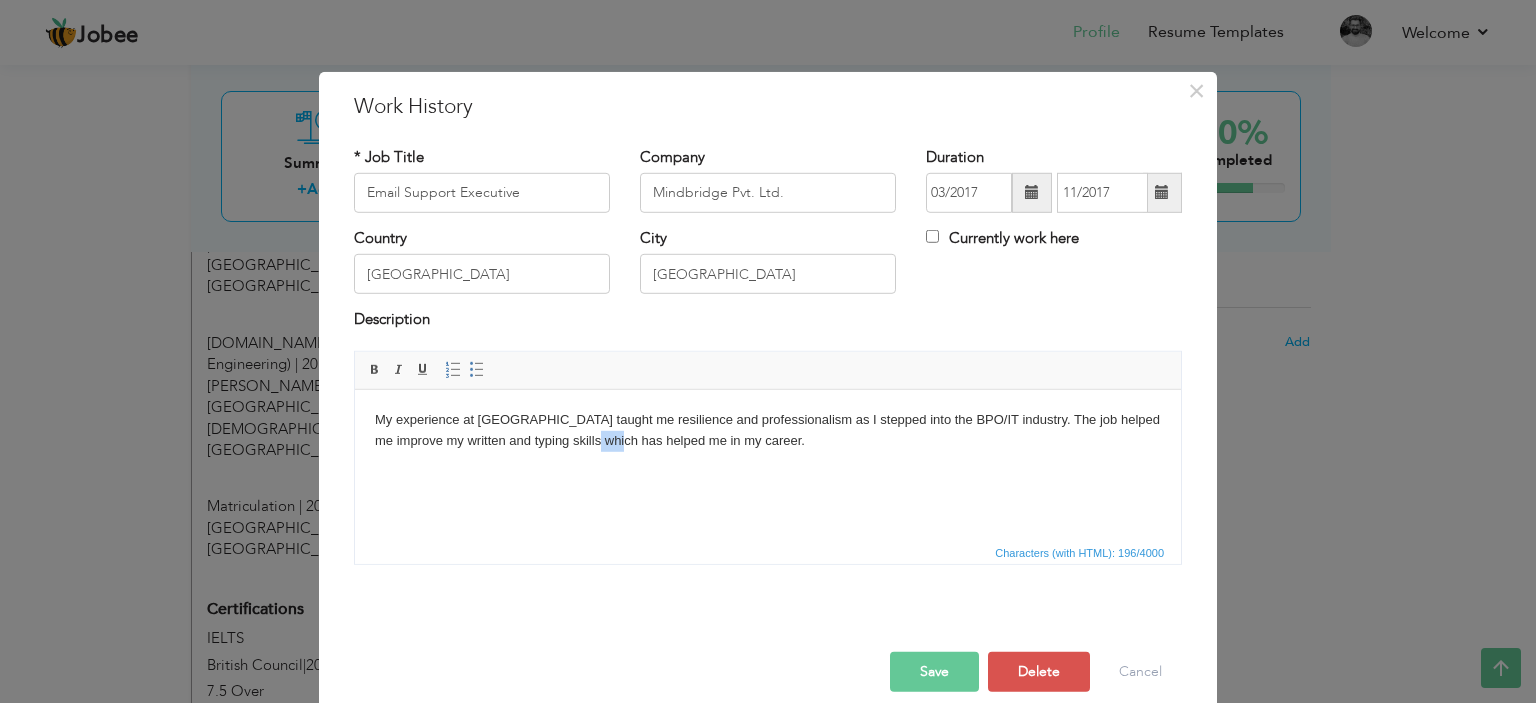 click on "My experience at mindbridge taught me resilience and professionalism as I stepped into the BPO/IT industry. The job helped me improve my written and typing skills which has helped me in my career." at bounding box center (768, 430) 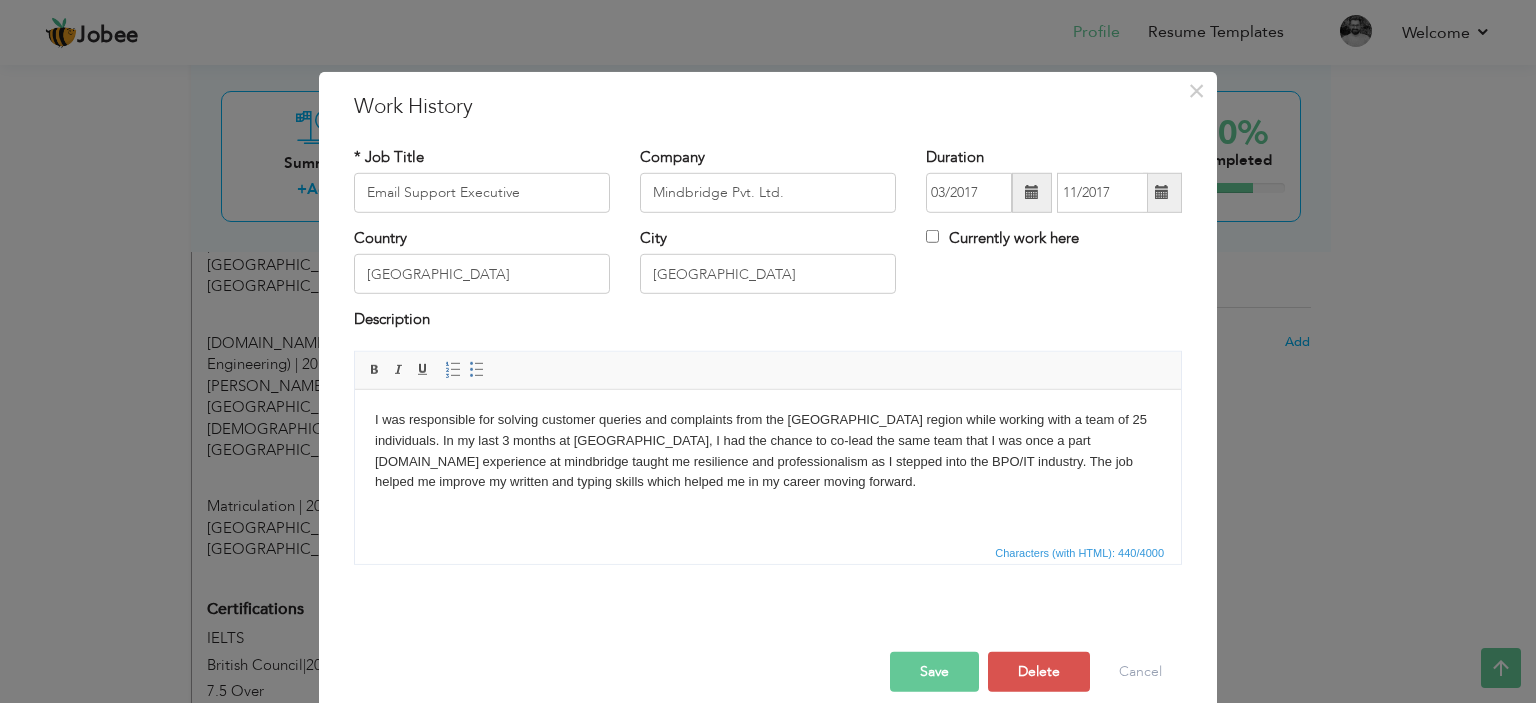 drag, startPoint x: 576, startPoint y: 462, endPoint x: 920, endPoint y: 458, distance: 344.02325 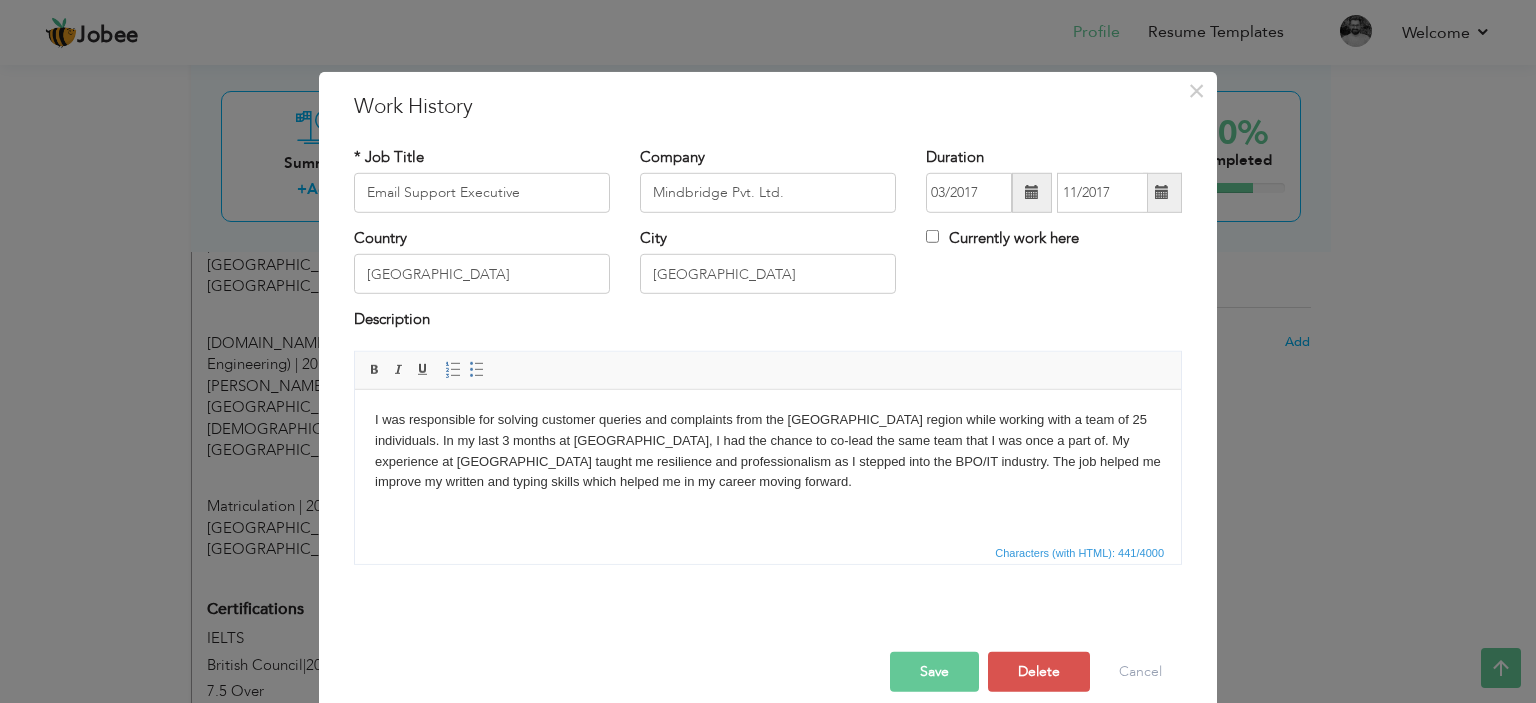click on "I was responsible for solving customer queries and complaints from the [GEOGRAPHIC_DATA] region while working with a team of 25 individuals. In my last 3 months at [GEOGRAPHIC_DATA], I had the chance to co-lead the same team that I was once a part of. My experience at [GEOGRAPHIC_DATA] taught me resilience and professionalism as I stepped into the BPO/IT industry. The job helped me improve my written and typing skills which helped me in my career moving forward." at bounding box center (768, 450) 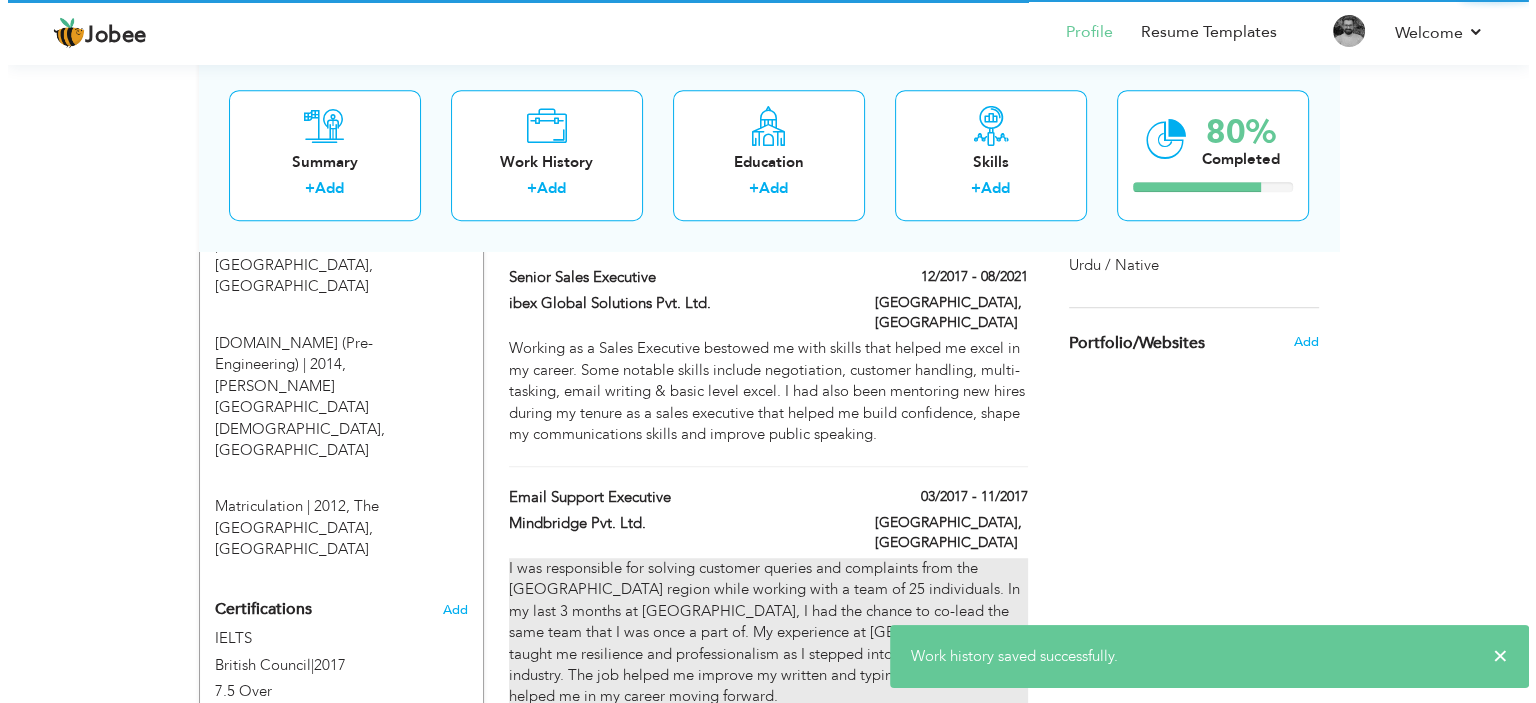 scroll, scrollTop: 1540, scrollLeft: 0, axis: vertical 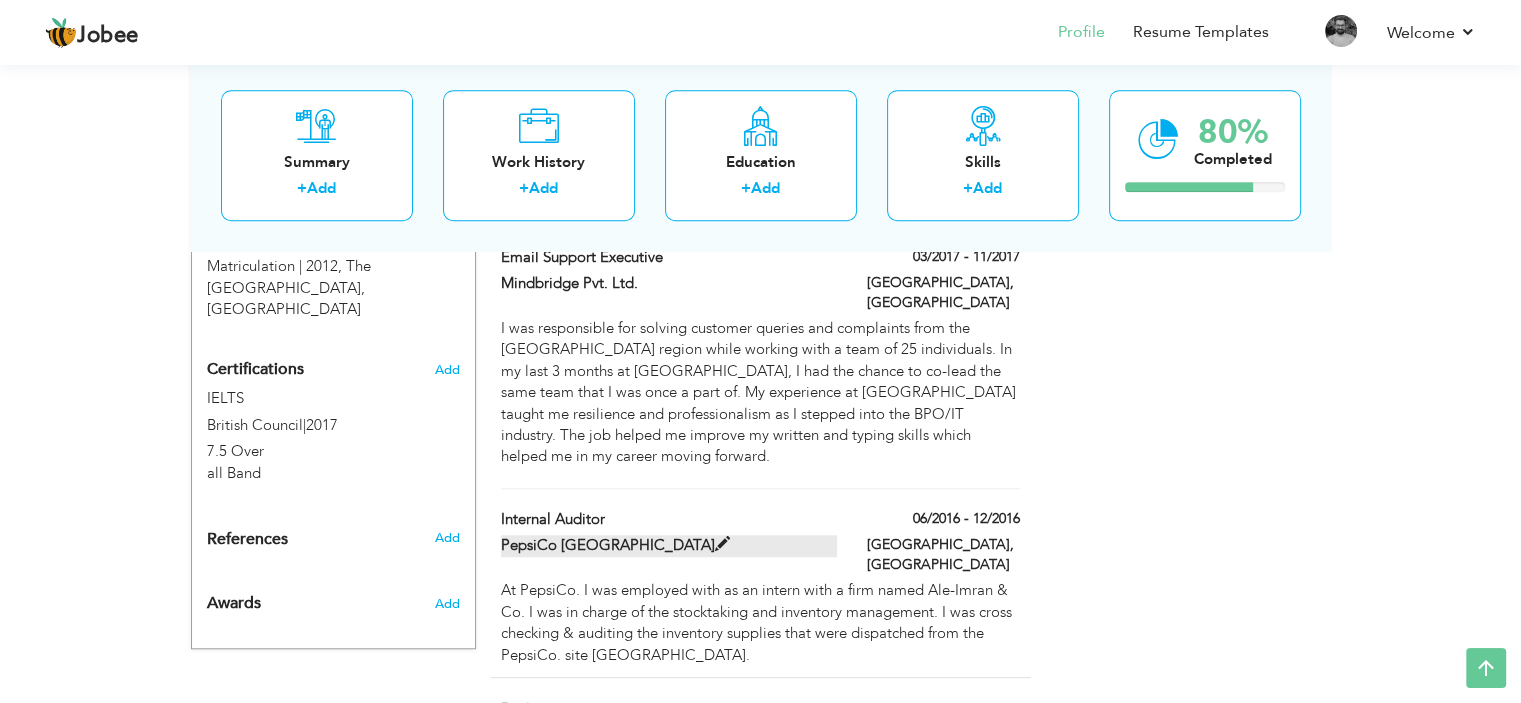 click at bounding box center (722, 544) 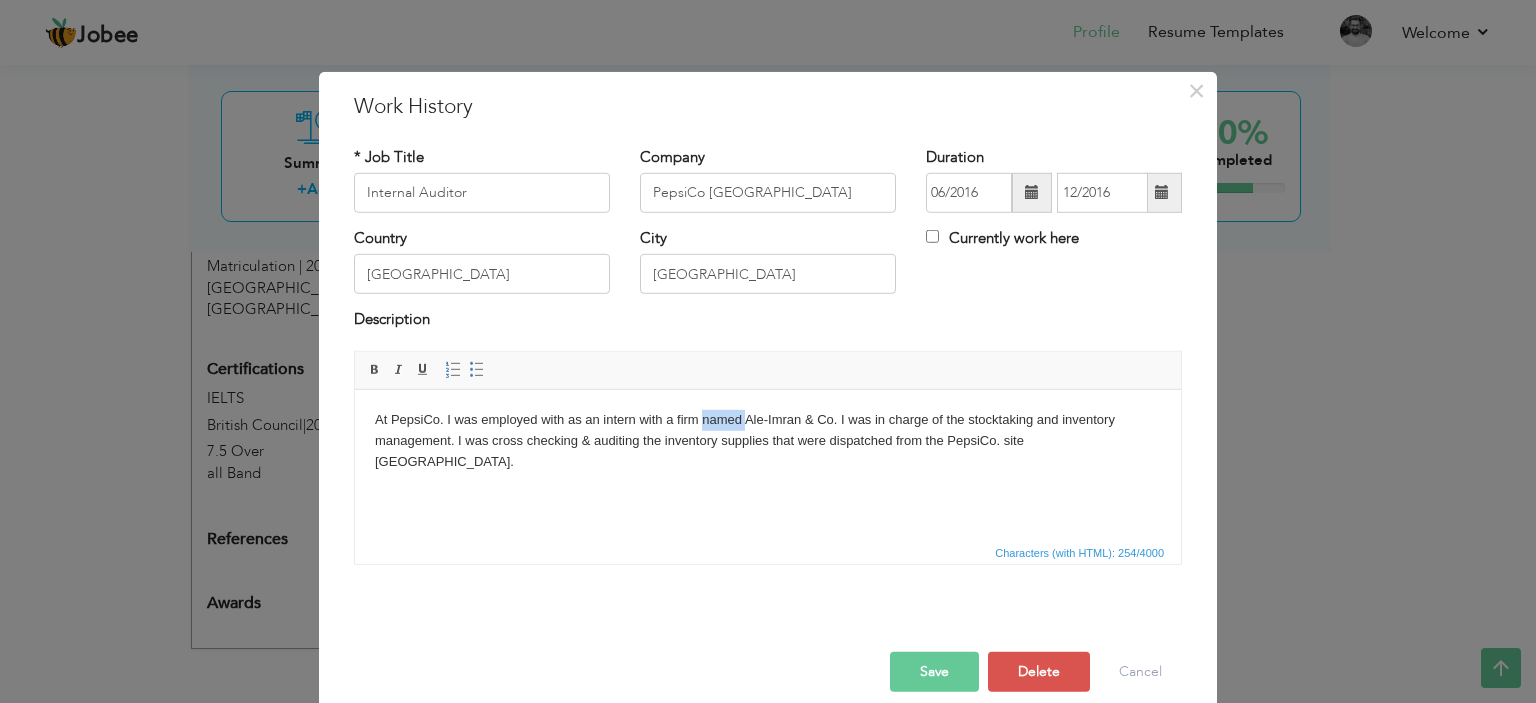 click on "At PepsiCo. I was employed with as an intern with a firm named Ale-Imran & Co. I was in charge of the stocktaking and inventory management. I was cross checking & auditing the inventory supplies that were dispatched from the PepsiCo. site Lahore." at bounding box center (768, 440) 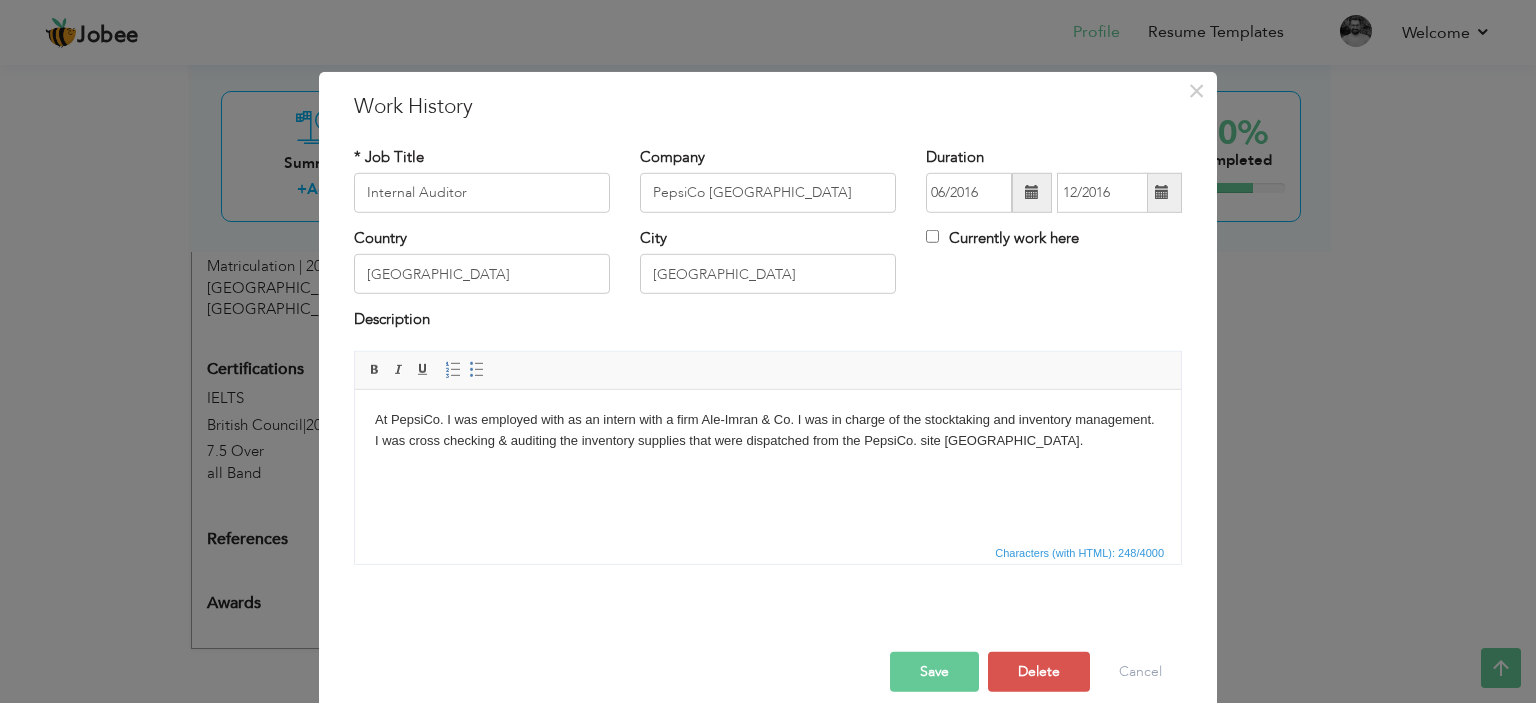 click on "At PepsiCo. I was employed with as an intern with a firm Ale-Imran & Co. I was in charge of the stocktaking and inventory management. I was cross checking & auditing the inventory supplies that were dispatched from the PepsiCo. site Lahore." at bounding box center (768, 430) 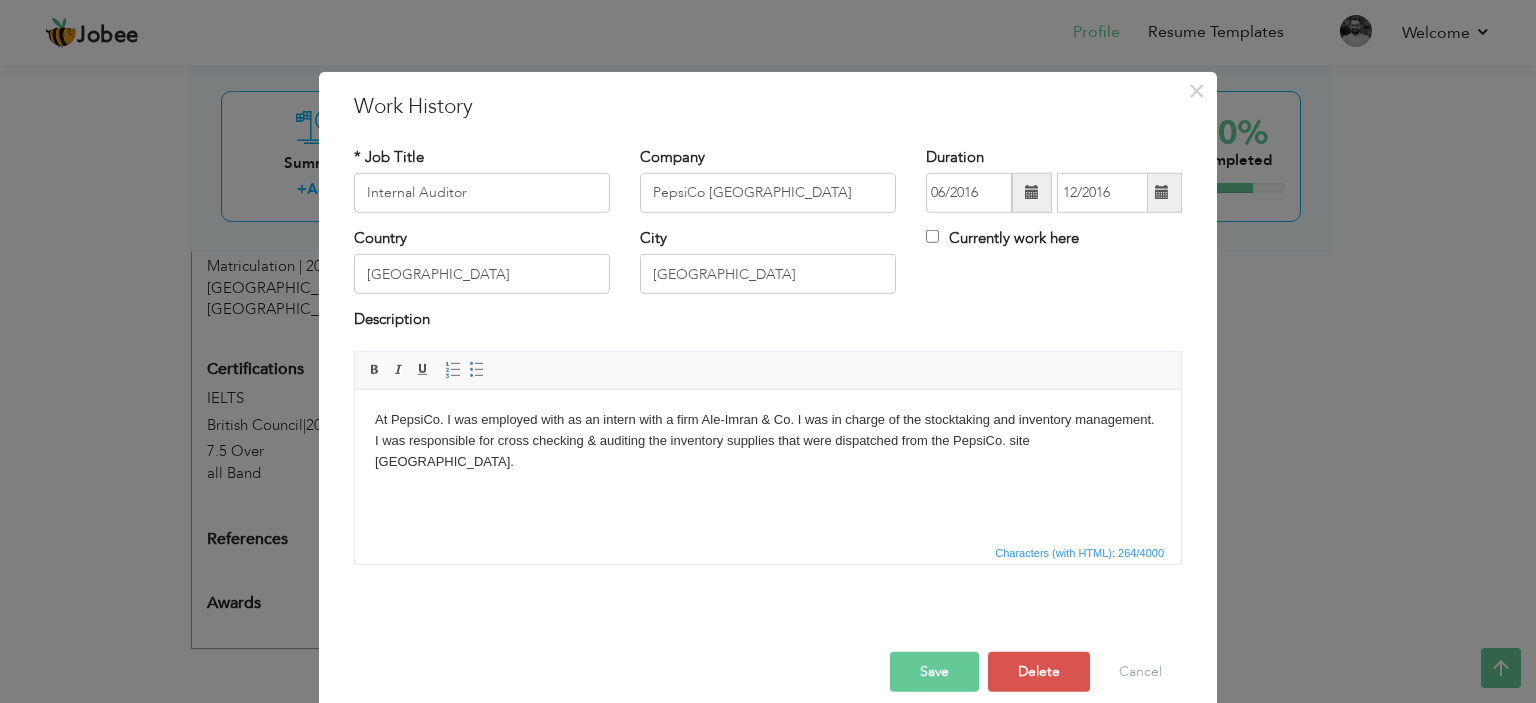 click on "At PepsiCo. I was employed with as an intern with a firm Ale-Imran & Co. I was in charge of the stocktaking and inventory management. I was responsible for cross checking & auditing the inventory supplies that were dispatched from the PepsiCo. site Lahore." at bounding box center (768, 440) 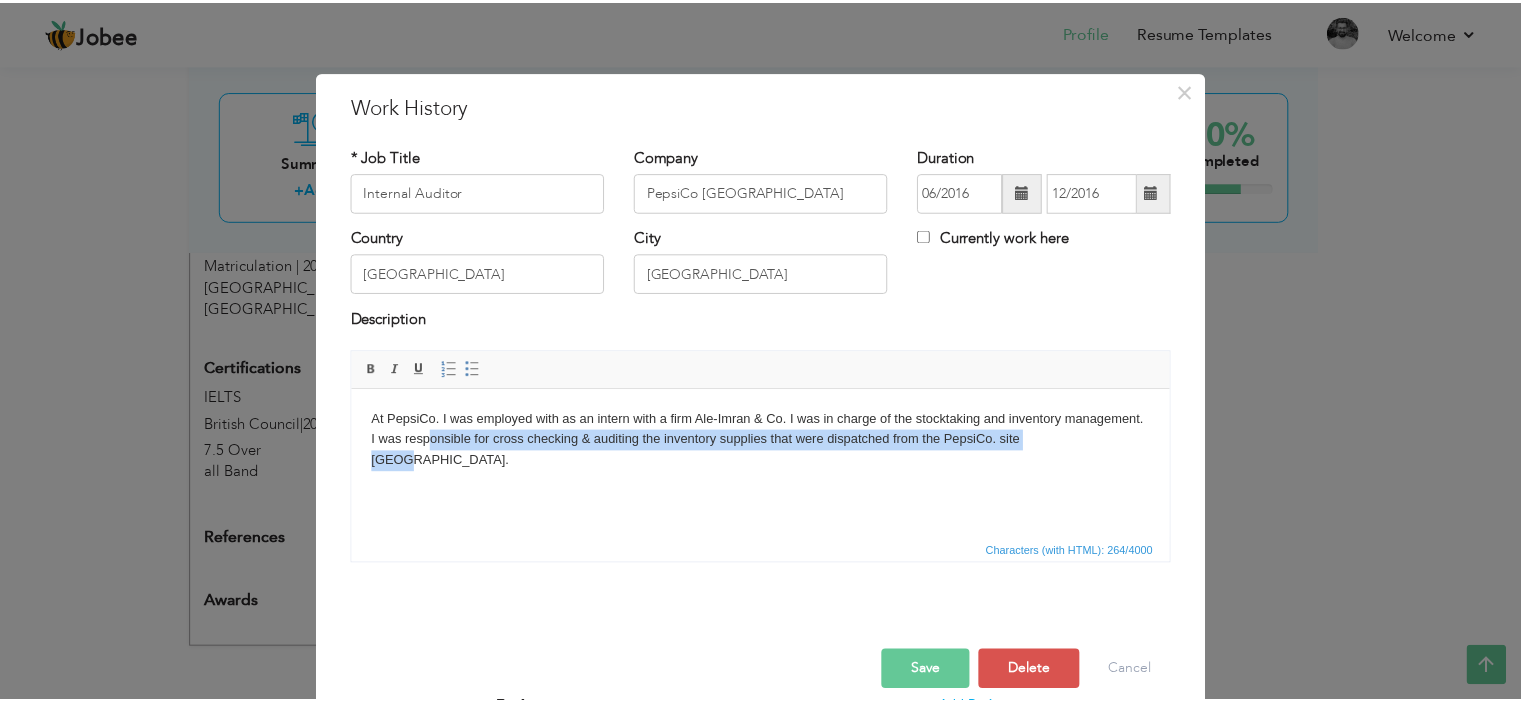 scroll, scrollTop: 22, scrollLeft: 0, axis: vertical 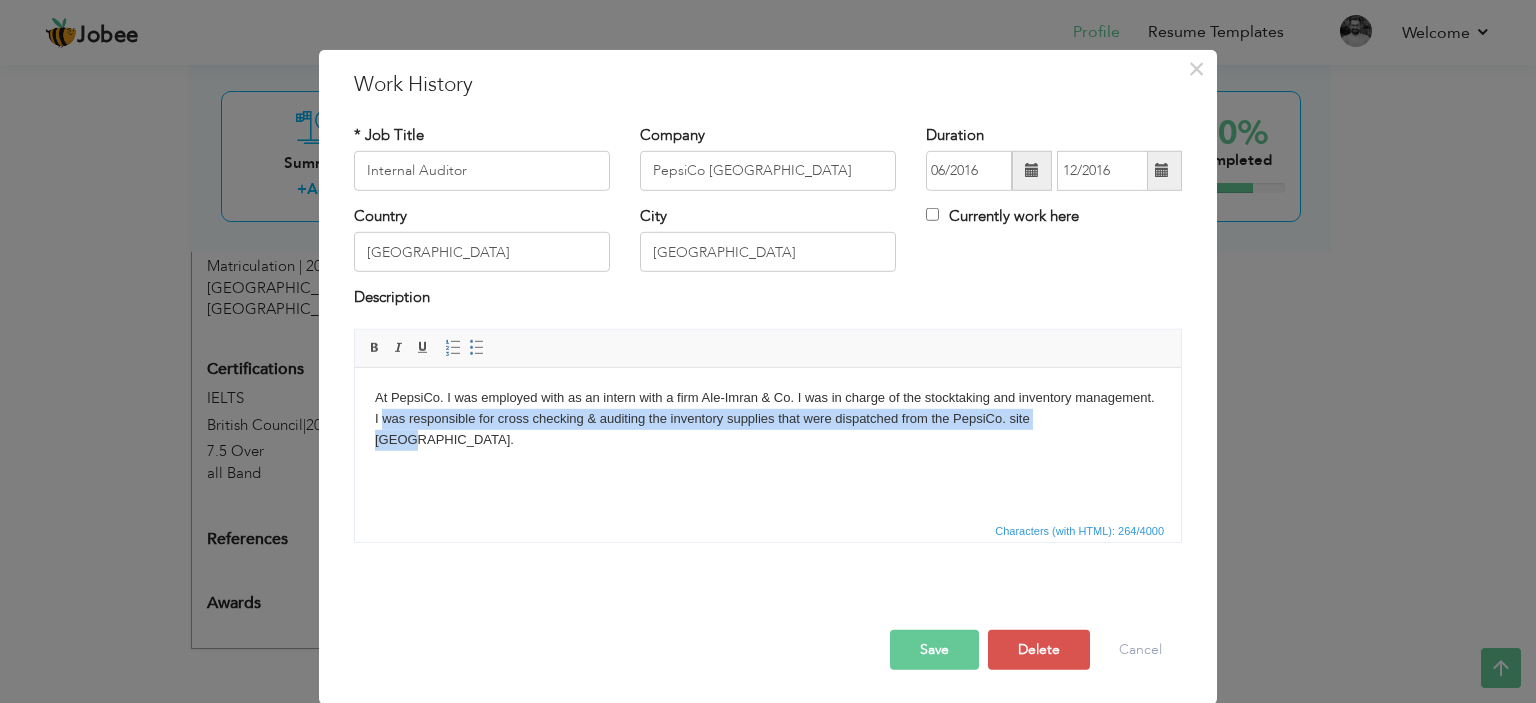 drag, startPoint x: 1062, startPoint y: 411, endPoint x: 311, endPoint y: 687, distance: 800.1106 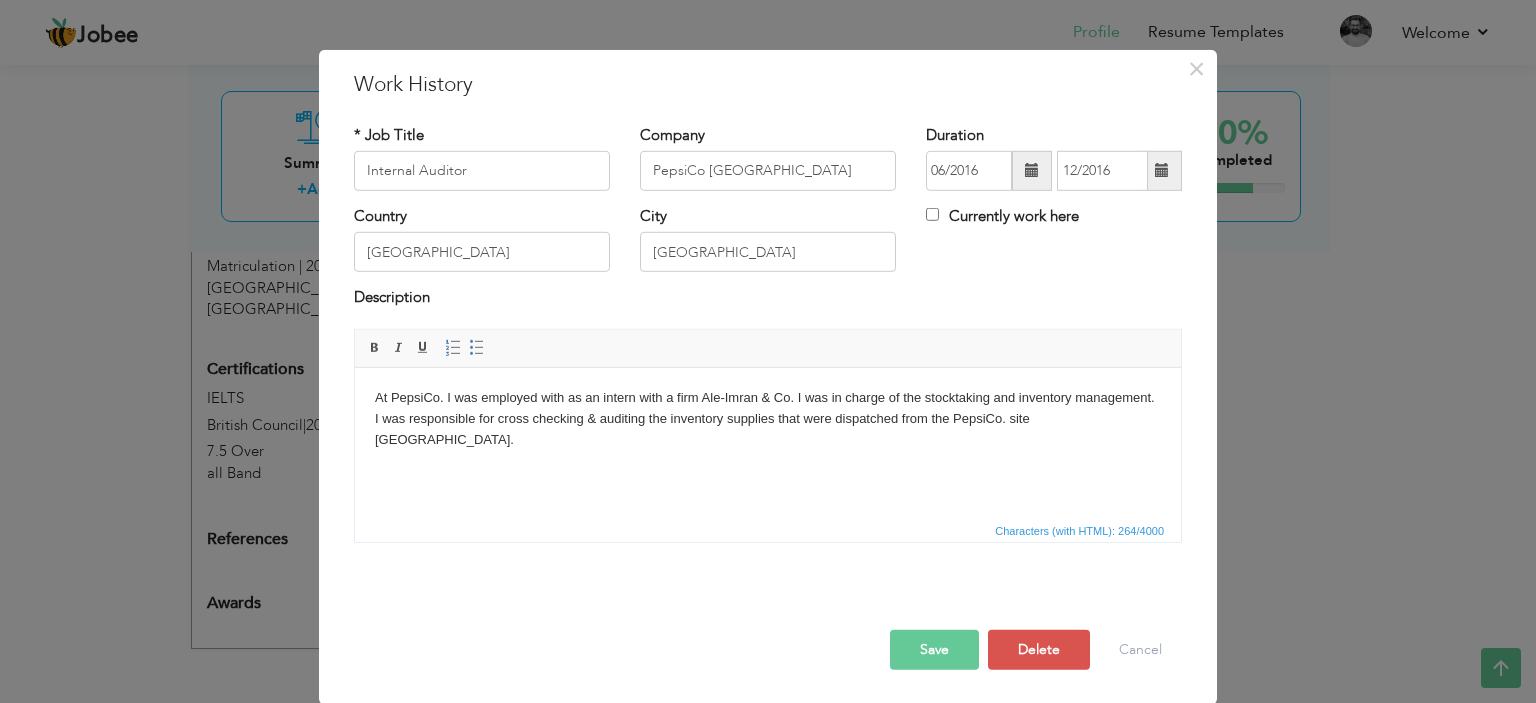 click on "At PepsiCo. I was employed with as an intern with a firm Ale-Imran & Co. I was in charge of the stocktaking and inventory management. I was responsible for cross checking & auditing the inventory supplies that were dispatched from the PepsiCo. site Lahore." at bounding box center [768, 418] 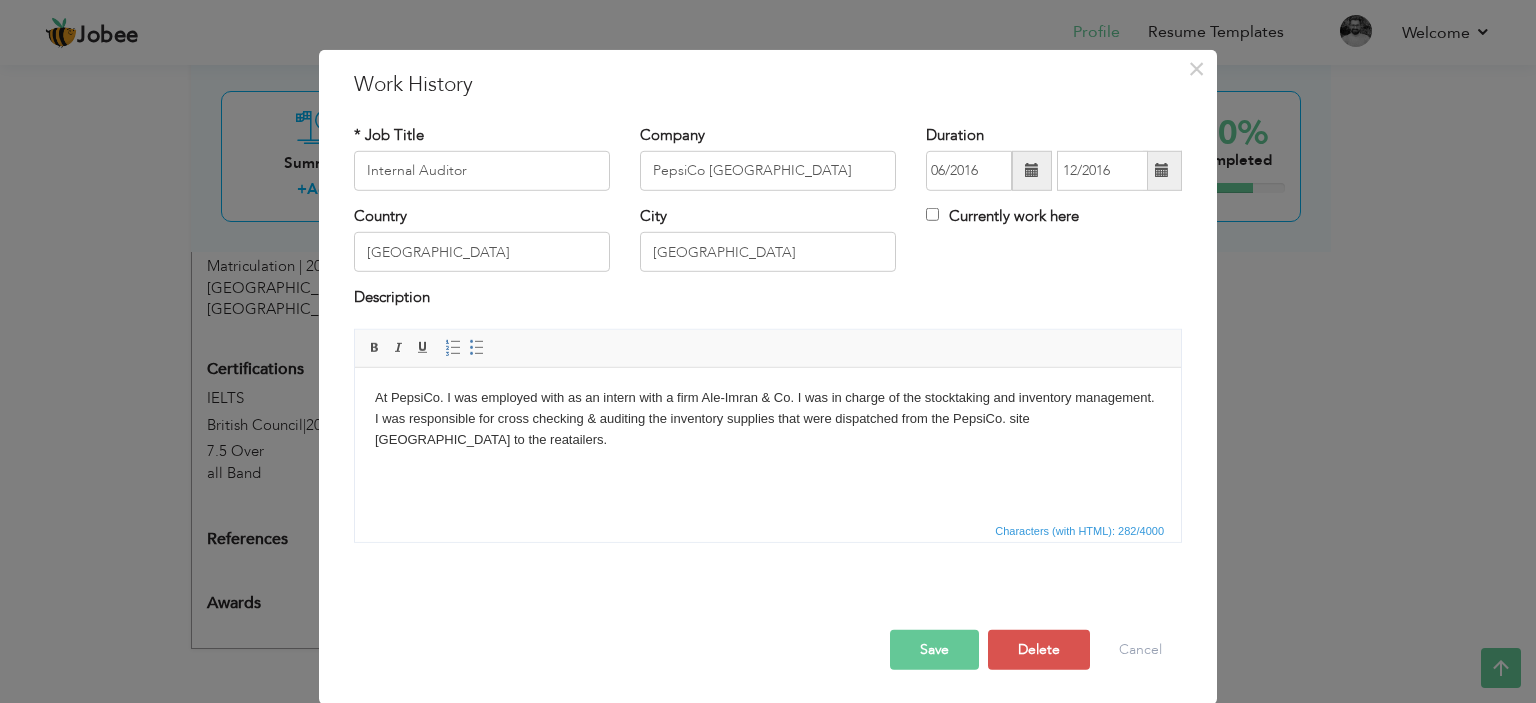 click on "Save" at bounding box center (934, 650) 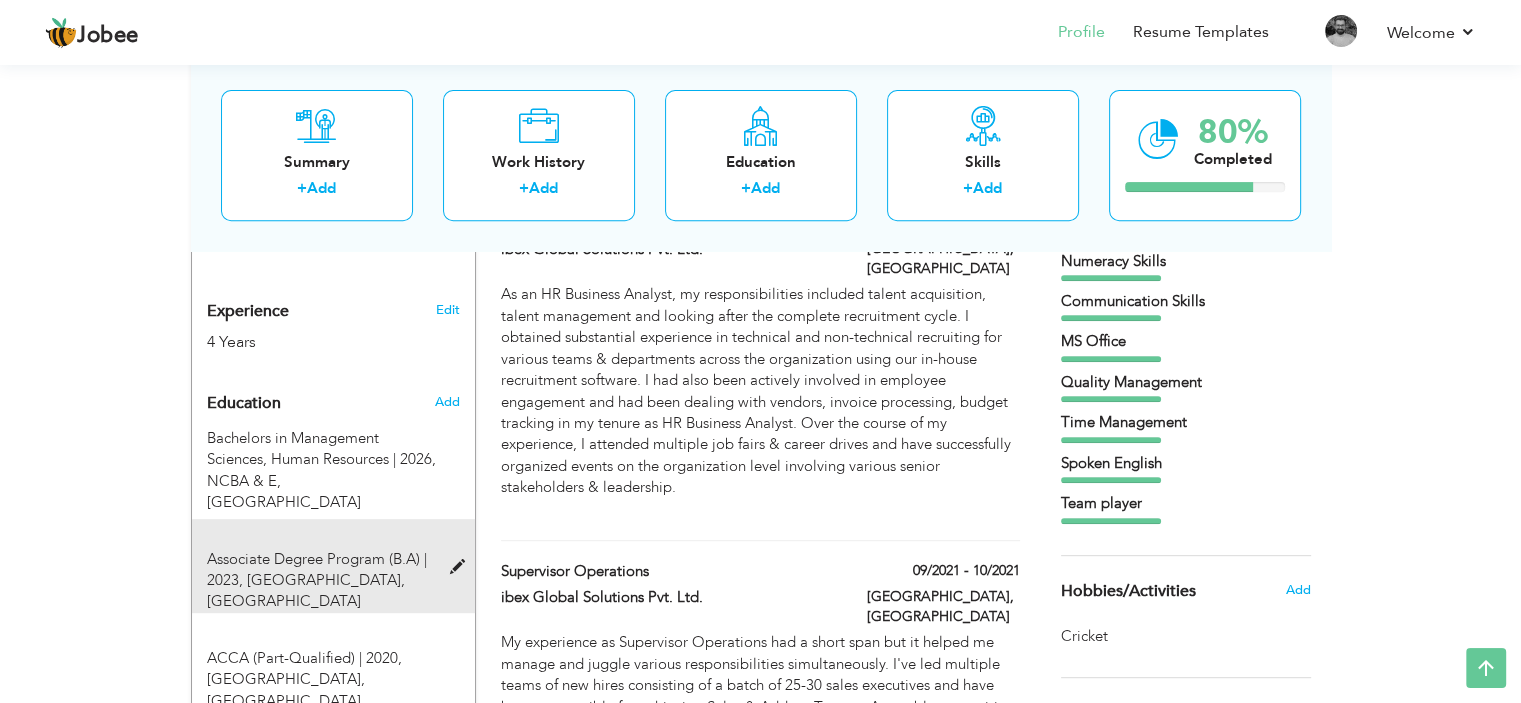 scroll, scrollTop: 800, scrollLeft: 0, axis: vertical 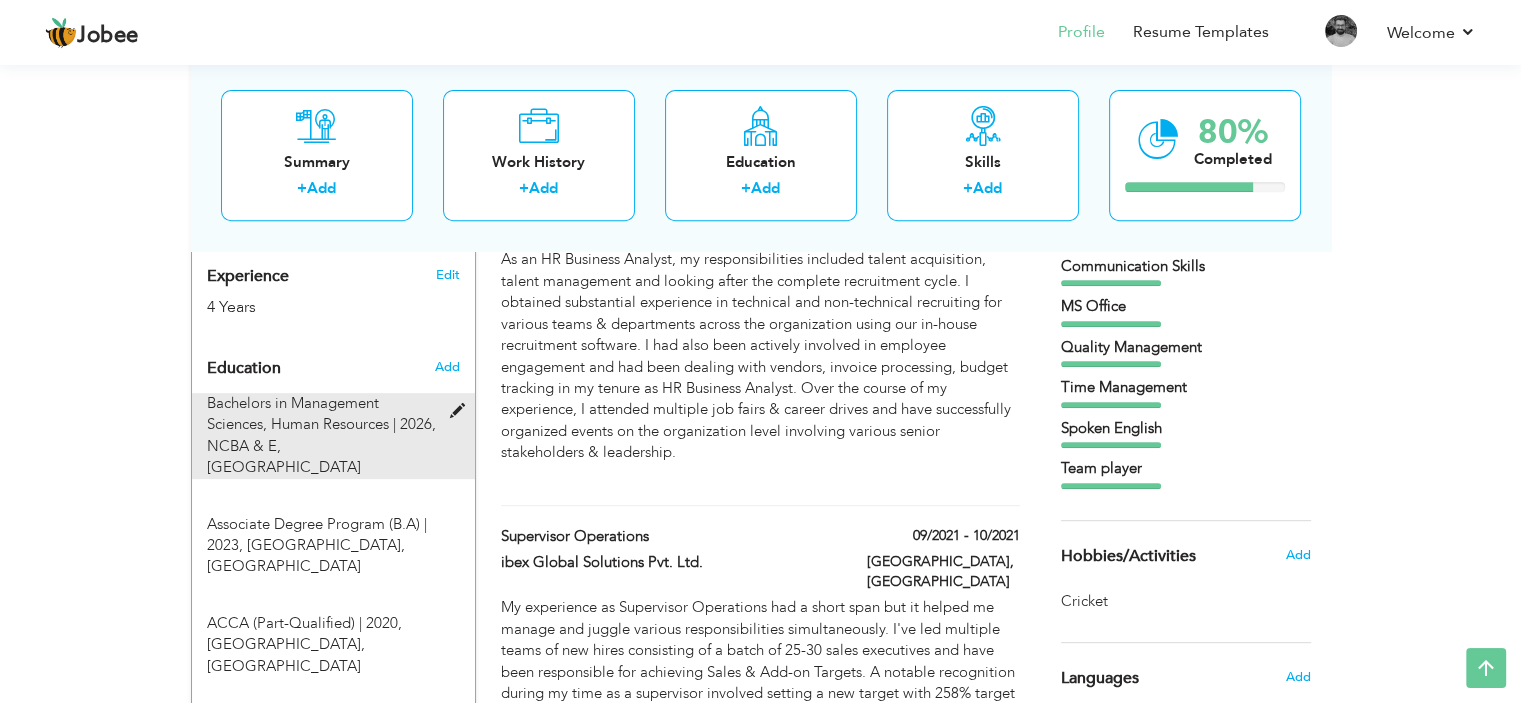 click at bounding box center (461, 411) 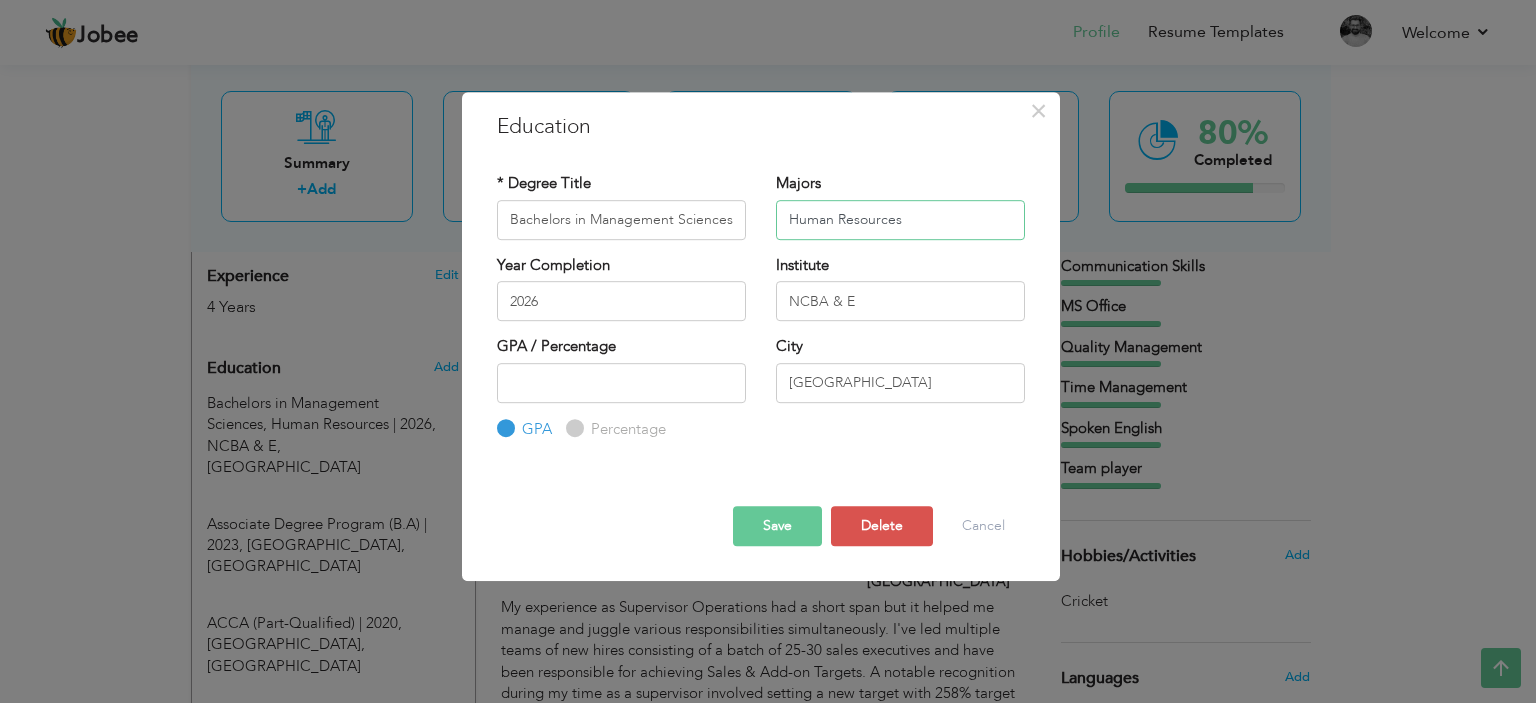 click on "Human Resources" at bounding box center (900, 220) 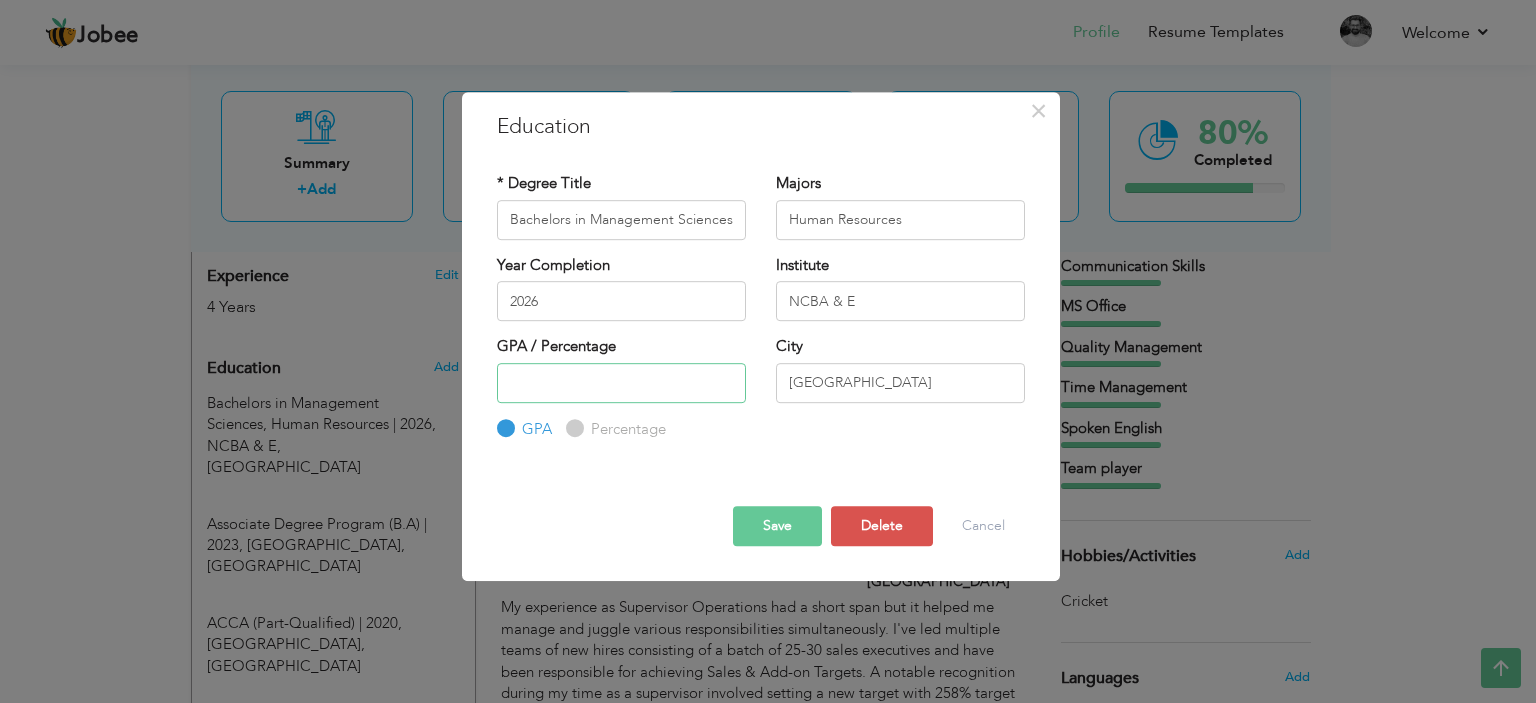 click at bounding box center (621, 383) 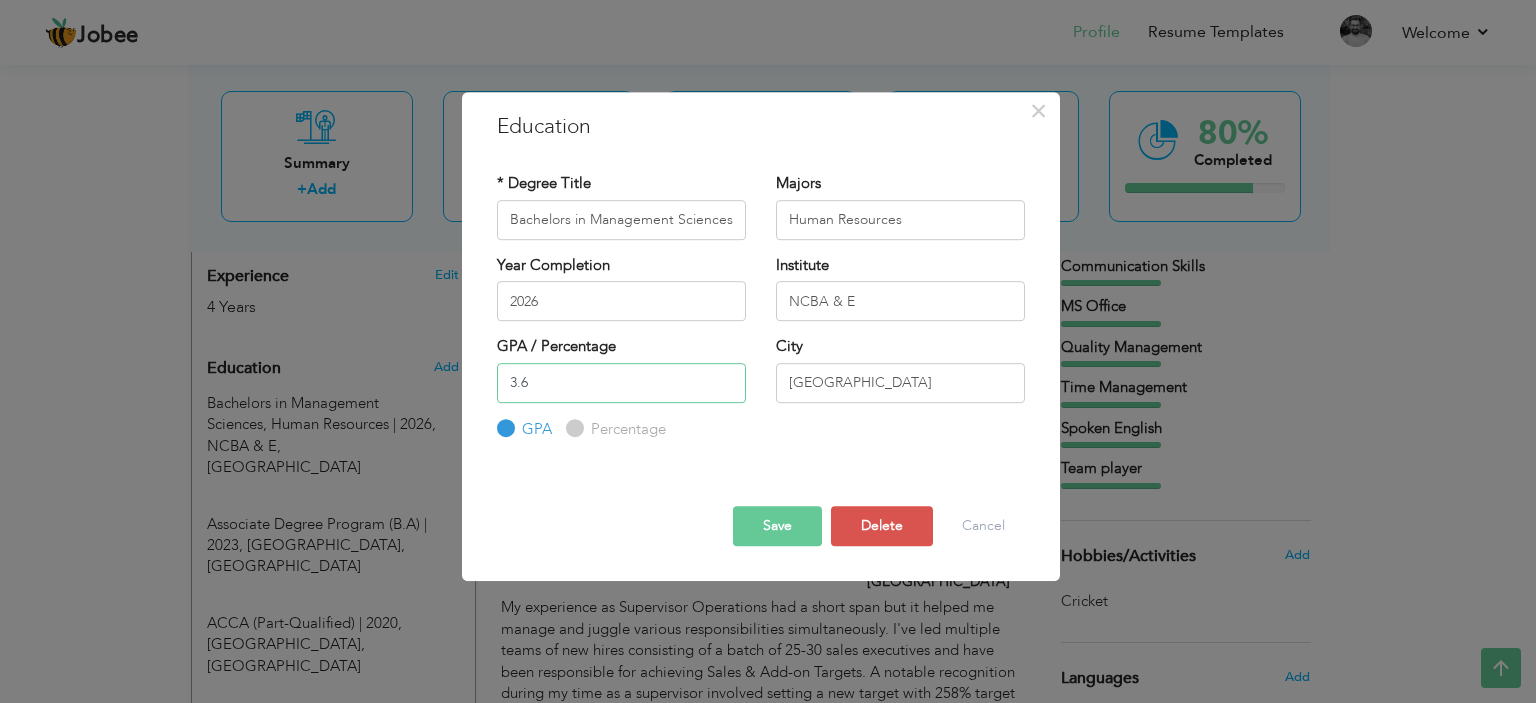 type on "3.6" 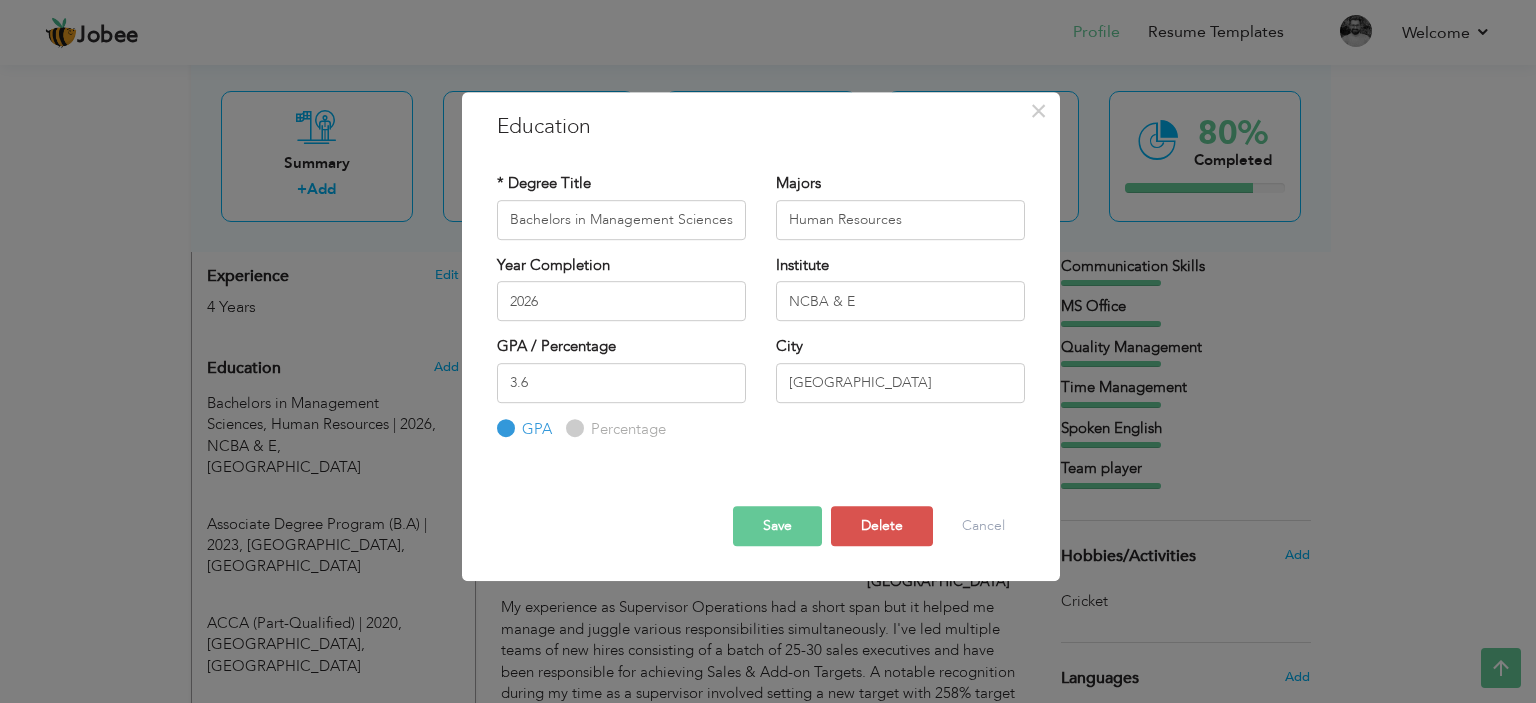 click on "Save" at bounding box center (777, 526) 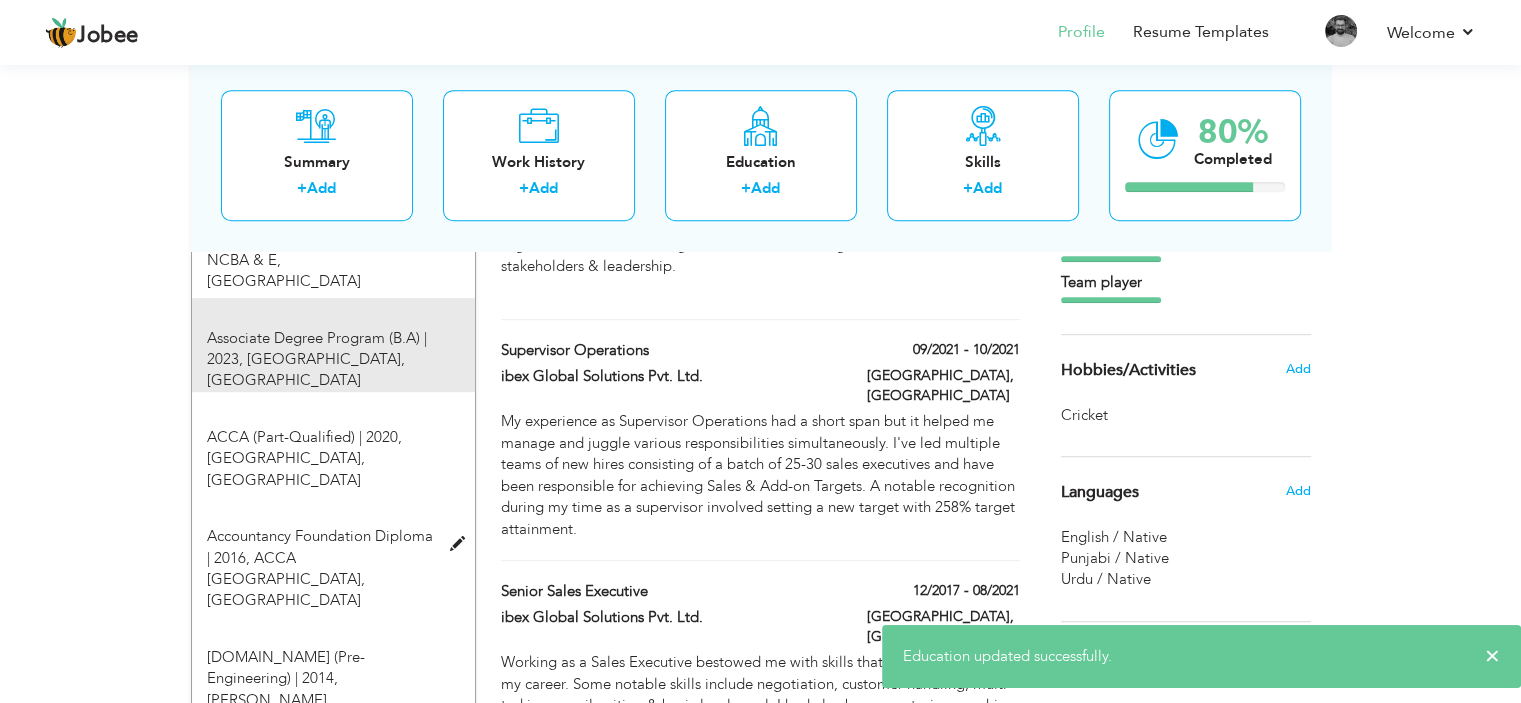 scroll, scrollTop: 900, scrollLeft: 0, axis: vertical 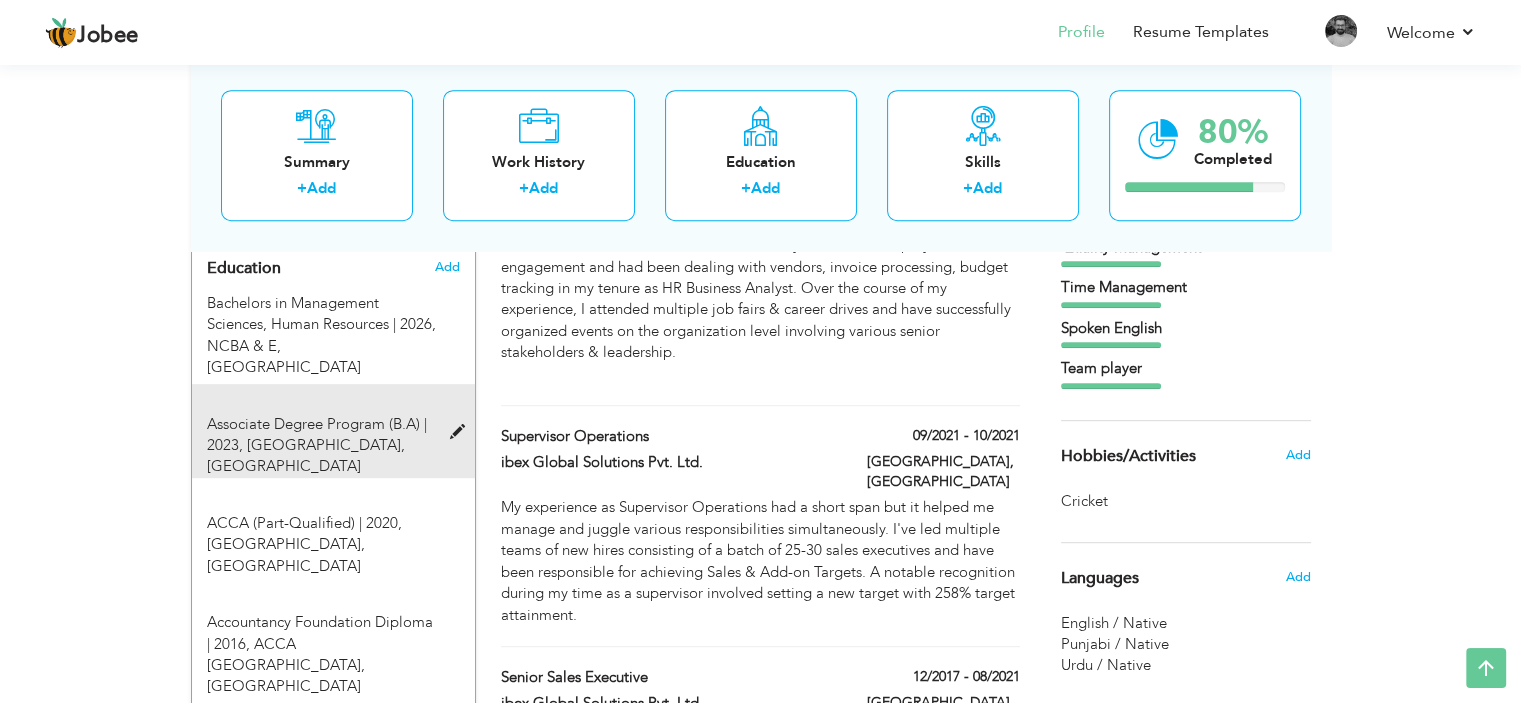 click at bounding box center (461, 432) 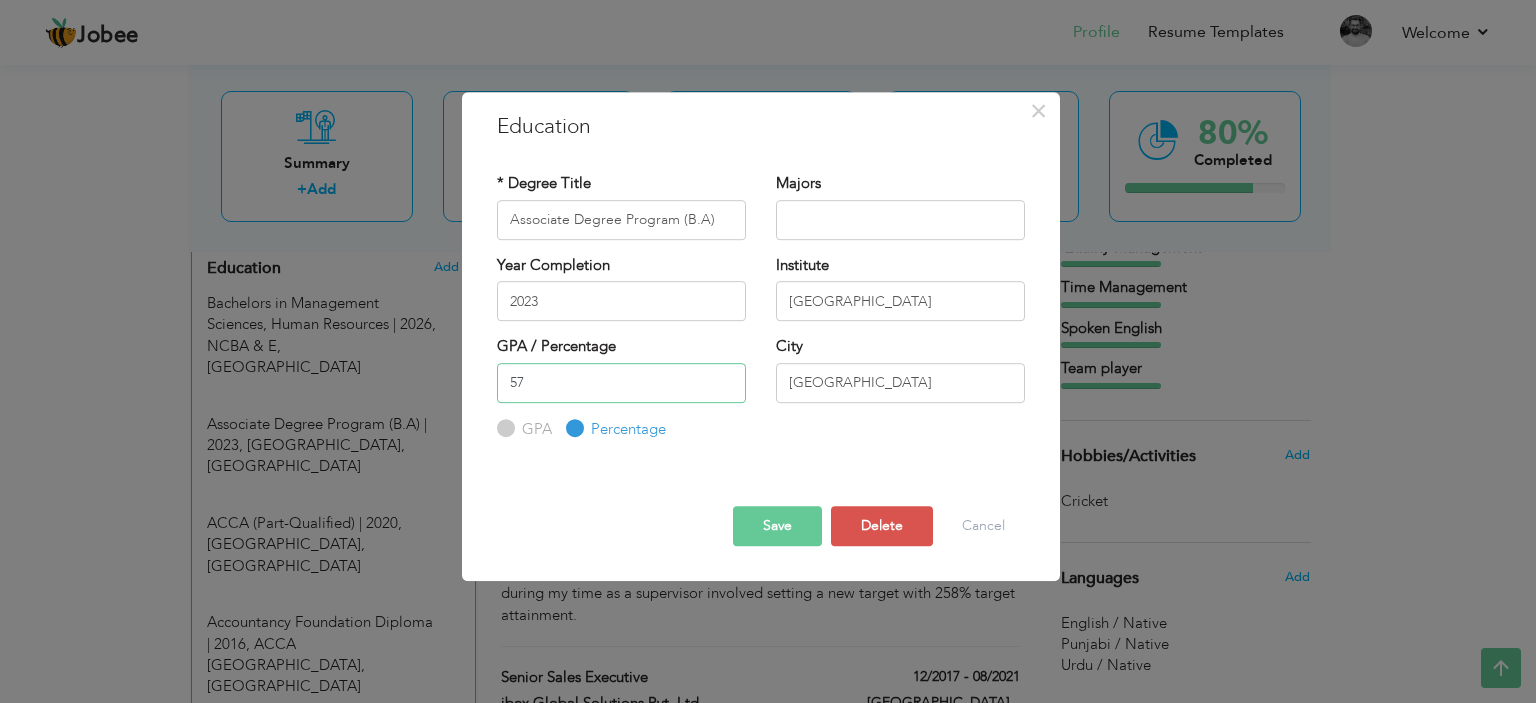 drag, startPoint x: 621, startPoint y: 381, endPoint x: 474, endPoint y: 378, distance: 147.03061 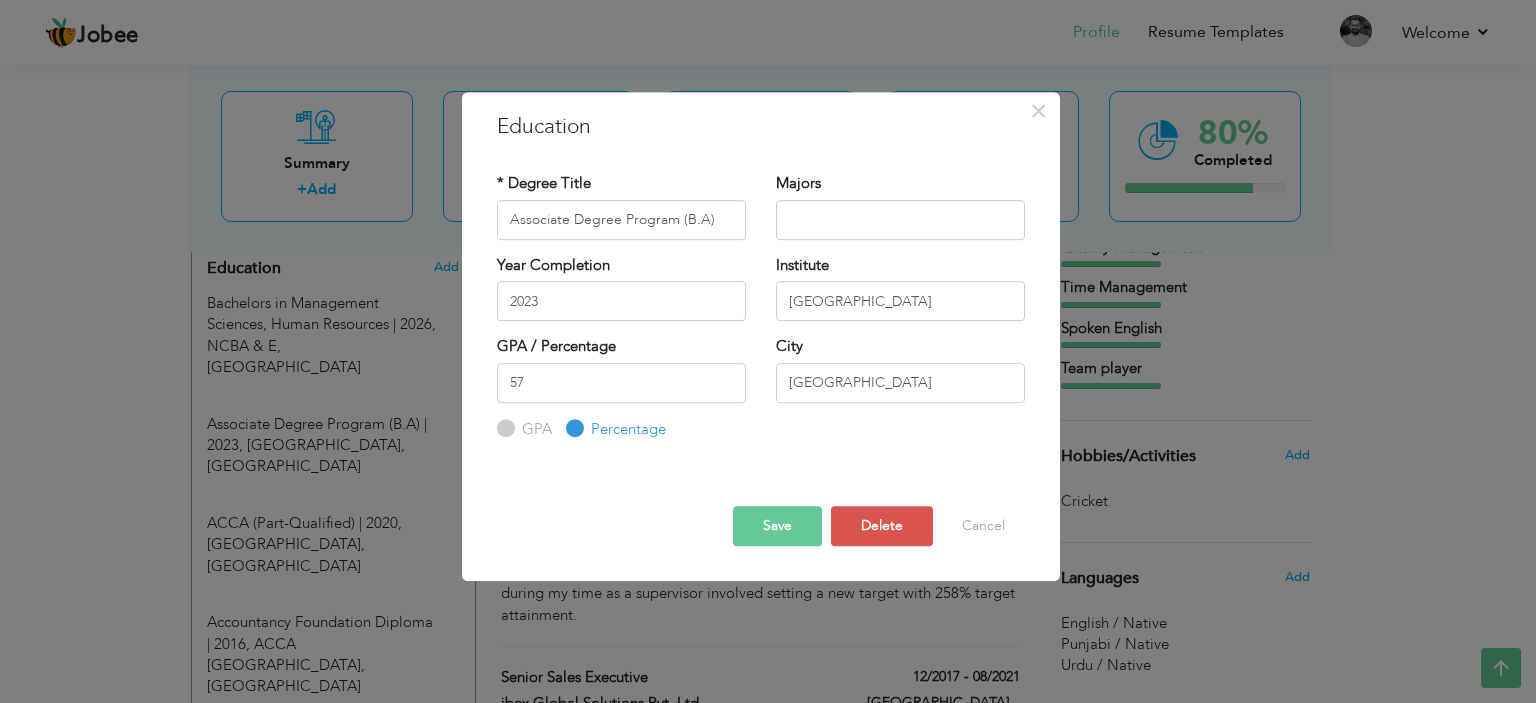 click on "GPA" at bounding box center (534, 429) 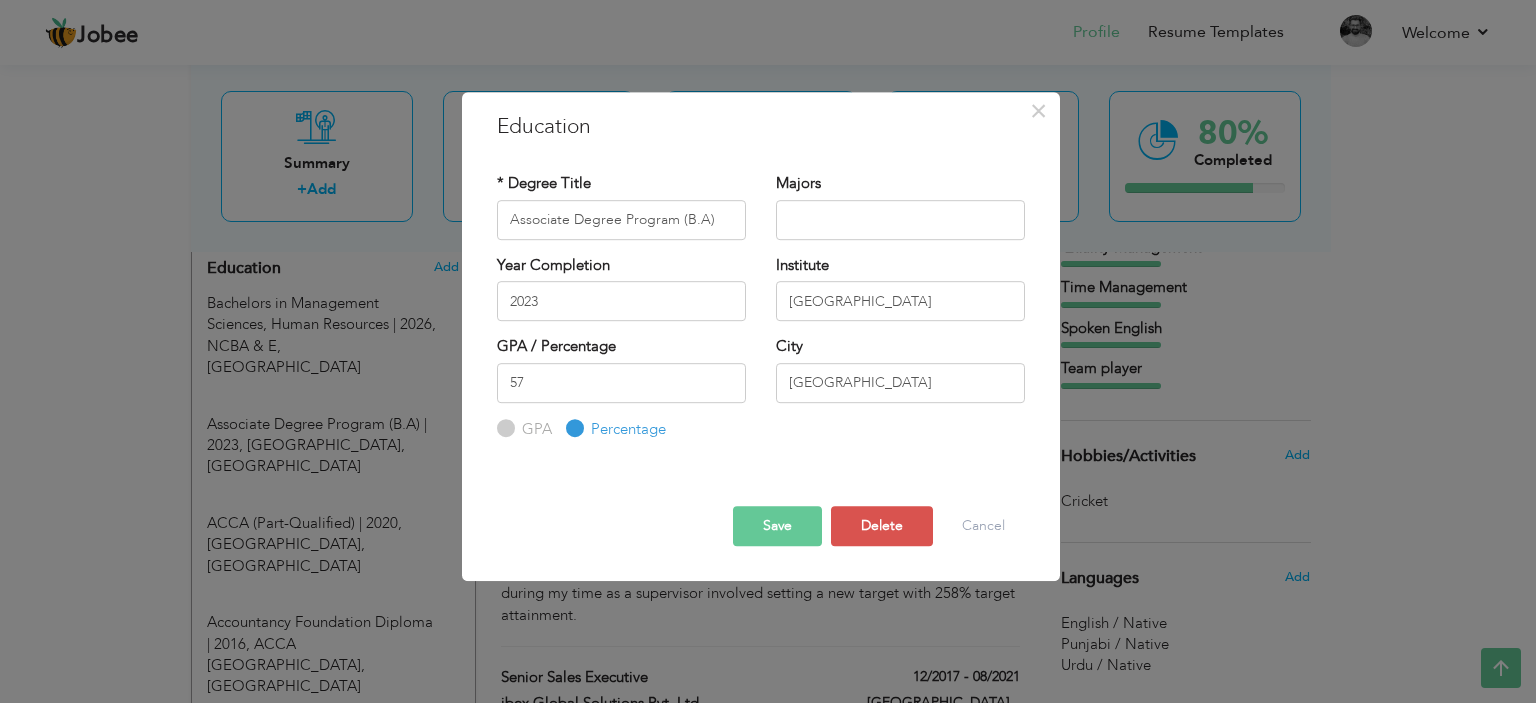 radio on "true" 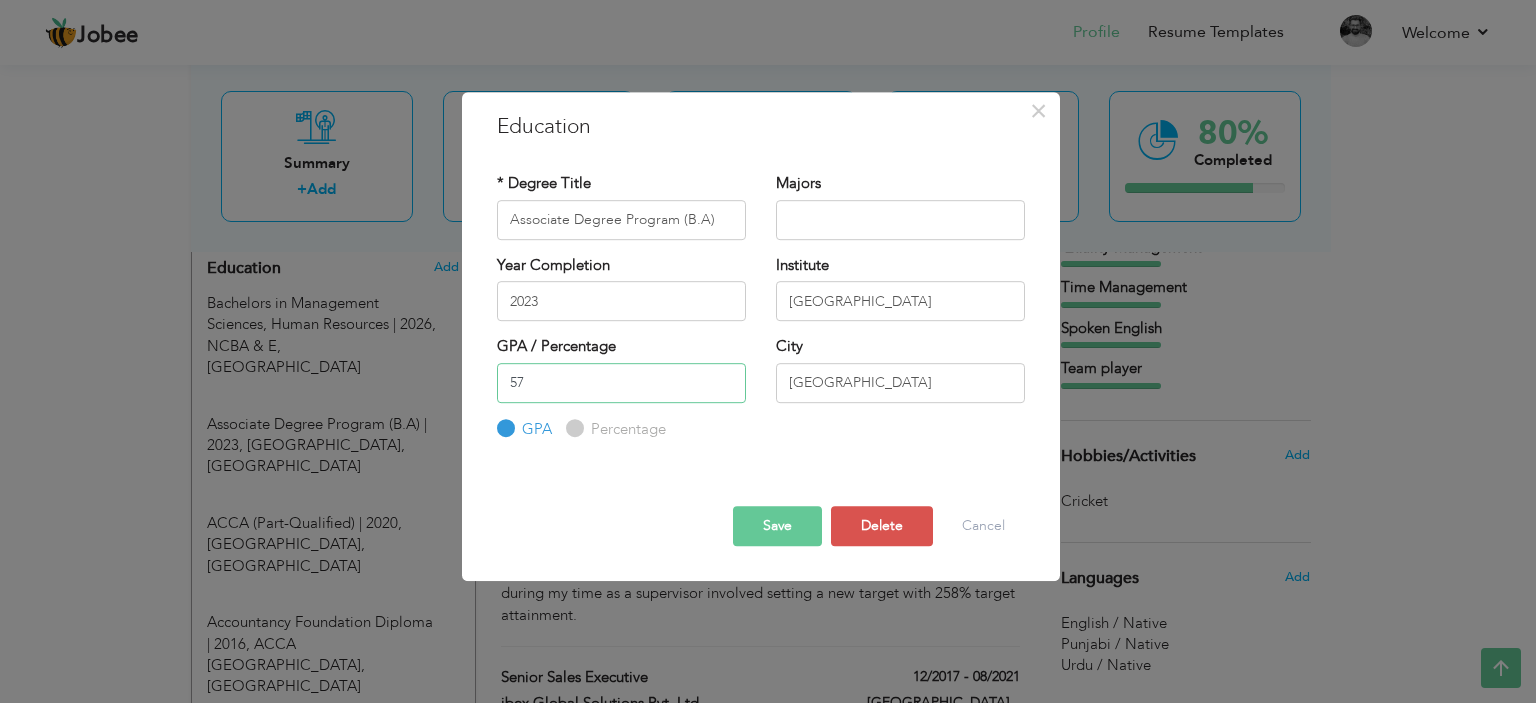 click on "57" at bounding box center (621, 383) 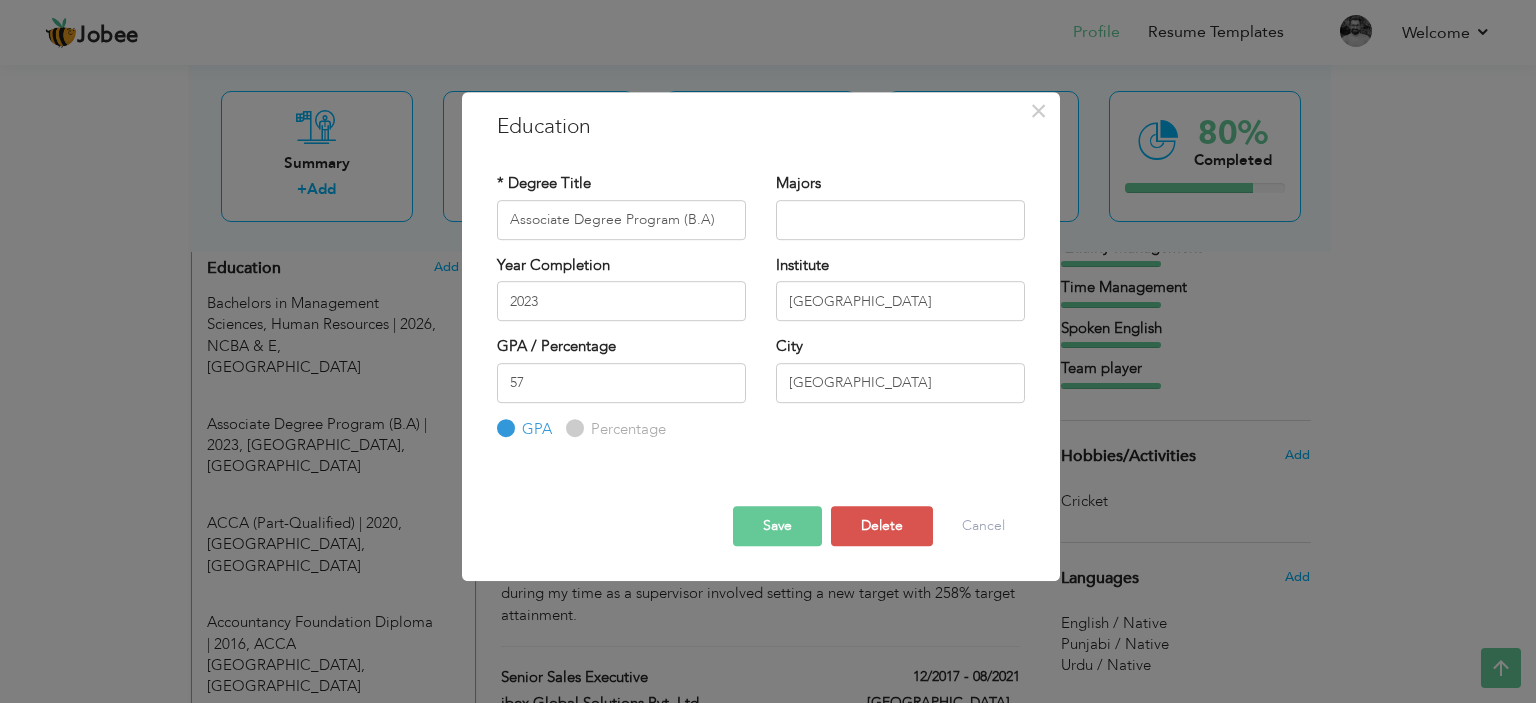 click on "Percentage" at bounding box center [572, 428] 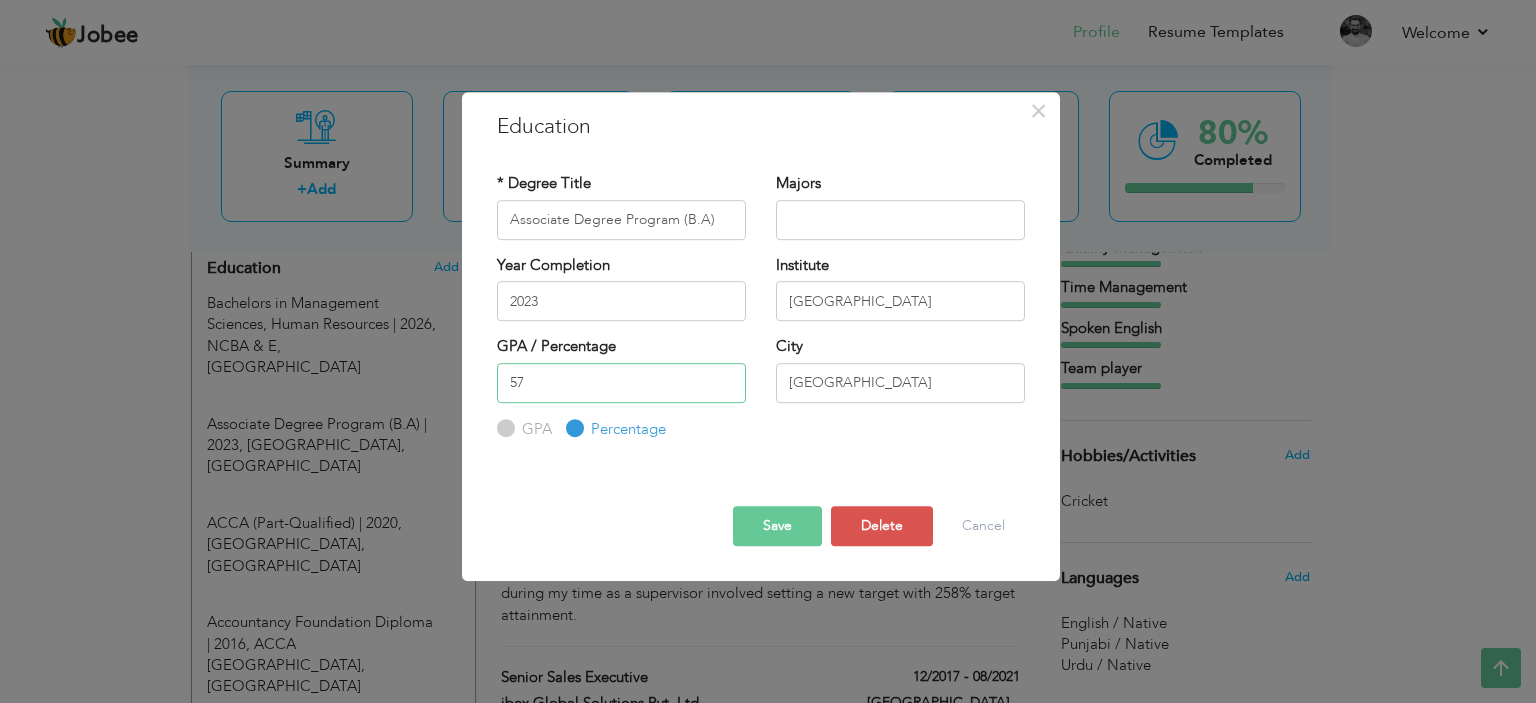 drag, startPoint x: 583, startPoint y: 389, endPoint x: 465, endPoint y: 387, distance: 118.016945 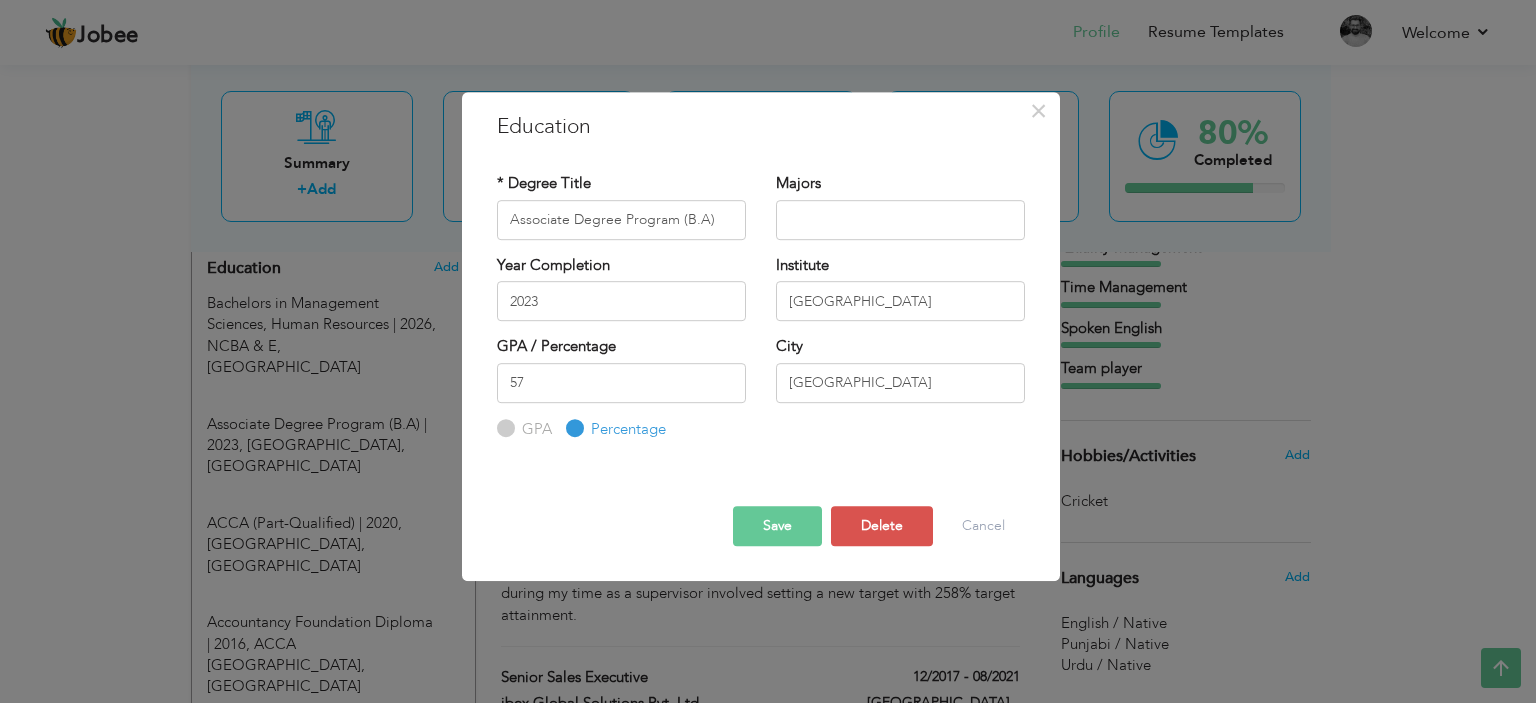 click on "GPA" at bounding box center [524, 429] 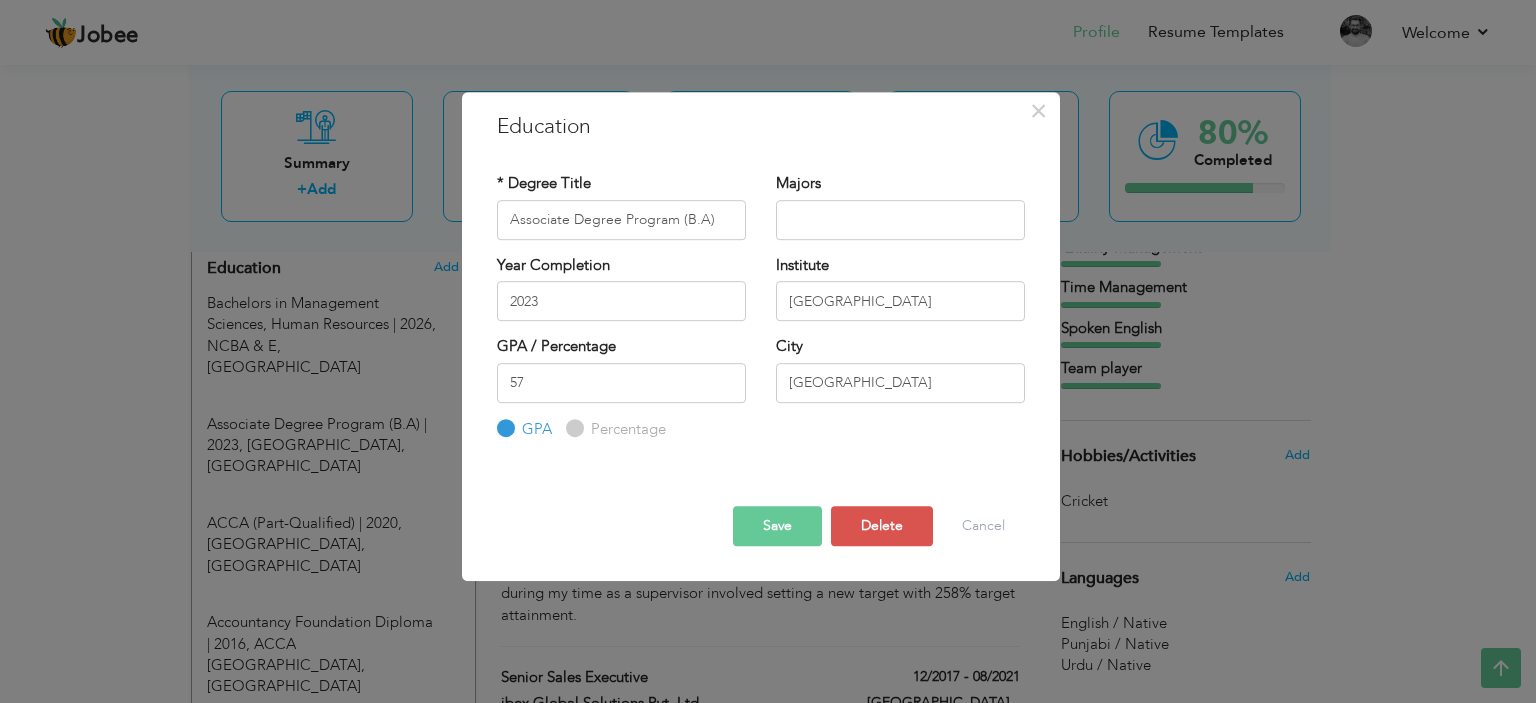 click on "Percentage" at bounding box center (626, 429) 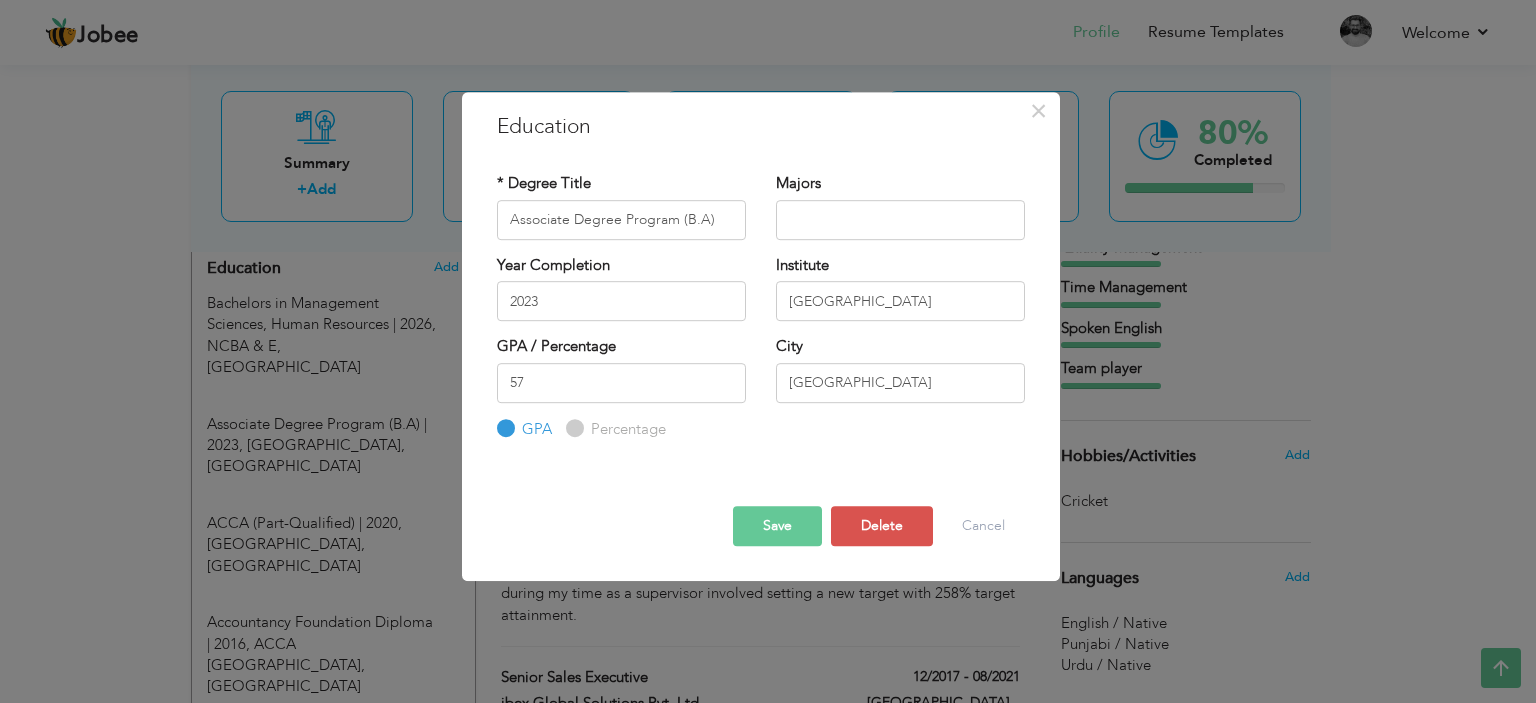 click on "Percentage" at bounding box center [572, 428] 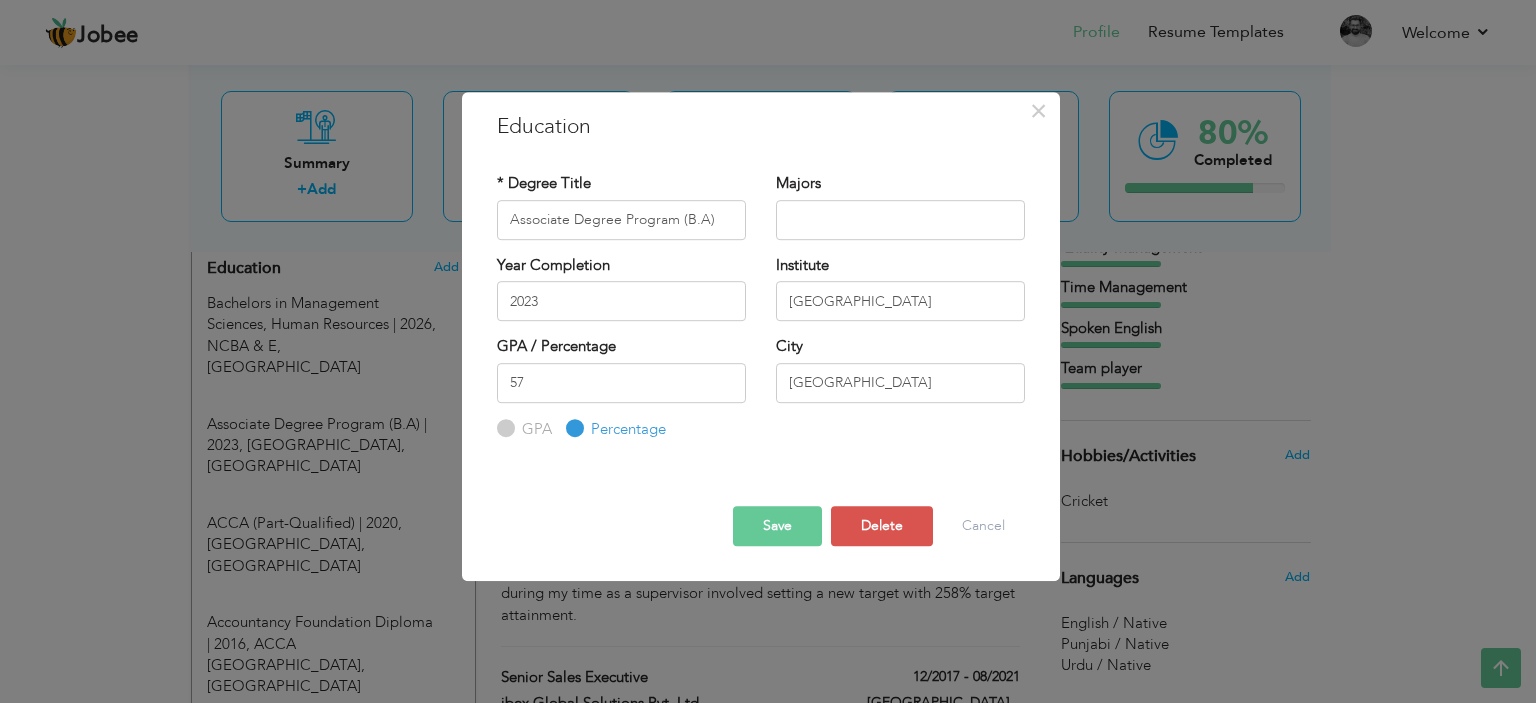 click on "Save" at bounding box center [777, 526] 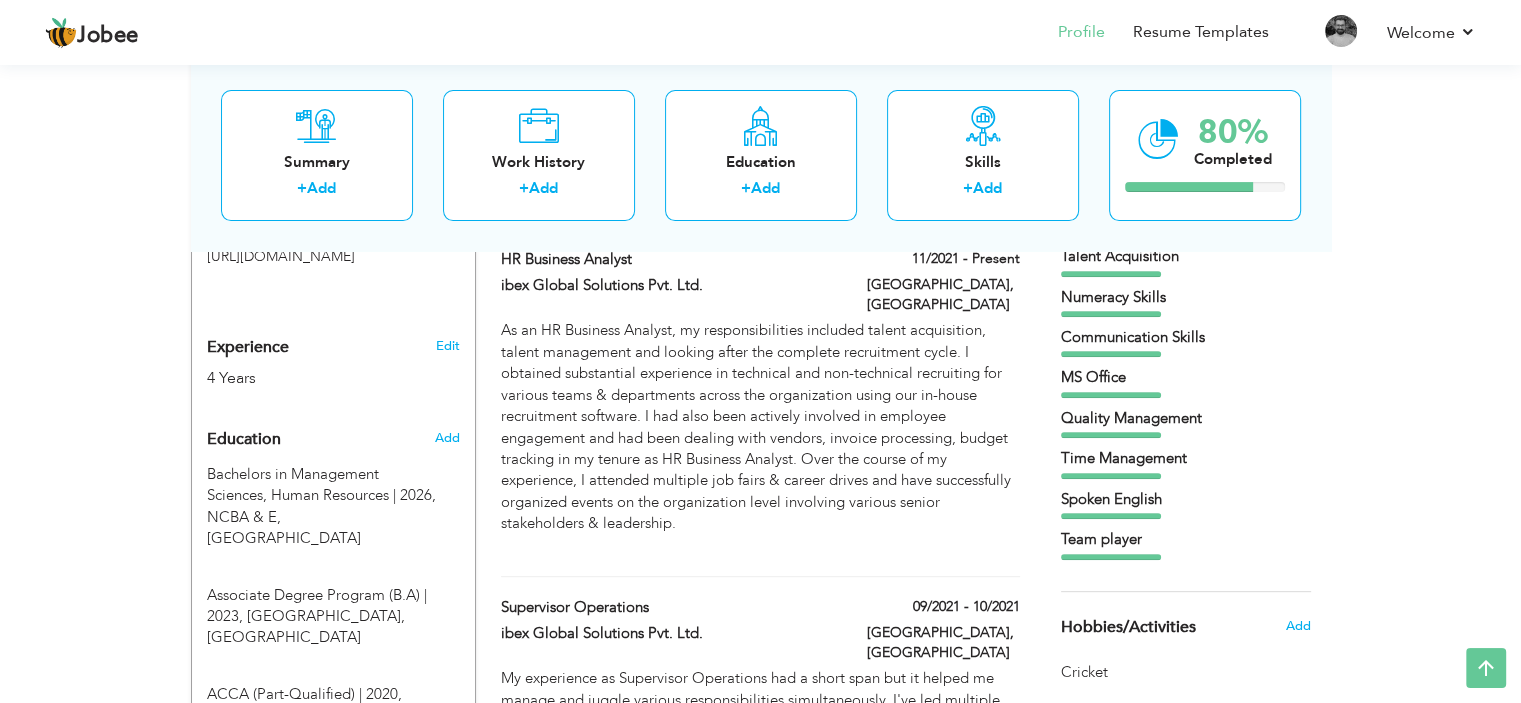 scroll, scrollTop: 640, scrollLeft: 0, axis: vertical 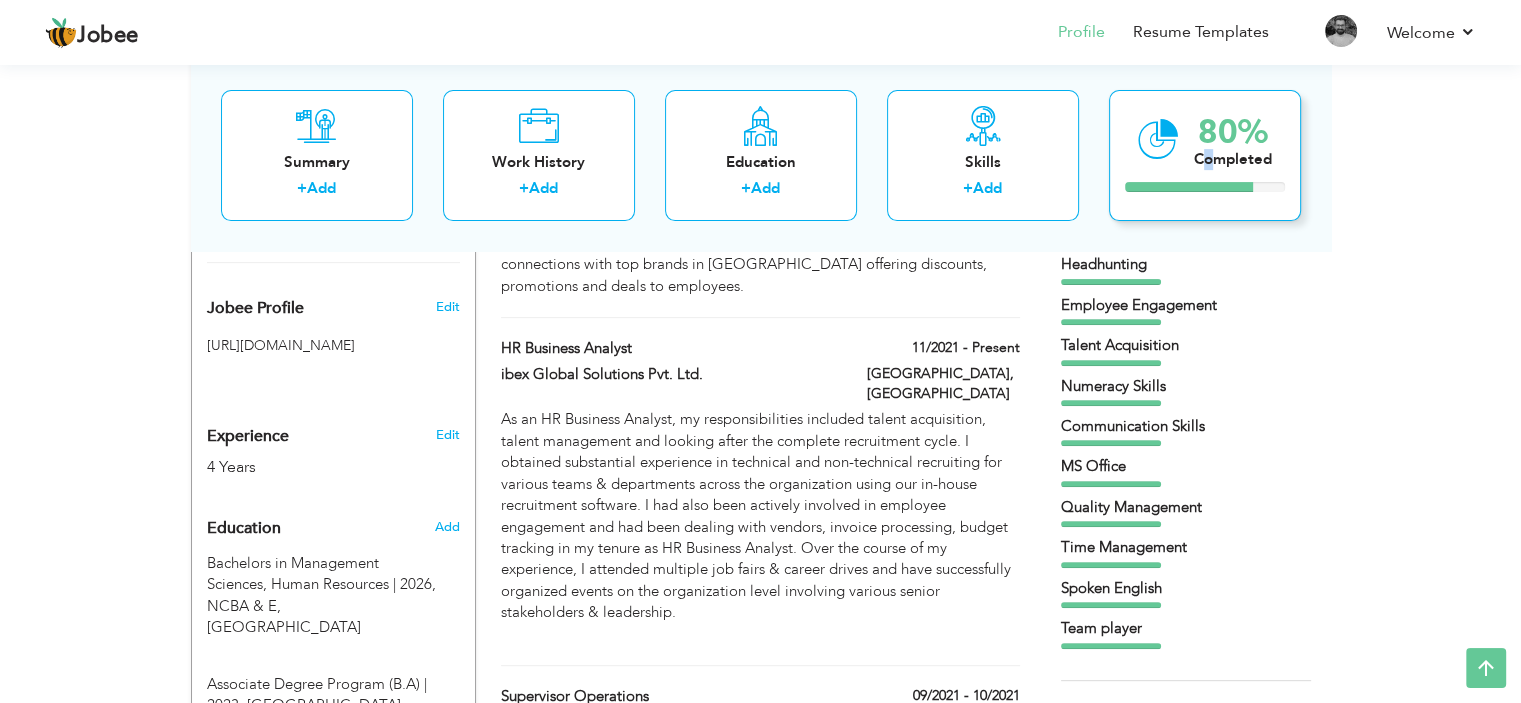 click on "Completed" at bounding box center (1233, 159) 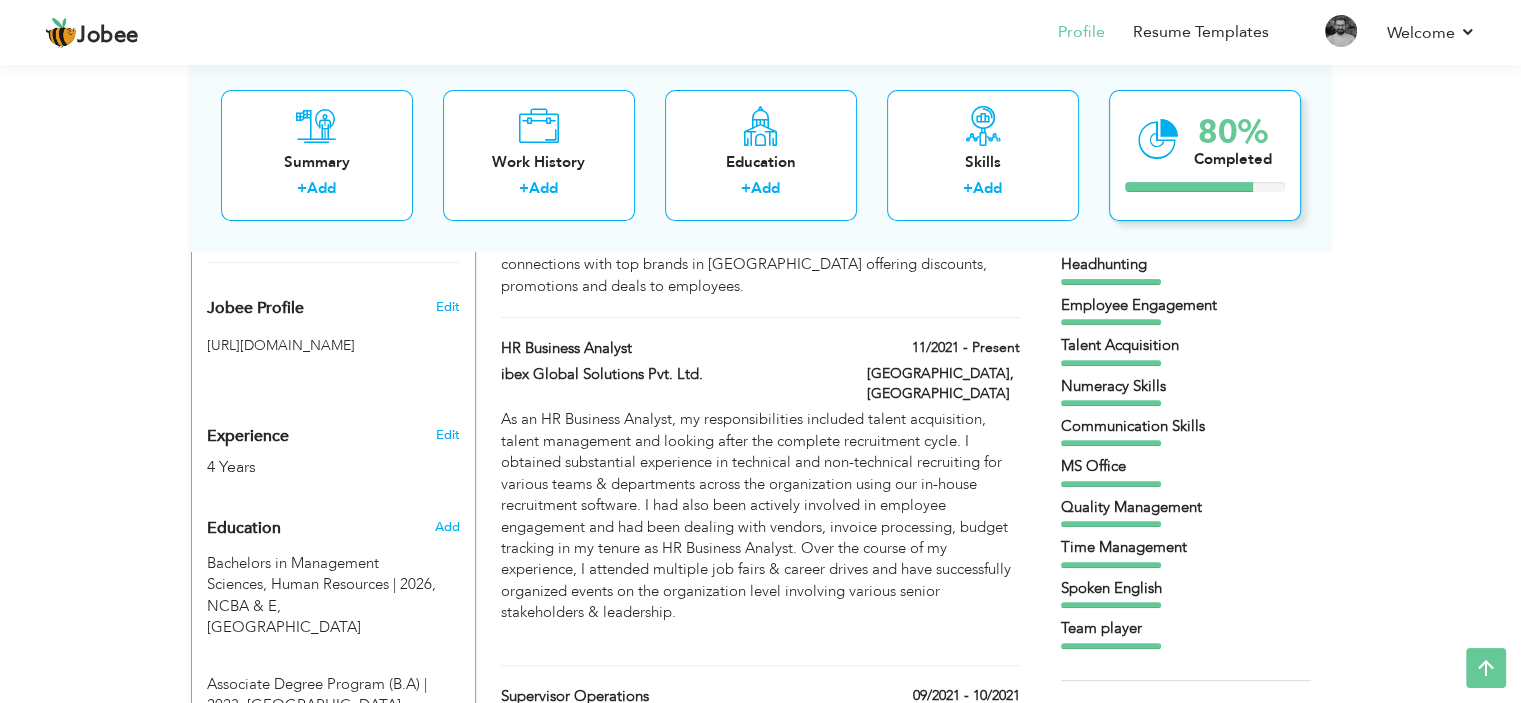 click at bounding box center [1158, 139] 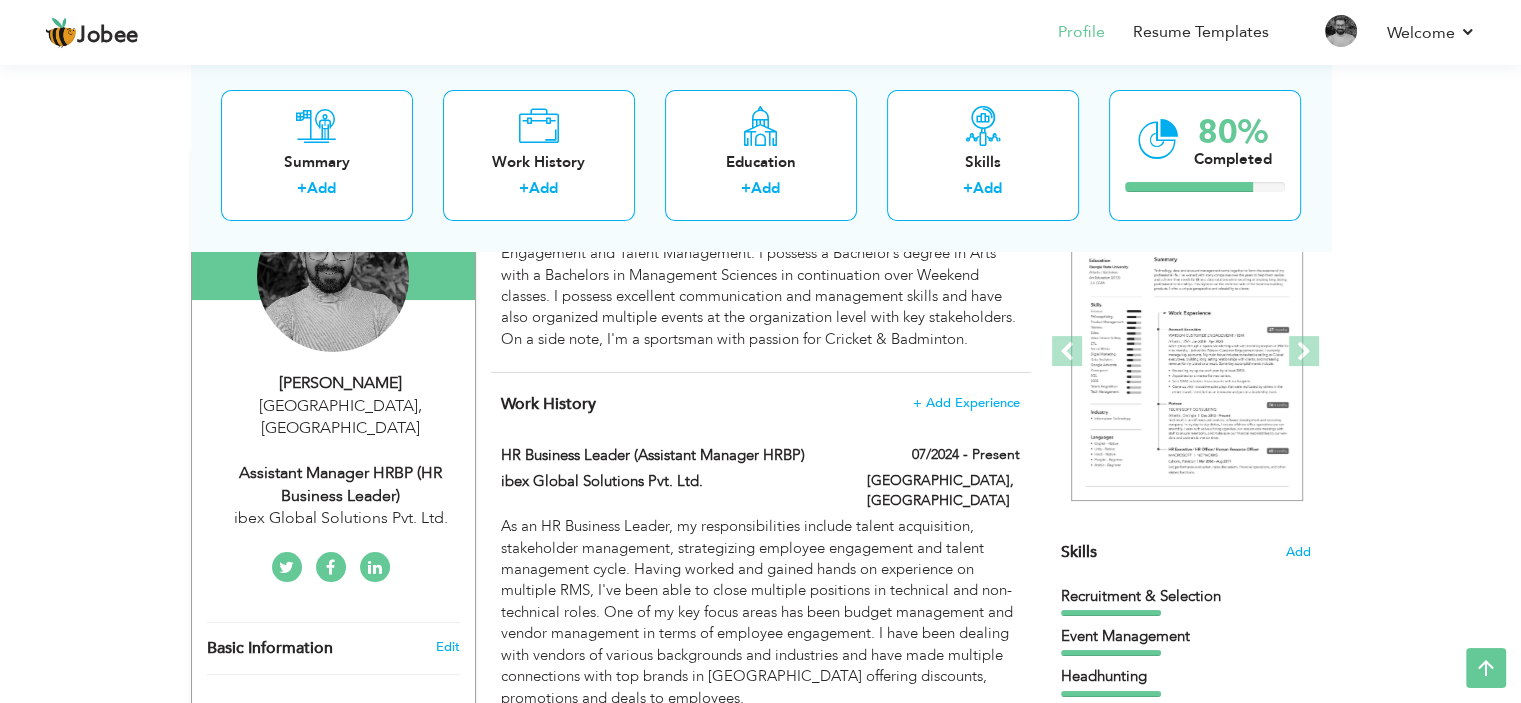 scroll, scrollTop: 0, scrollLeft: 0, axis: both 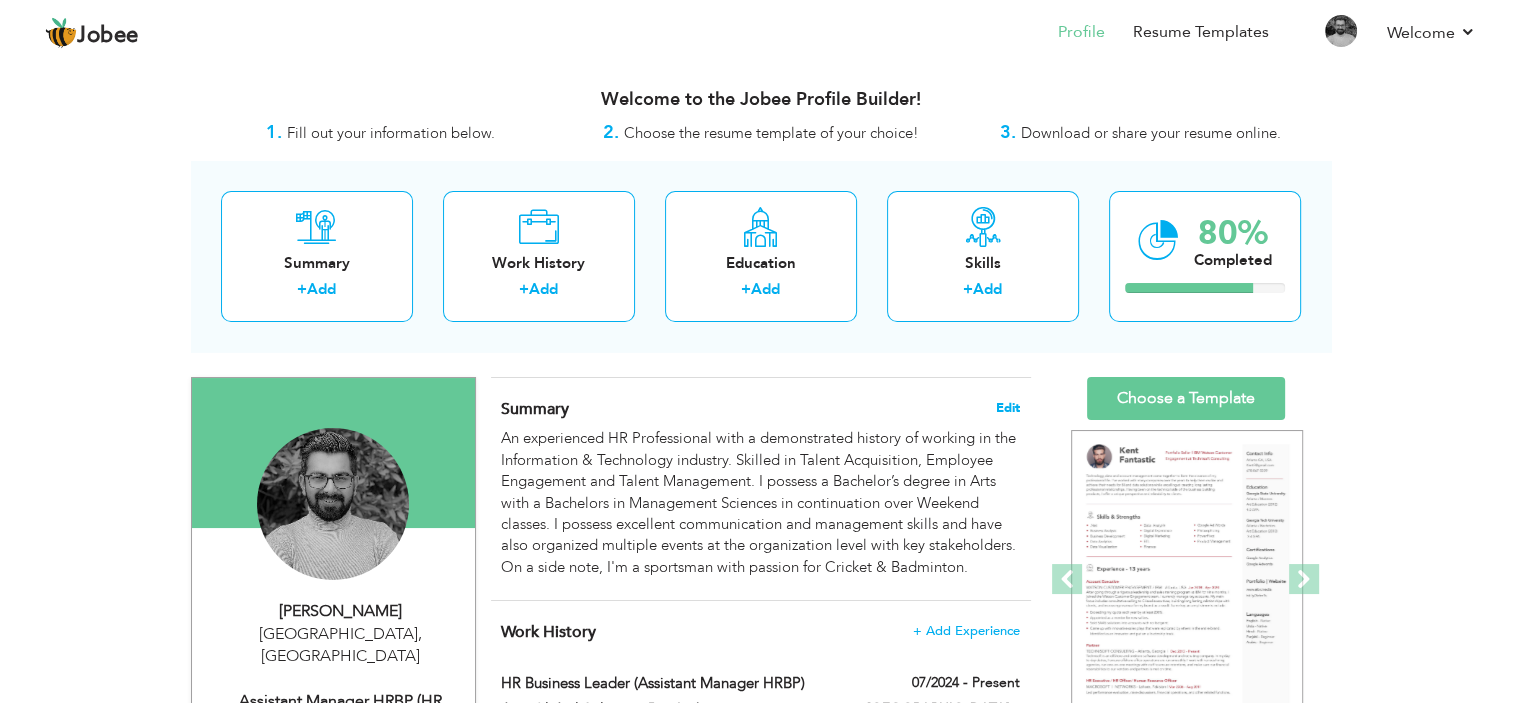 click on "Edit" at bounding box center [1008, 408] 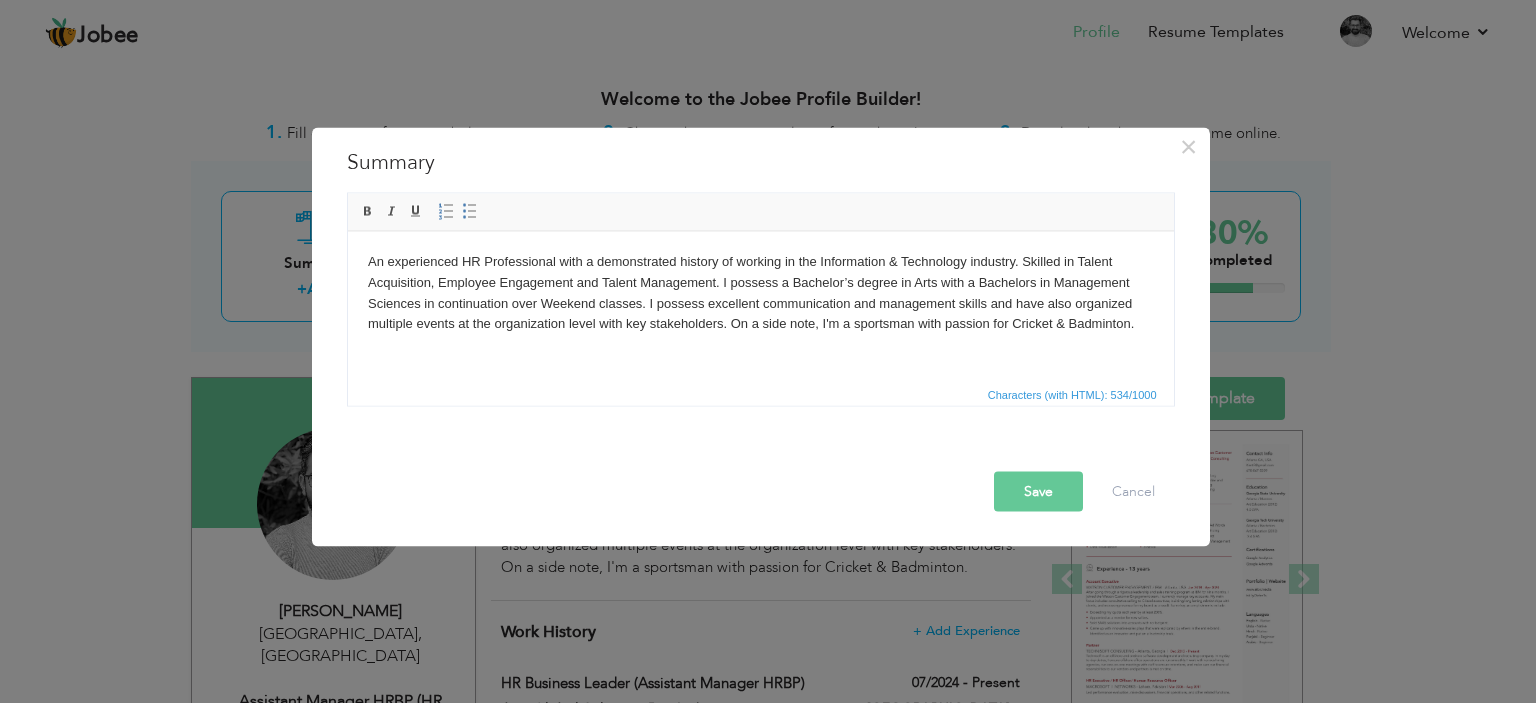 click on "An experienced HR Professional with a demonstrated history of working in the Information & Technology industry. Skilled in Talent Acquisition, Employee Engagement and Talent Management. I possess a Bachelor’s degree in Arts with a Bachelors in Management Sciences in continuation over Weekend classes. I possess excellent communication and management skills and have also organized multiple events at the organization level with key stakeholders. On a side note, I'm a sportsman with passion for Cricket & Badminton." at bounding box center [760, 292] 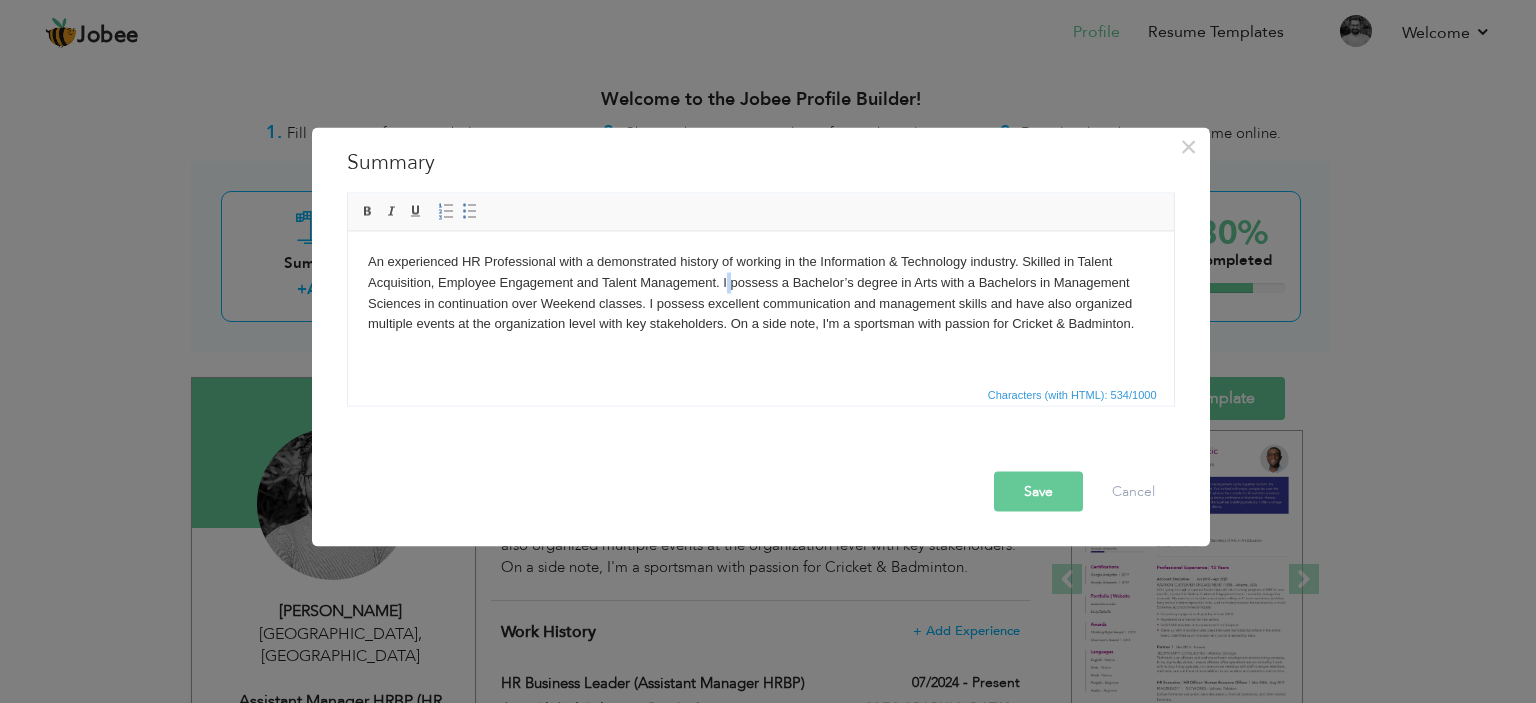 drag, startPoint x: 728, startPoint y: 284, endPoint x: 769, endPoint y: 299, distance: 43.65776 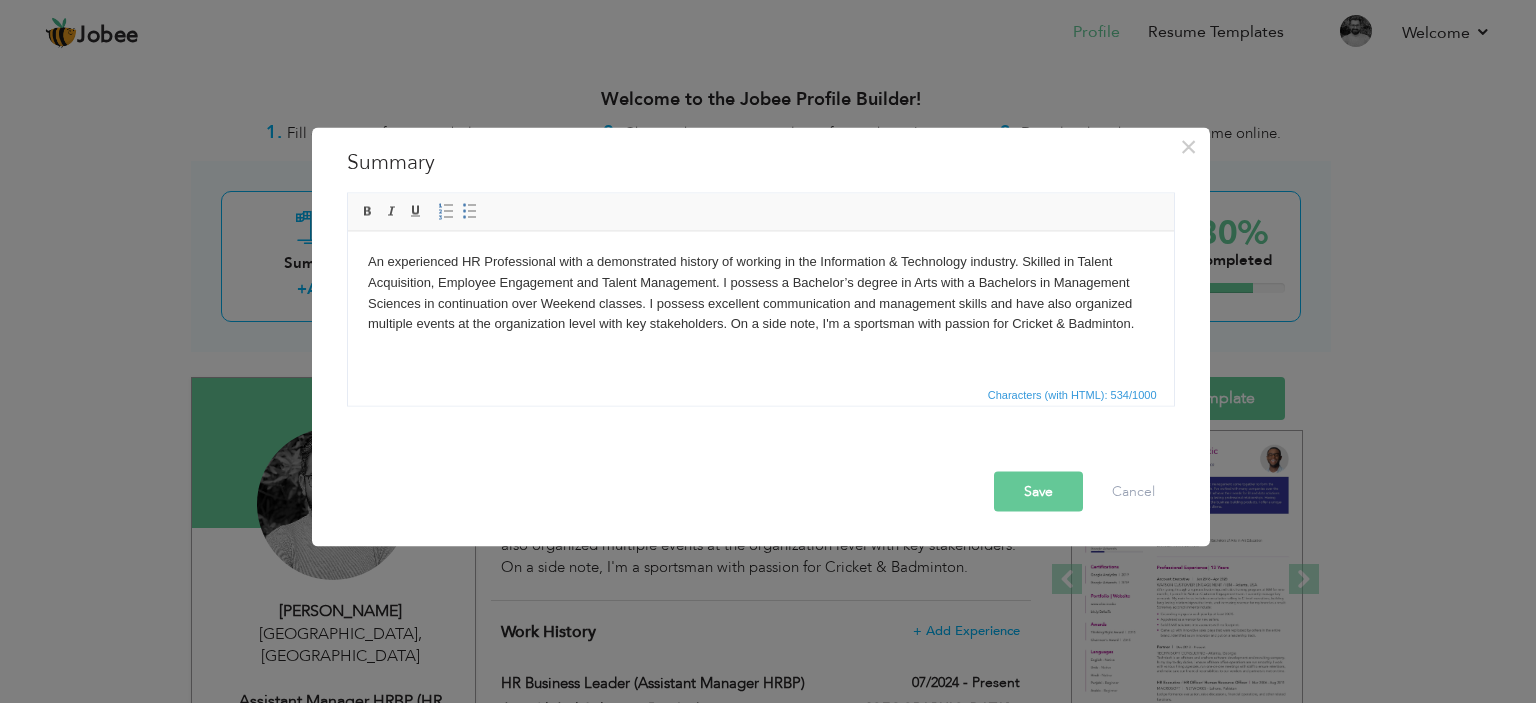 type 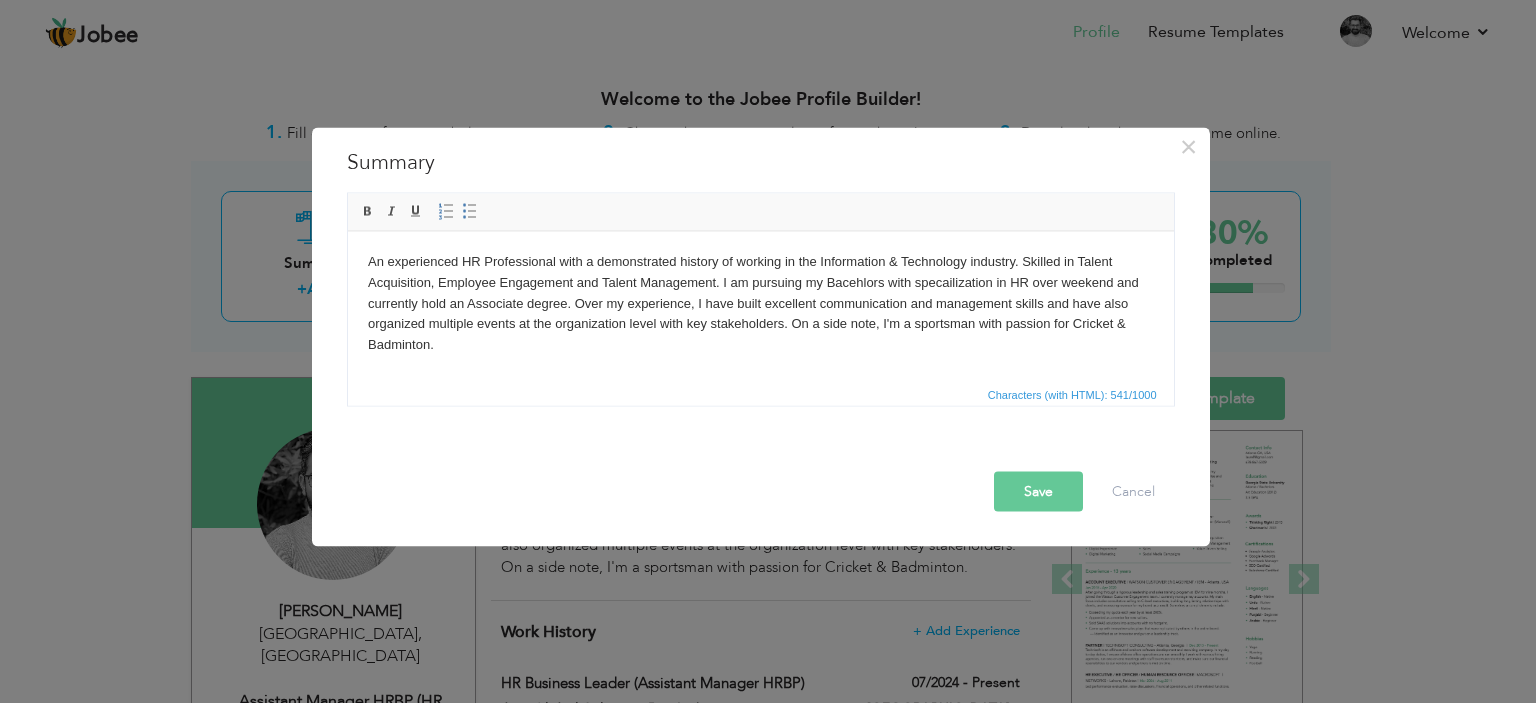 click on "An experienced HR Professional with a demonstrated history of working in the Information & Technology industry. Skilled in Talent Acquisition, Employee Engagement and Talent Management. I am pursuing my Bacehlors with specailization in HR over weekend and currently hold an Associate degree. Over my experience, I have built excellent communication and management skills and have also organized multiple events at the organization level with key stakeholders. On a side note, I'm a sportsman with passion for Cricket & Badminton." at bounding box center (760, 303) 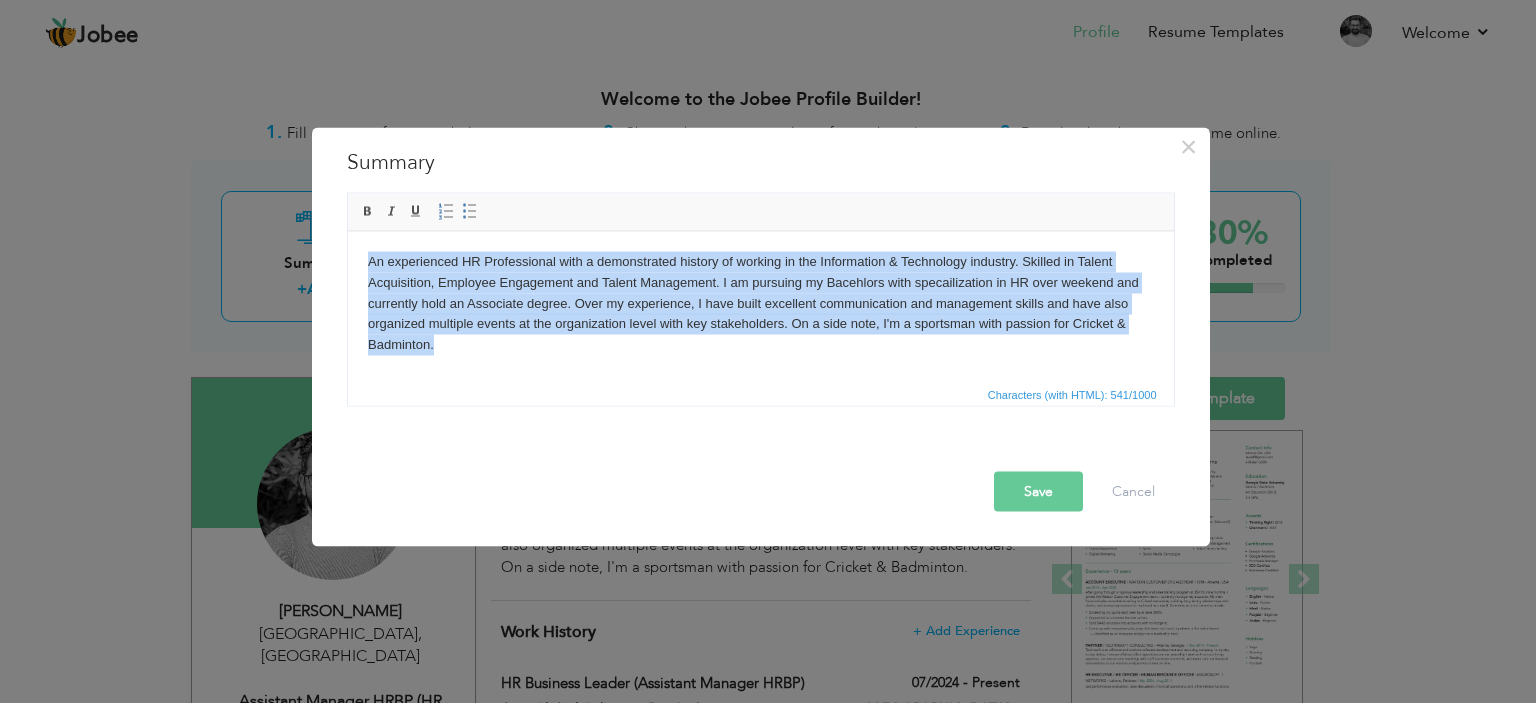 click on "An experienced HR Professional with a demonstrated history of working in the Information & Technology industry. Skilled in Talent Acquisition, Employee Engagement and Talent Management. I am pursuing my Bacehlors with specailization in HR over weekend and currently hold an Associate degree. Over my experience, I have built excellent communication and management skills and have also organized multiple events at the organization level with key stakeholders. On a side note, I'm a sportsman with passion for Cricket & Badminton." at bounding box center (760, 303) 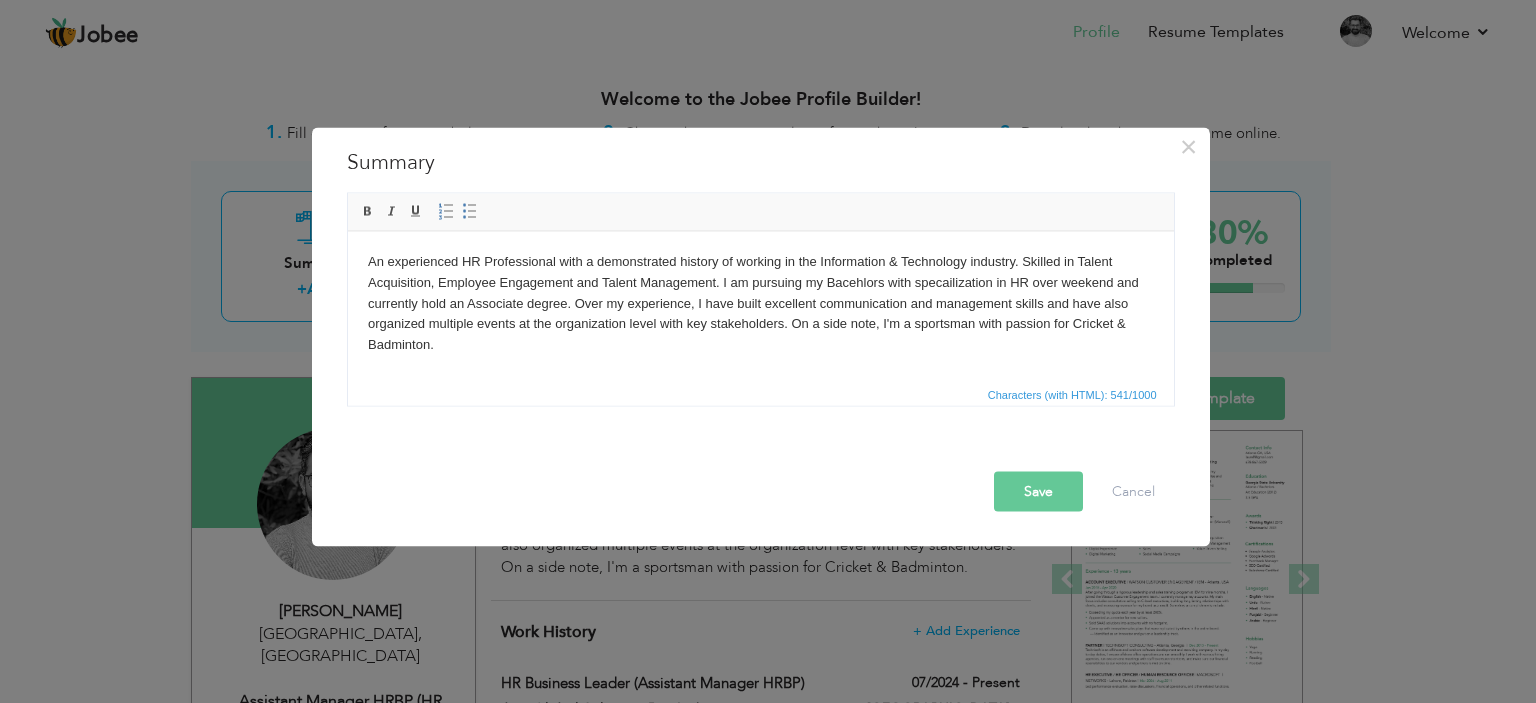click on "An experienced HR Professional with a demonstrated history of working in the Information & Technology industry. Skilled in Talent Acquisition, Employee Engagement and Talent Management. I am pursuing my Bacehlors with specailization in HR over weekend and currently hold an Associate degree. Over my experience, I have built excellent communication and management skills and have also organized multiple events at the organization level with key stakeholders. On a side note, I'm a sportsman with passion for Cricket & Badminton." at bounding box center [760, 303] 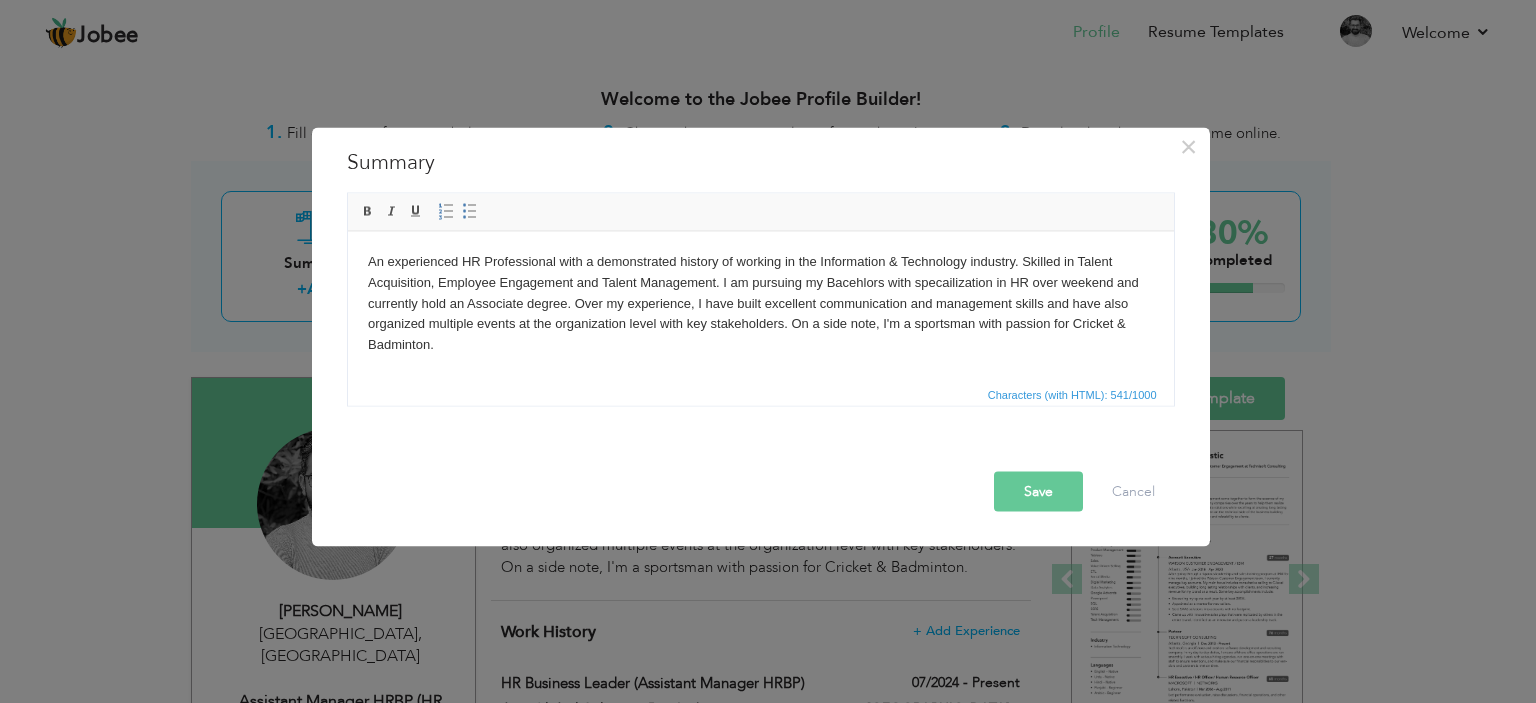 click on "An experienced HR Professional with a demonstrated history of working in the Information & Technology industry. Skilled in Talent Acquisition, Employee Engagement and Talent Management. I am pursuing my Bacehlors with specailization in HR over weekend and currently hold an Associate degree. Over my experience, I have built excellent communication and management skills and have also organized multiple events at the organization level with key stakeholders. On a side note, I'm a sportsman with passion for Cricket & Badminton." at bounding box center (760, 303) 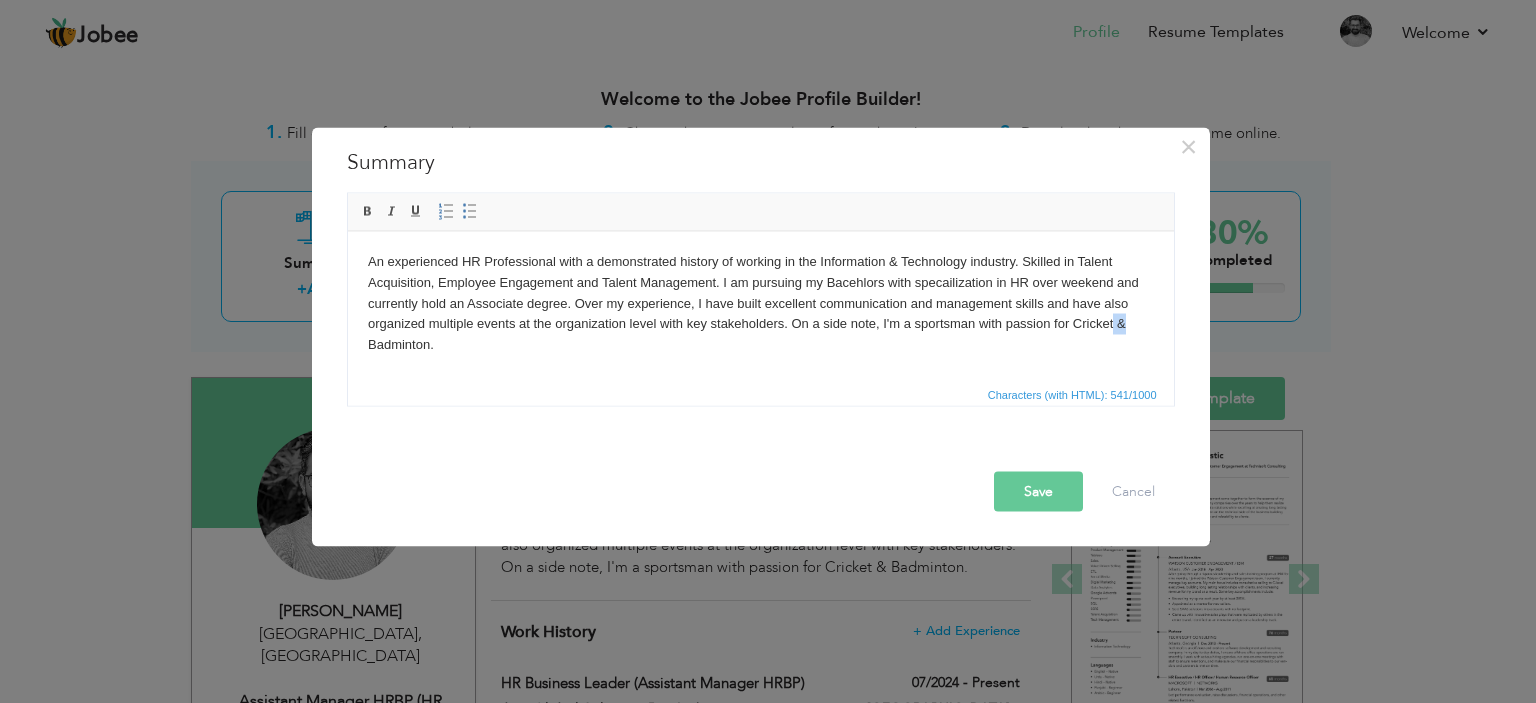 drag, startPoint x: 1112, startPoint y: 326, endPoint x: 1127, endPoint y: 333, distance: 16.552946 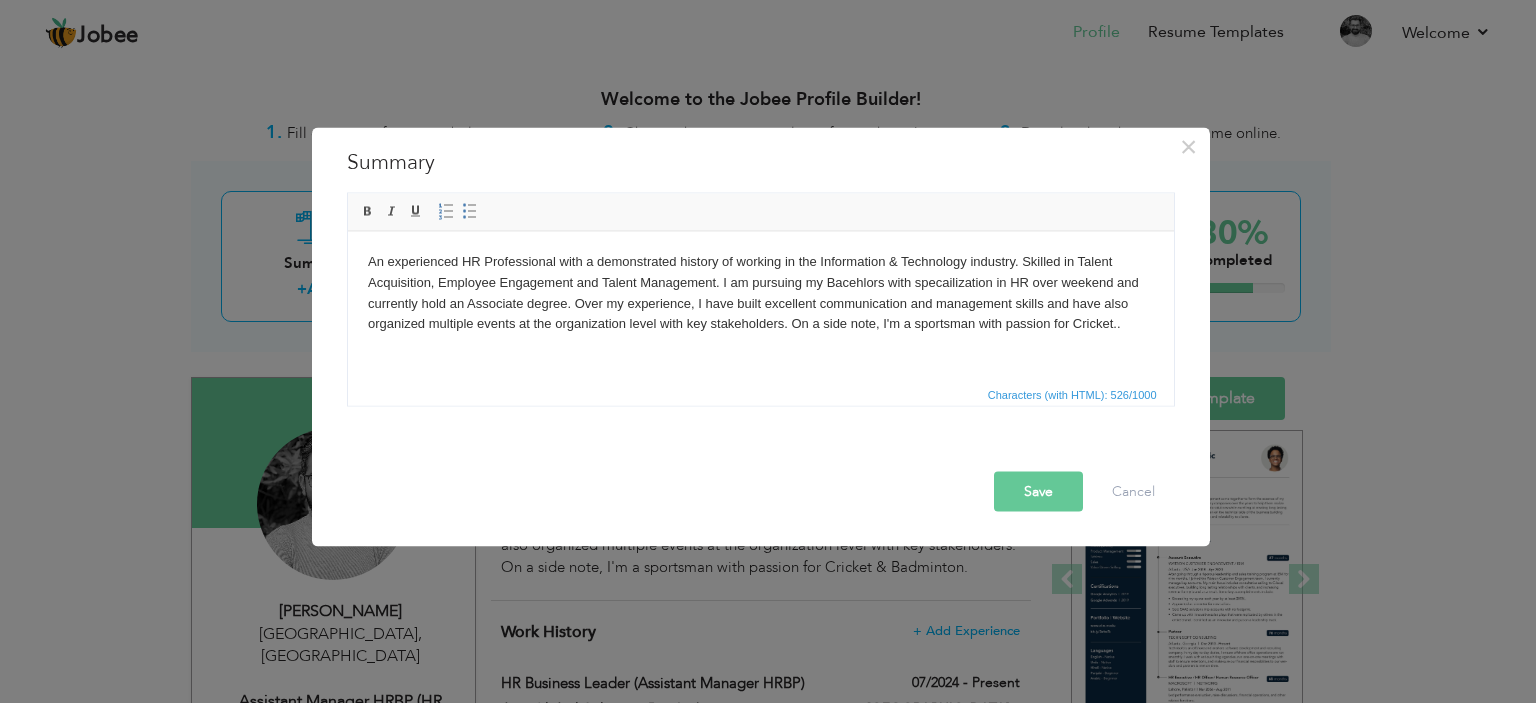 click on "Save" at bounding box center [1038, 491] 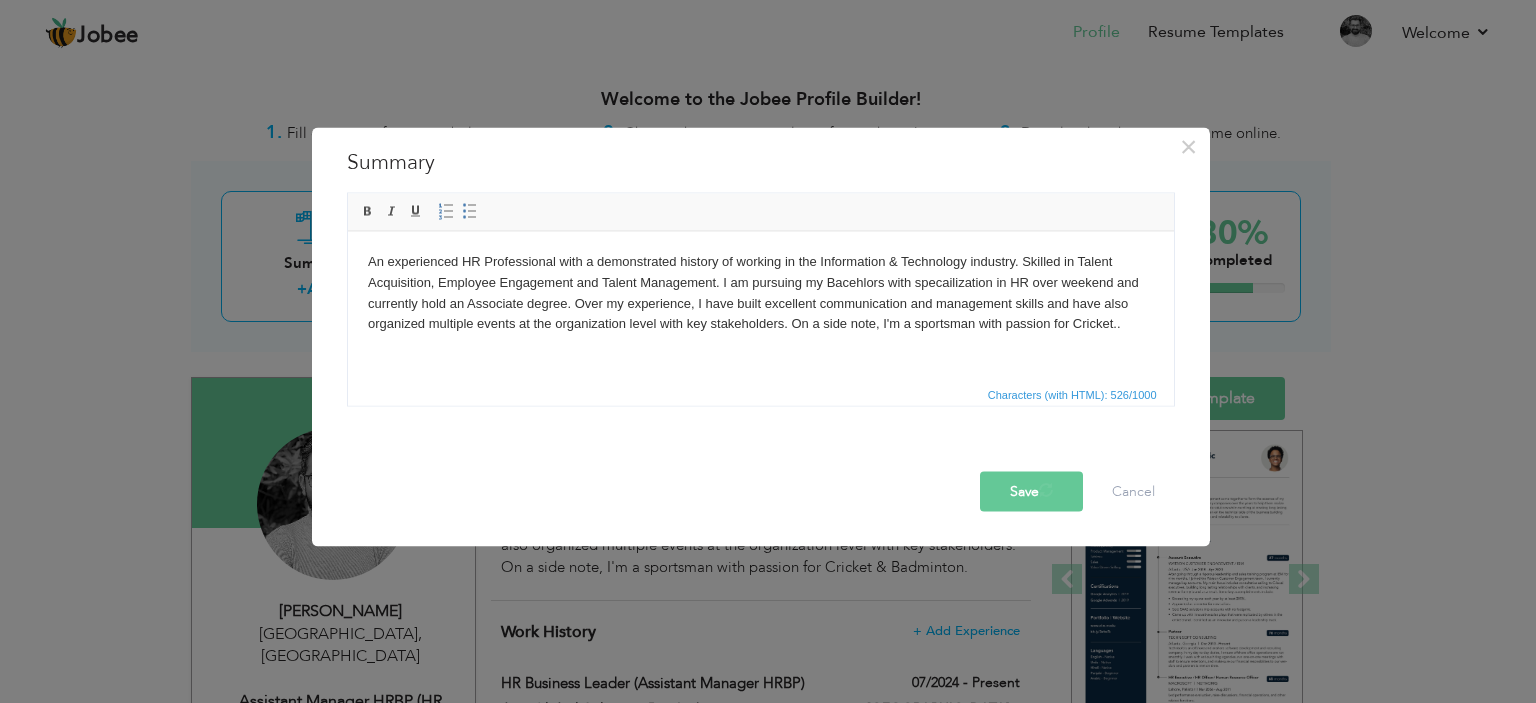 type 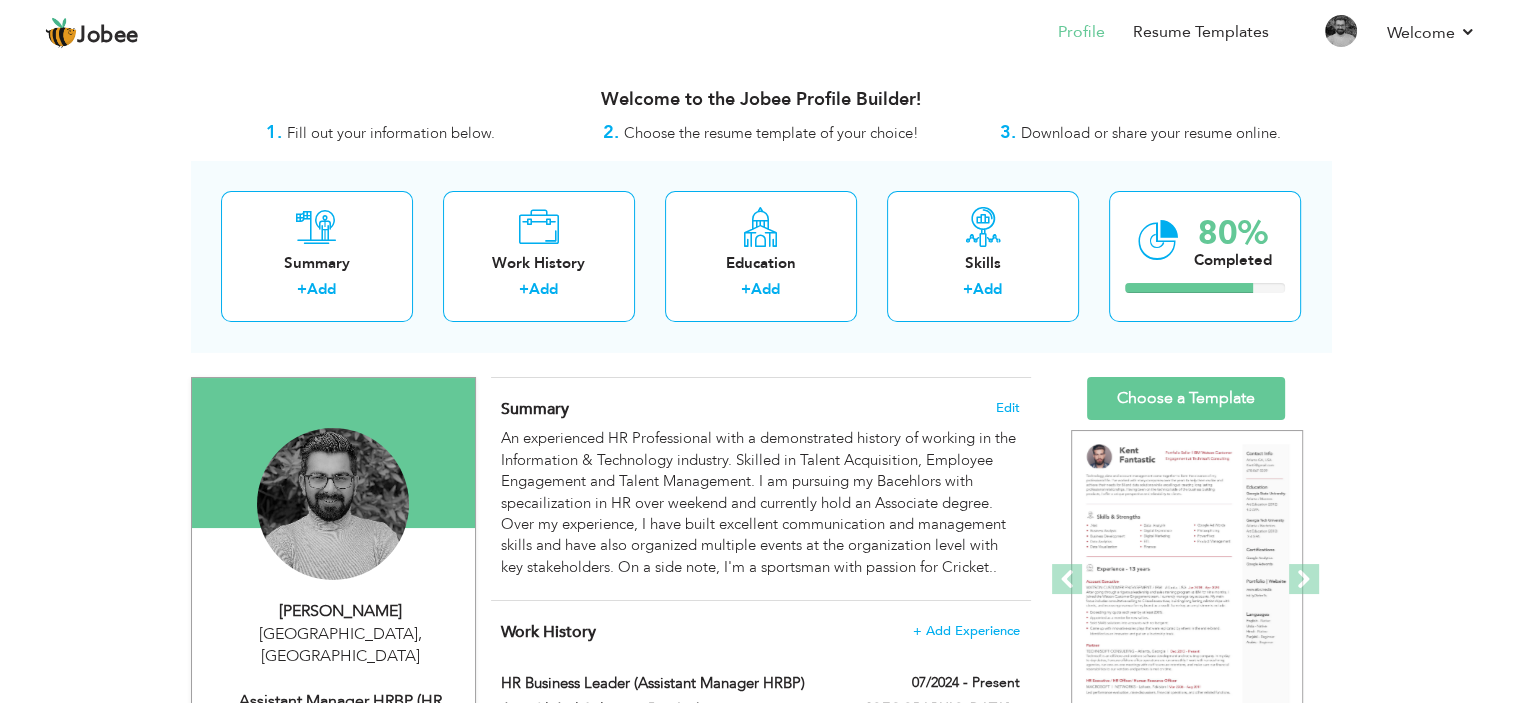 scroll, scrollTop: 0, scrollLeft: 0, axis: both 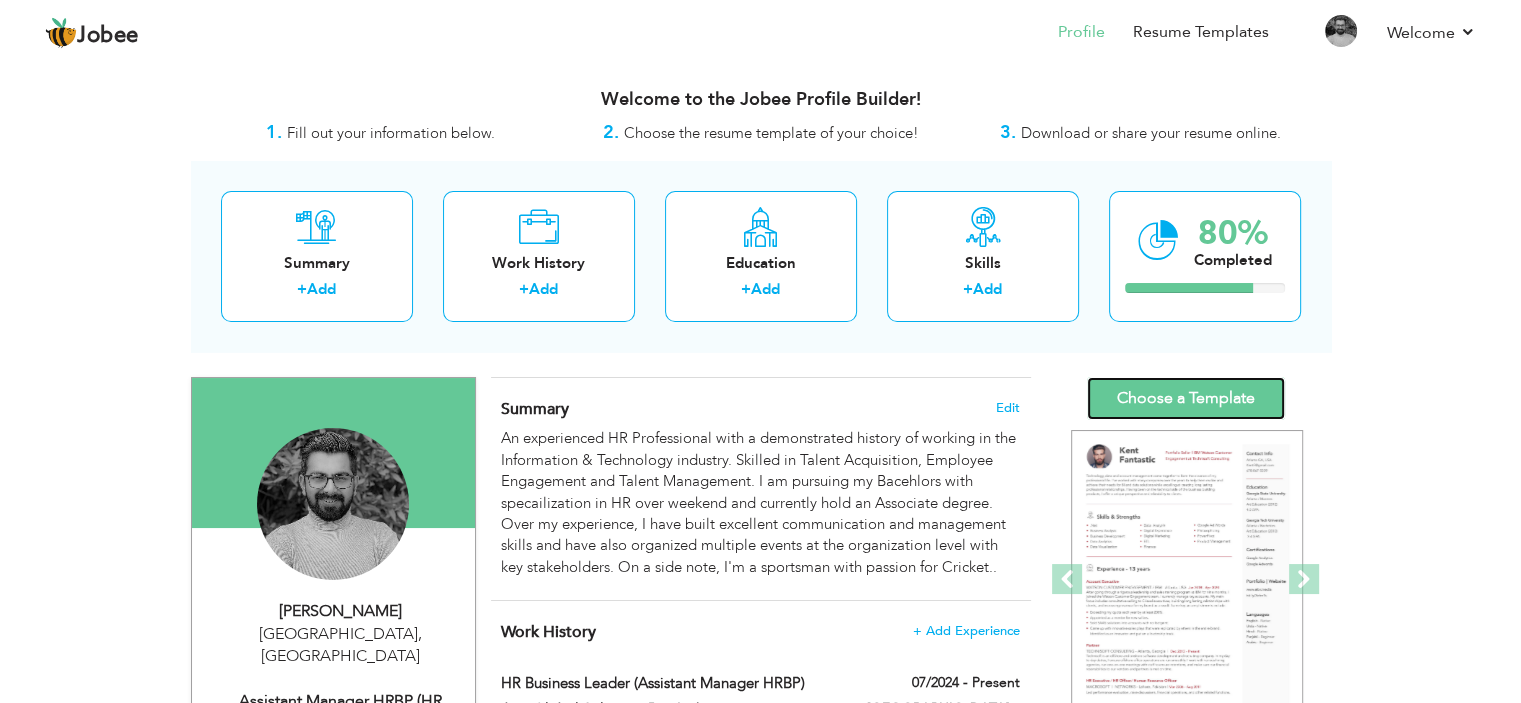 click on "Choose a Template" at bounding box center (1186, 398) 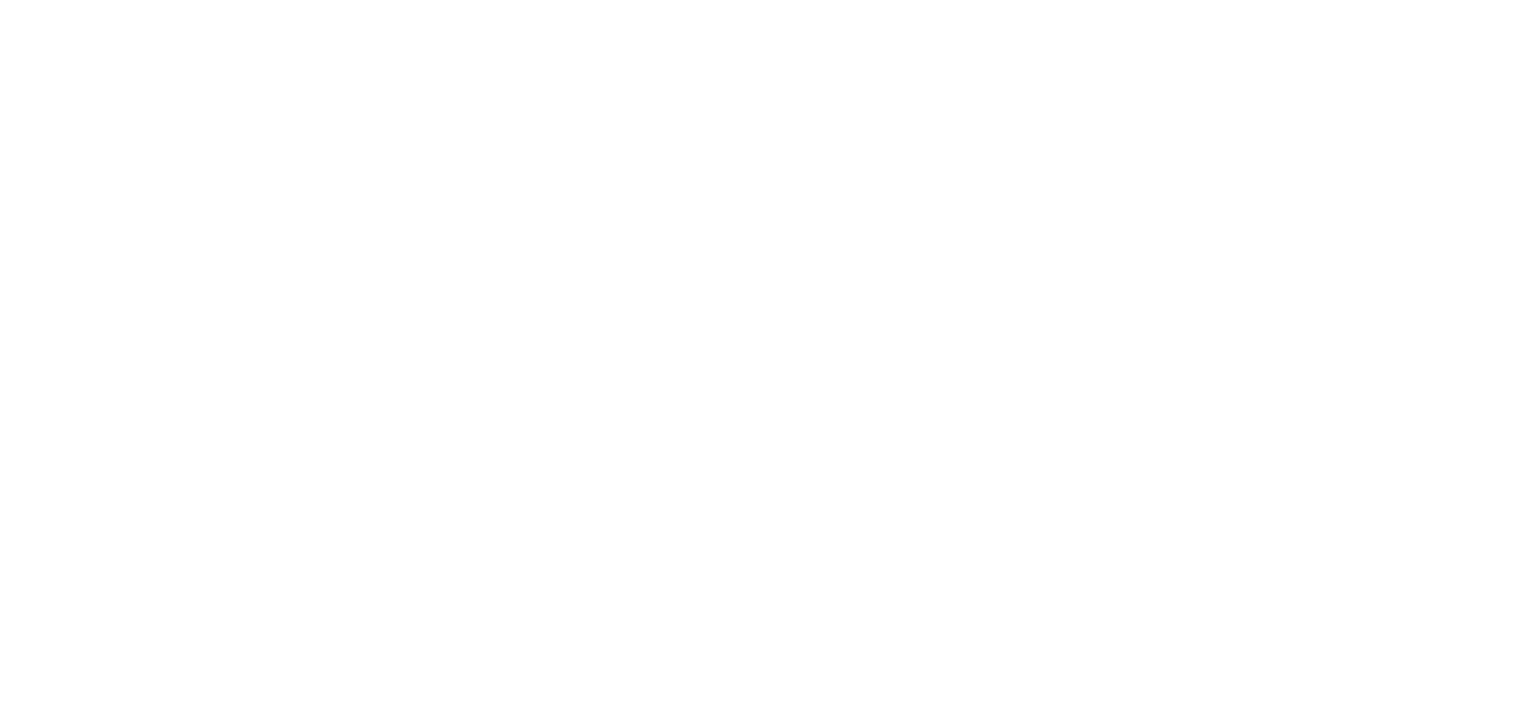 scroll, scrollTop: 0, scrollLeft: 0, axis: both 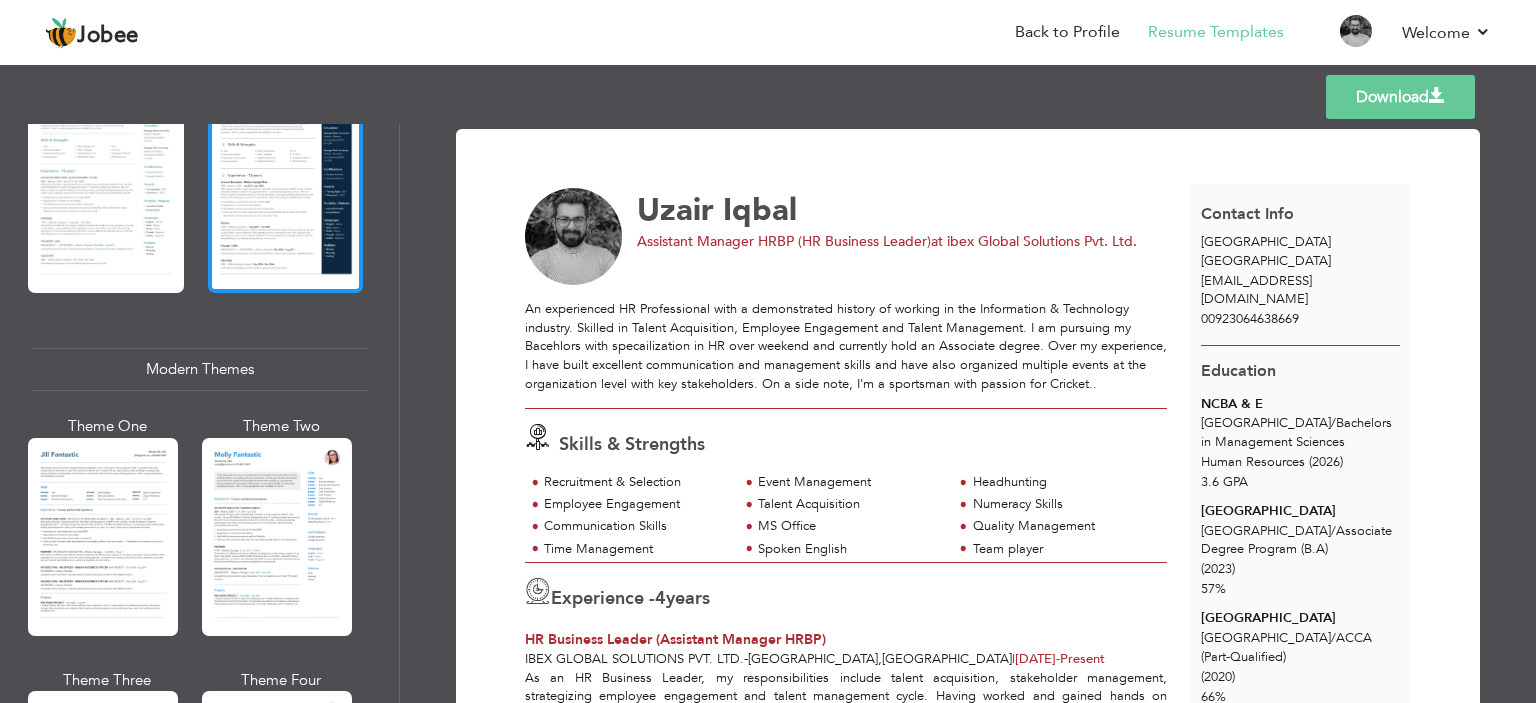 click at bounding box center (286, 190) 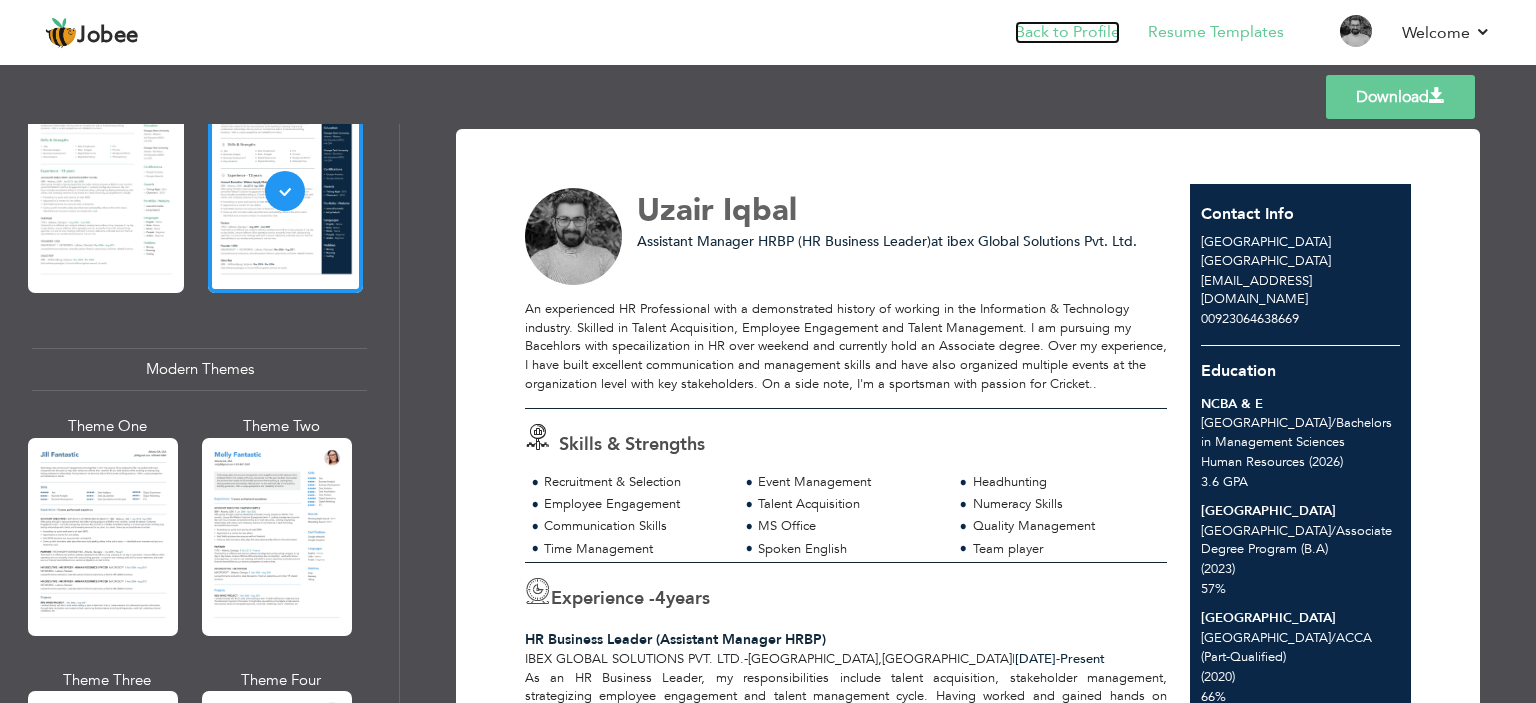 click on "Back to Profile" at bounding box center [1067, 32] 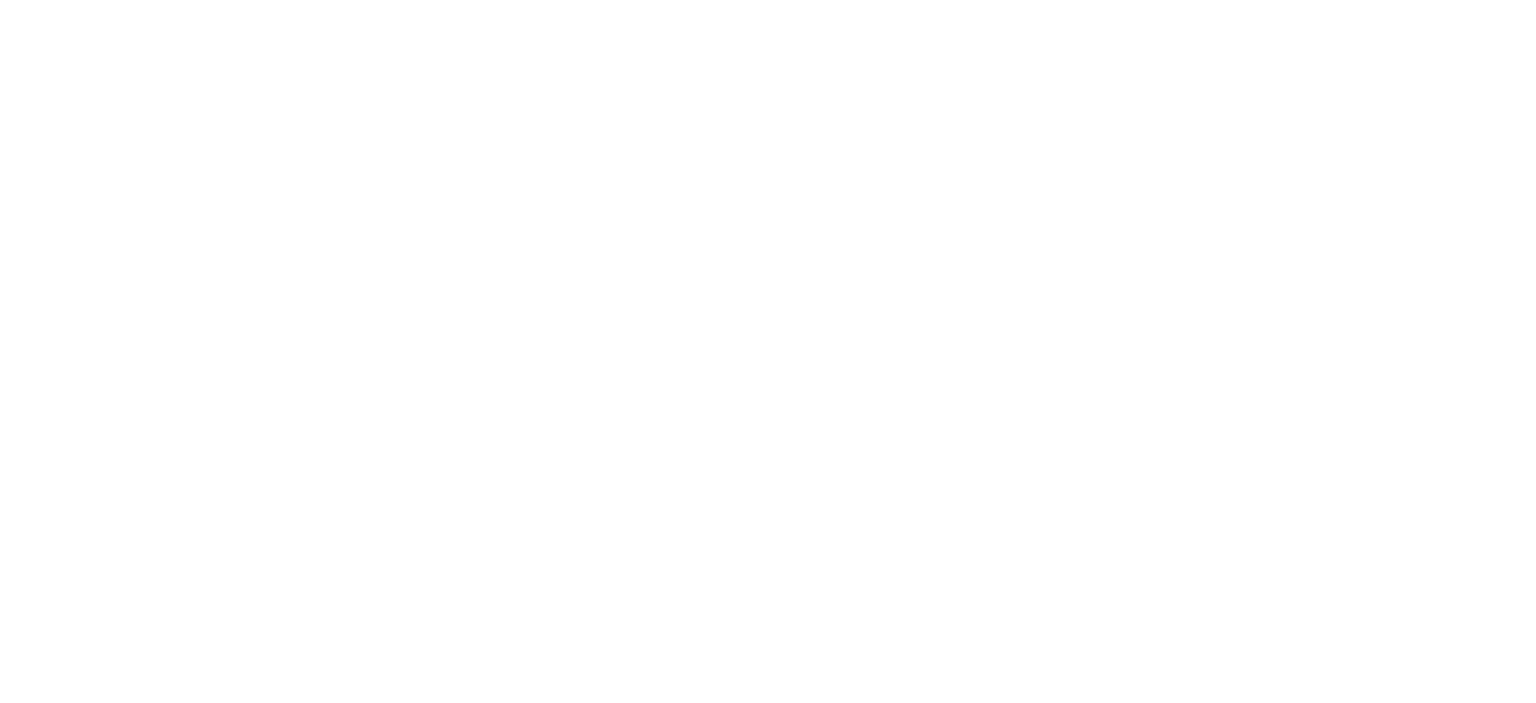scroll, scrollTop: 0, scrollLeft: 0, axis: both 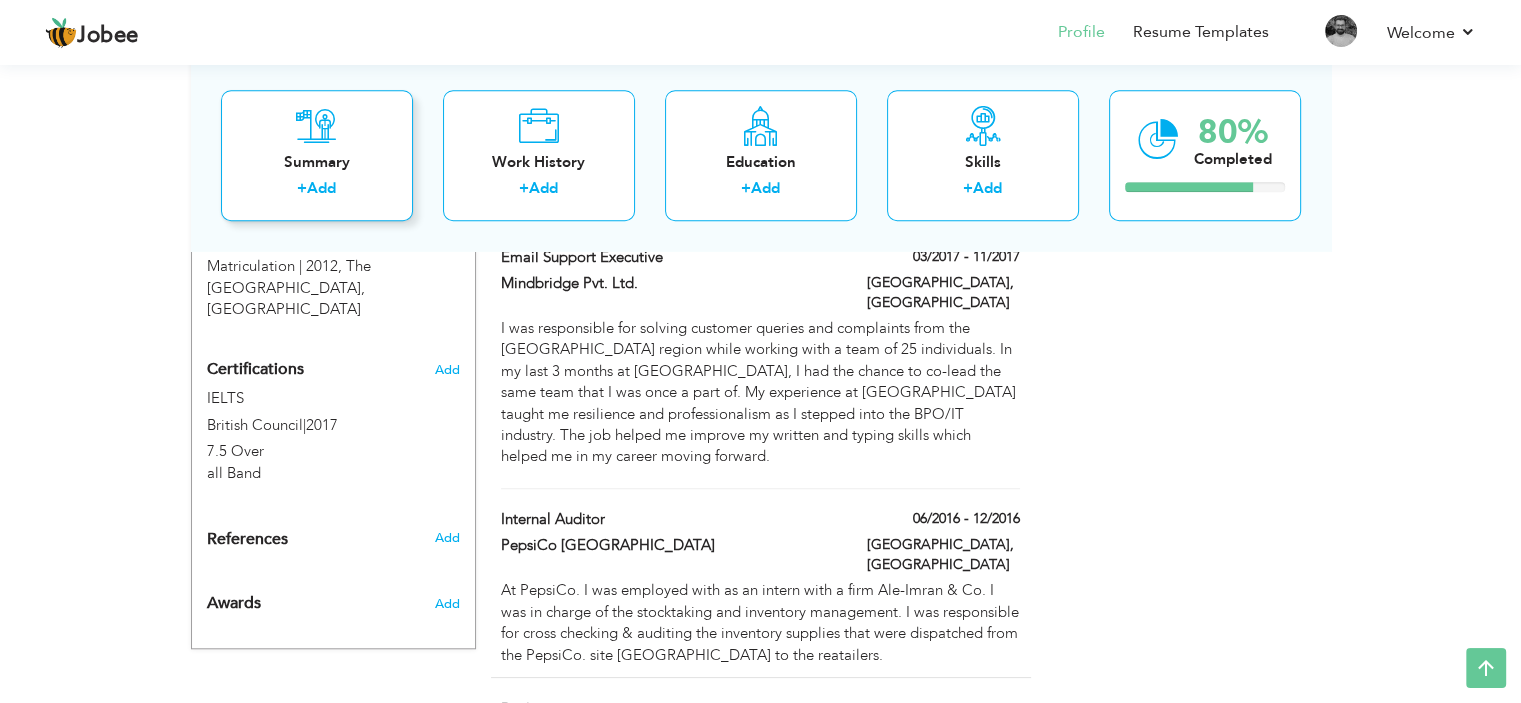 click on "Summary
+  Add" at bounding box center (317, 155) 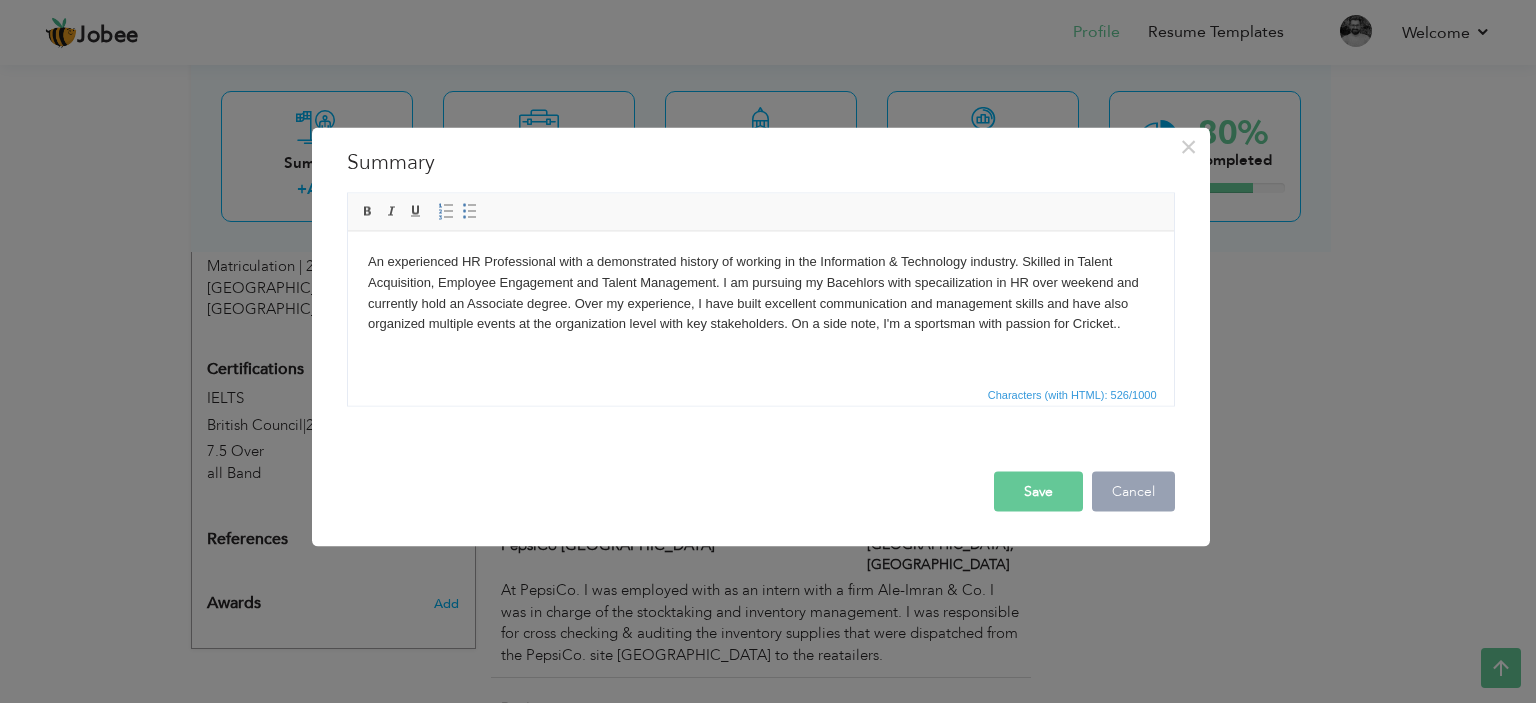 click on "Cancel" at bounding box center [1133, 491] 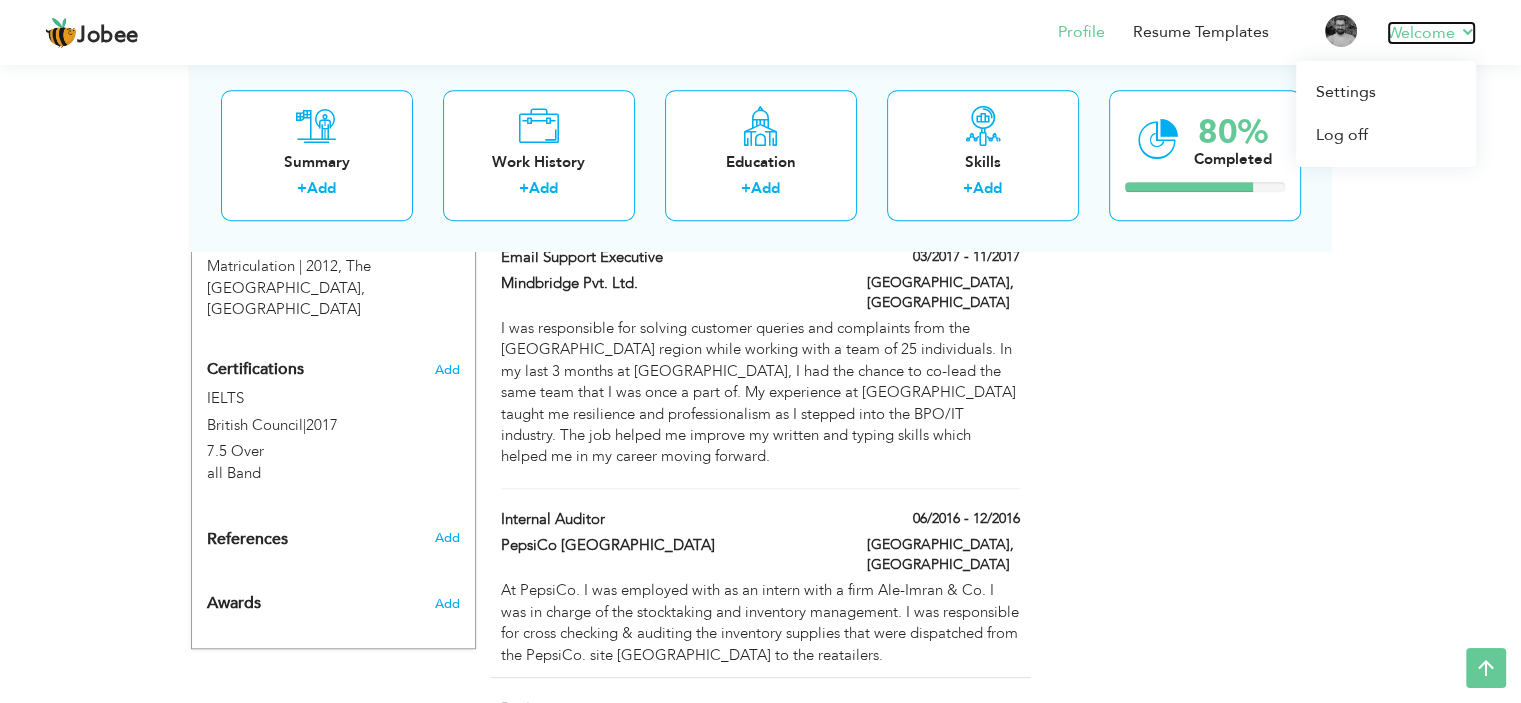 click on "Welcome" at bounding box center [1431, 33] 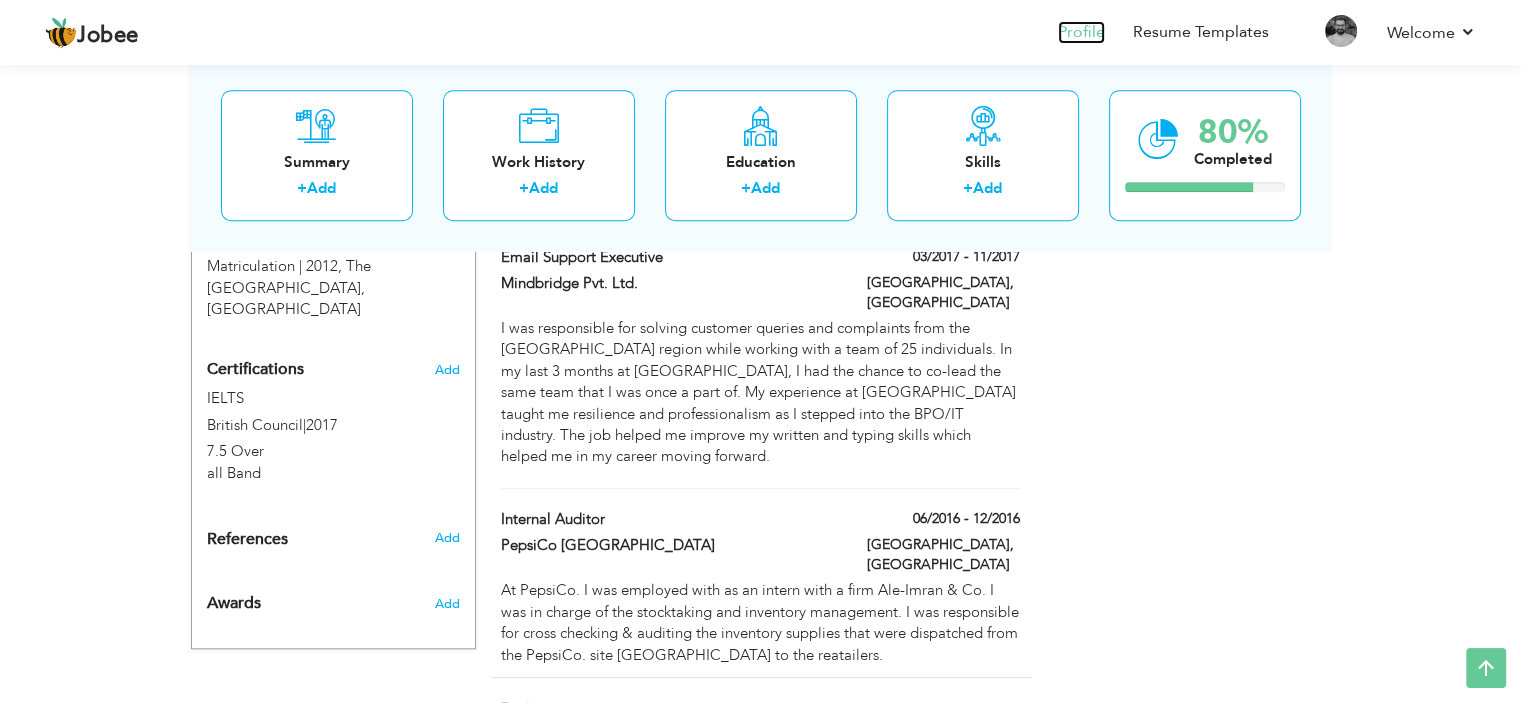 click on "Profile" at bounding box center (1081, 32) 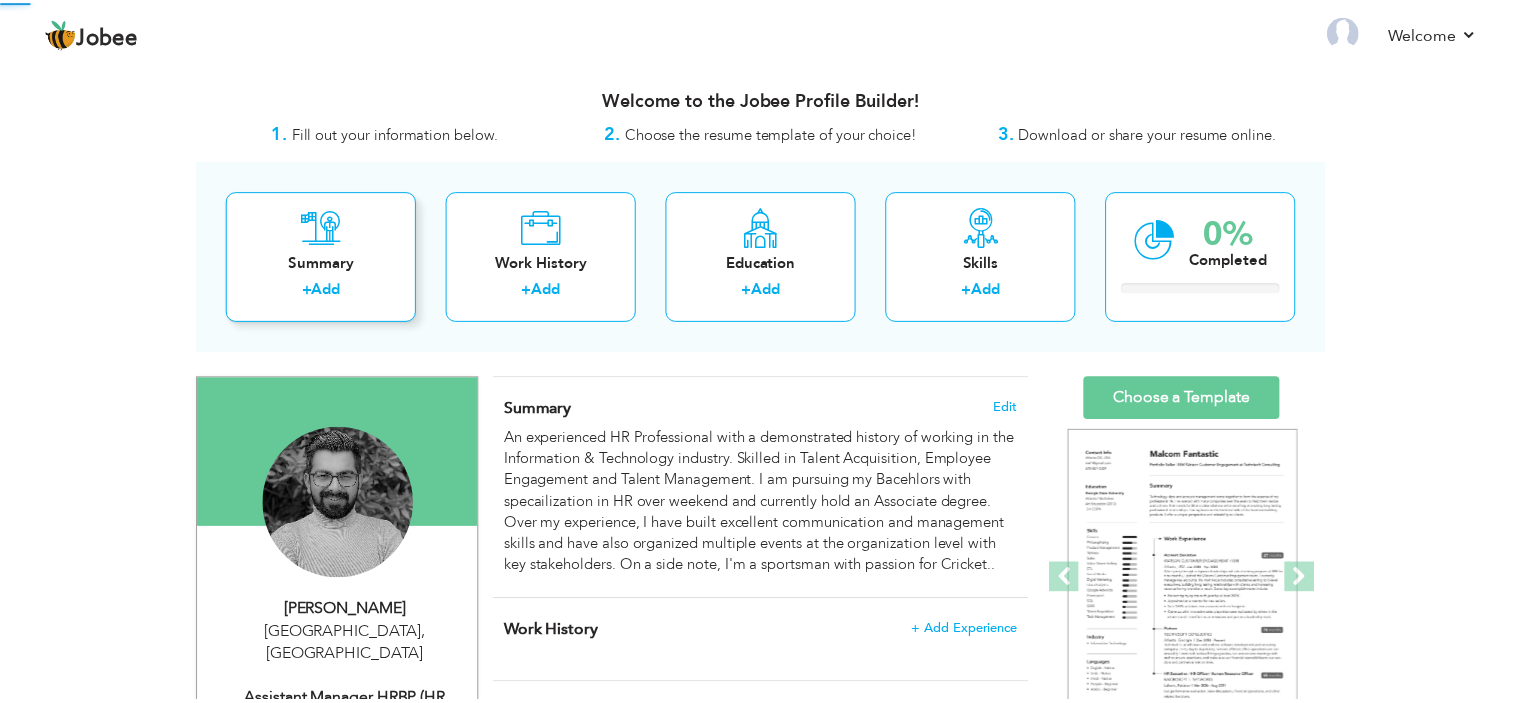 scroll, scrollTop: 0, scrollLeft: 0, axis: both 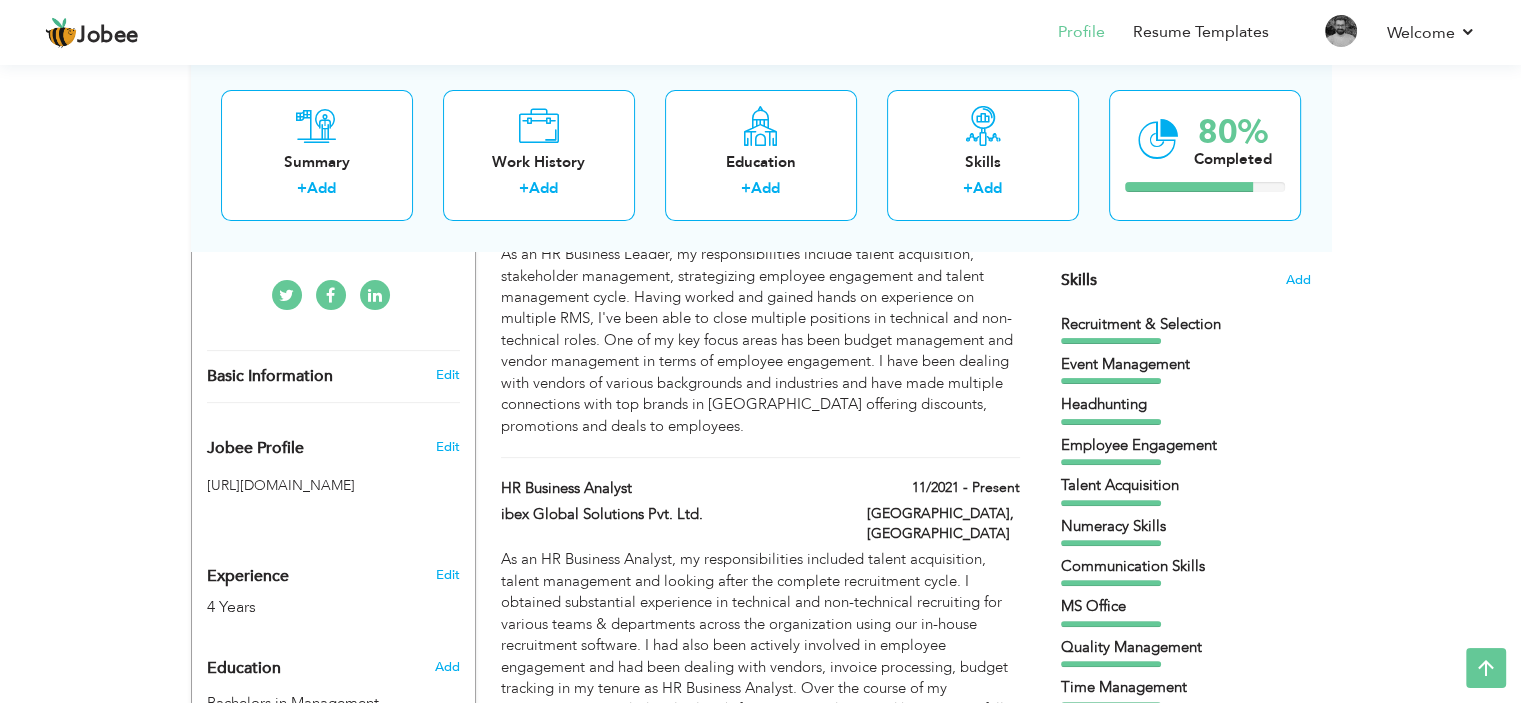 click on "Edit" at bounding box center [447, 375] 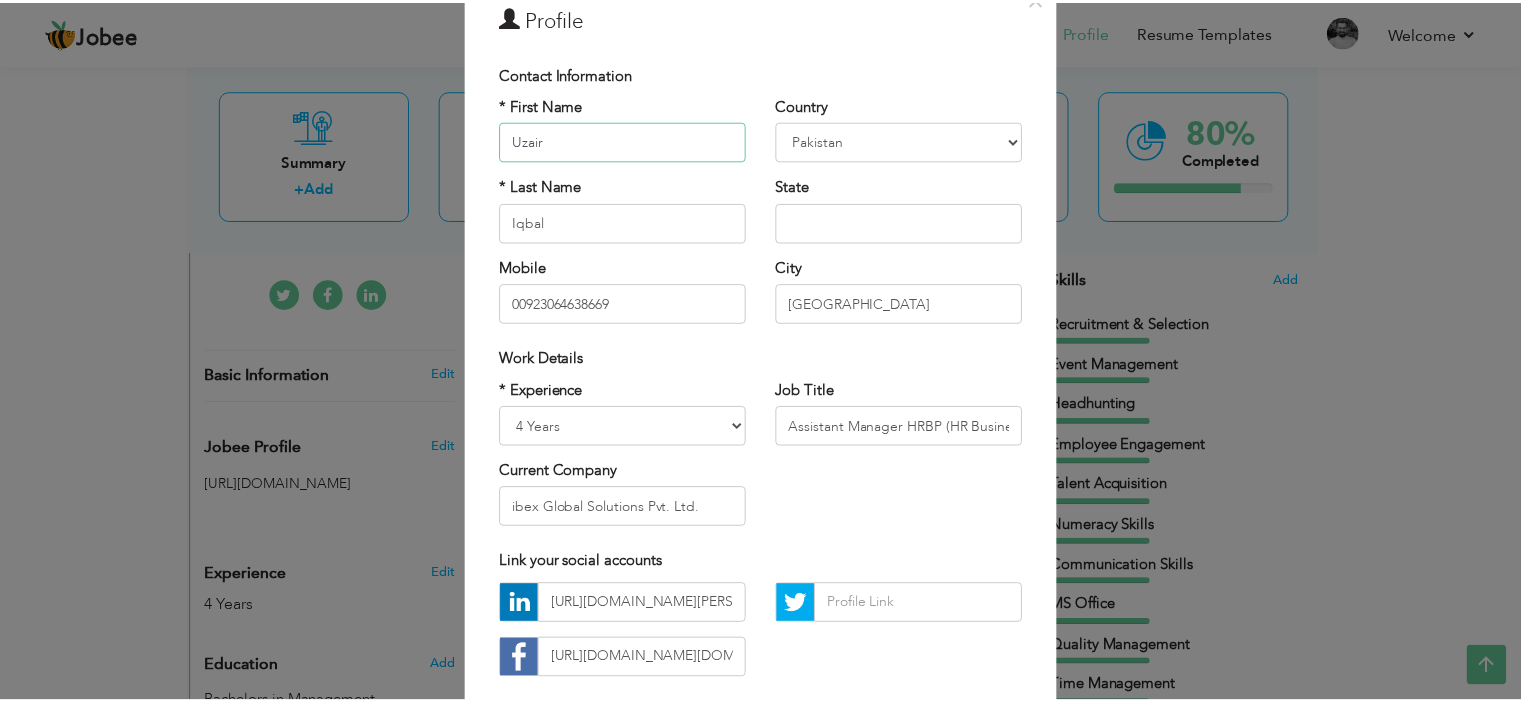 scroll, scrollTop: 200, scrollLeft: 0, axis: vertical 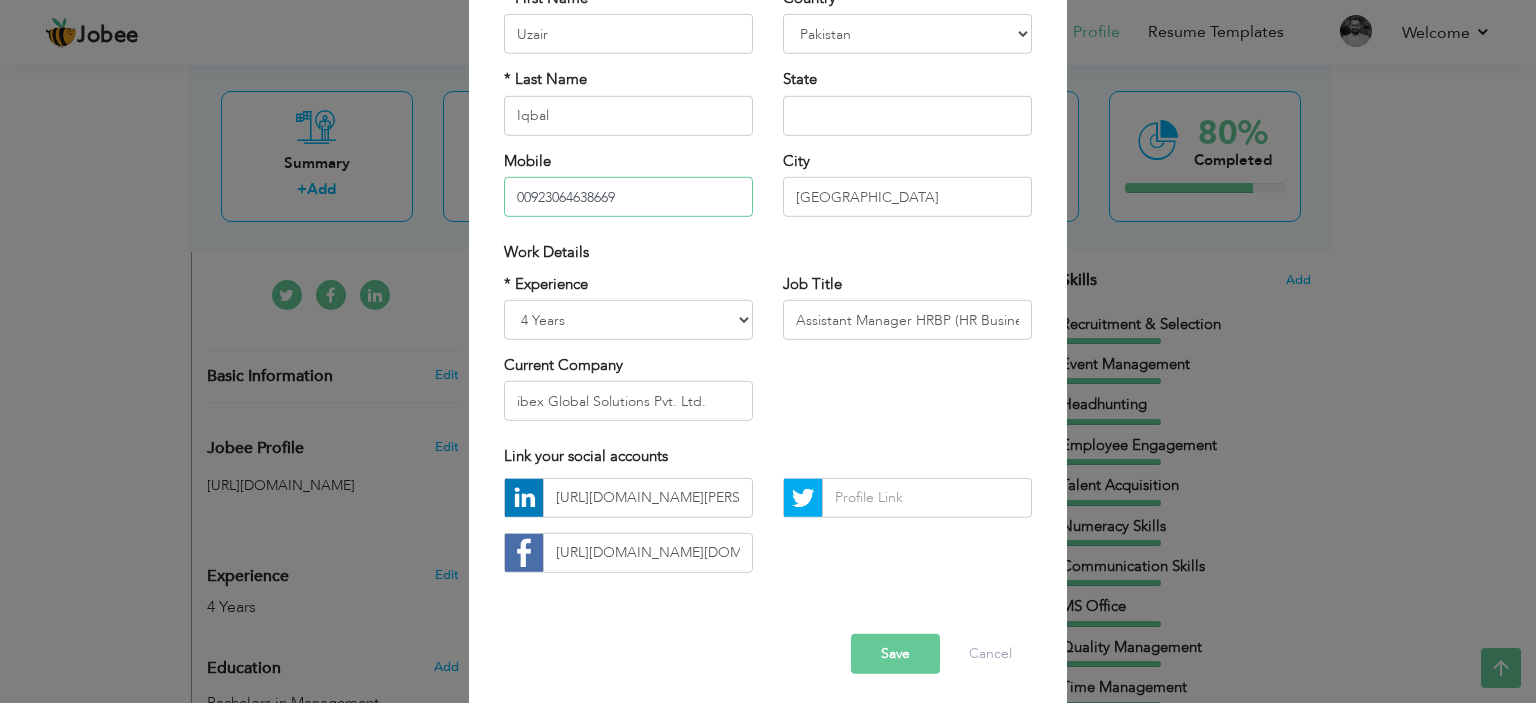 drag, startPoint x: 668, startPoint y: 197, endPoint x: 380, endPoint y: 197, distance: 288 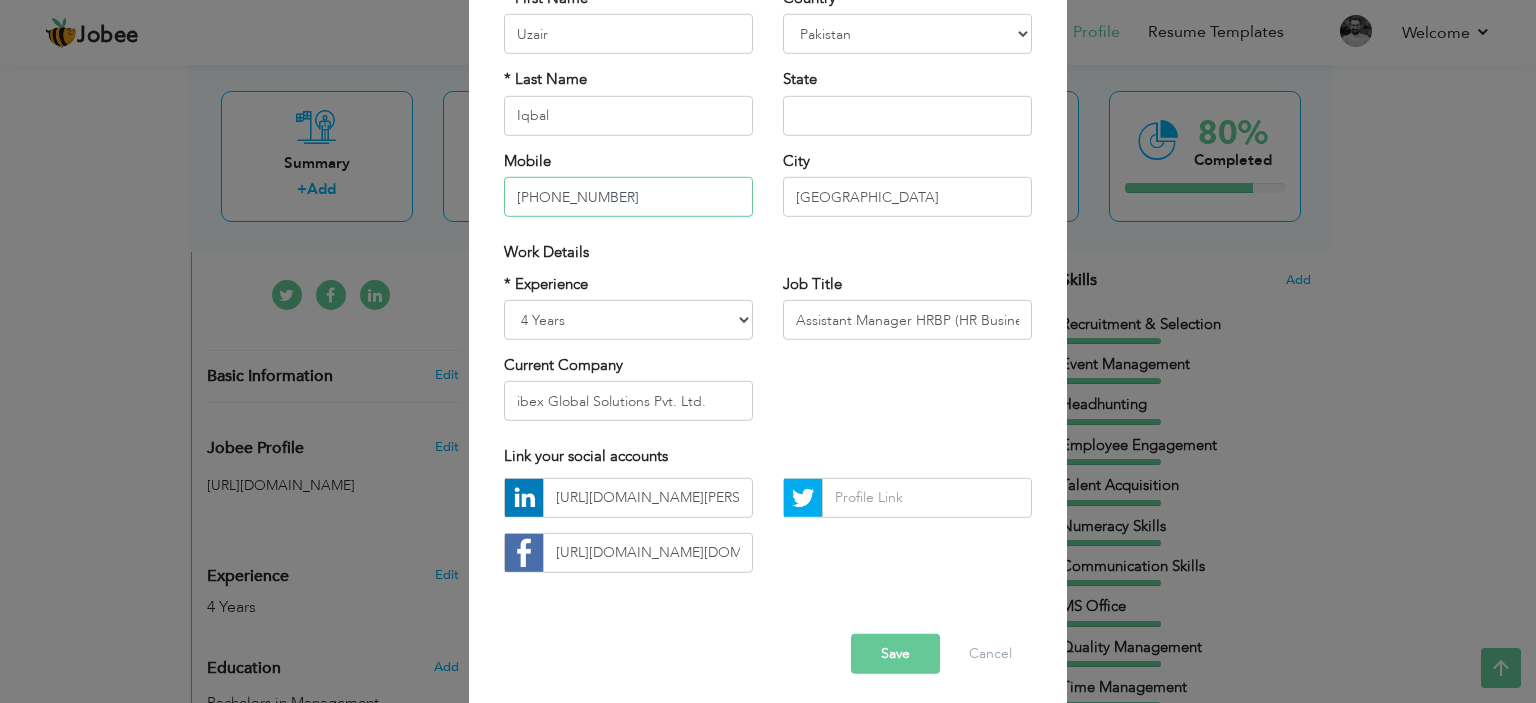 type on "[PHONE_NUMBER]" 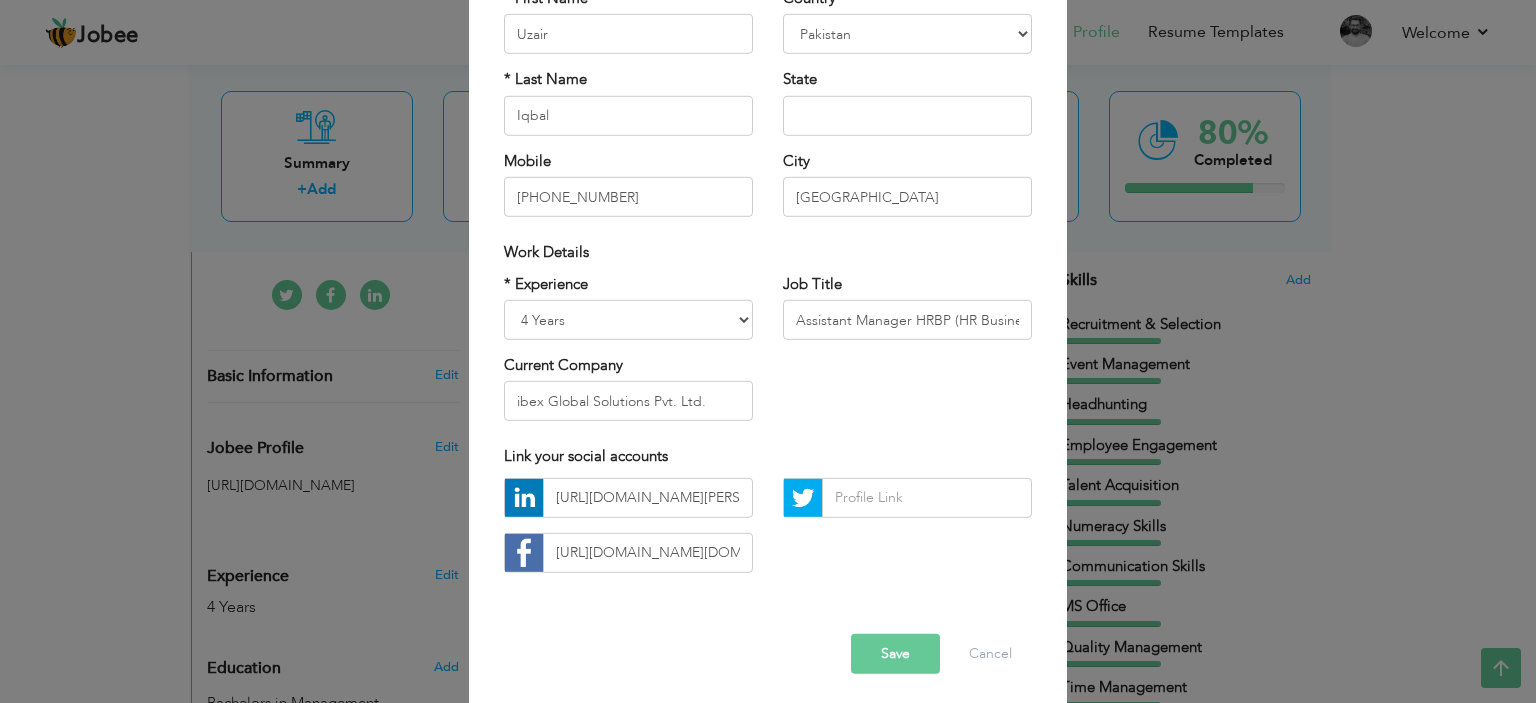 drag, startPoint x: 908, startPoint y: 645, endPoint x: 268, endPoint y: 33, distance: 885.51904 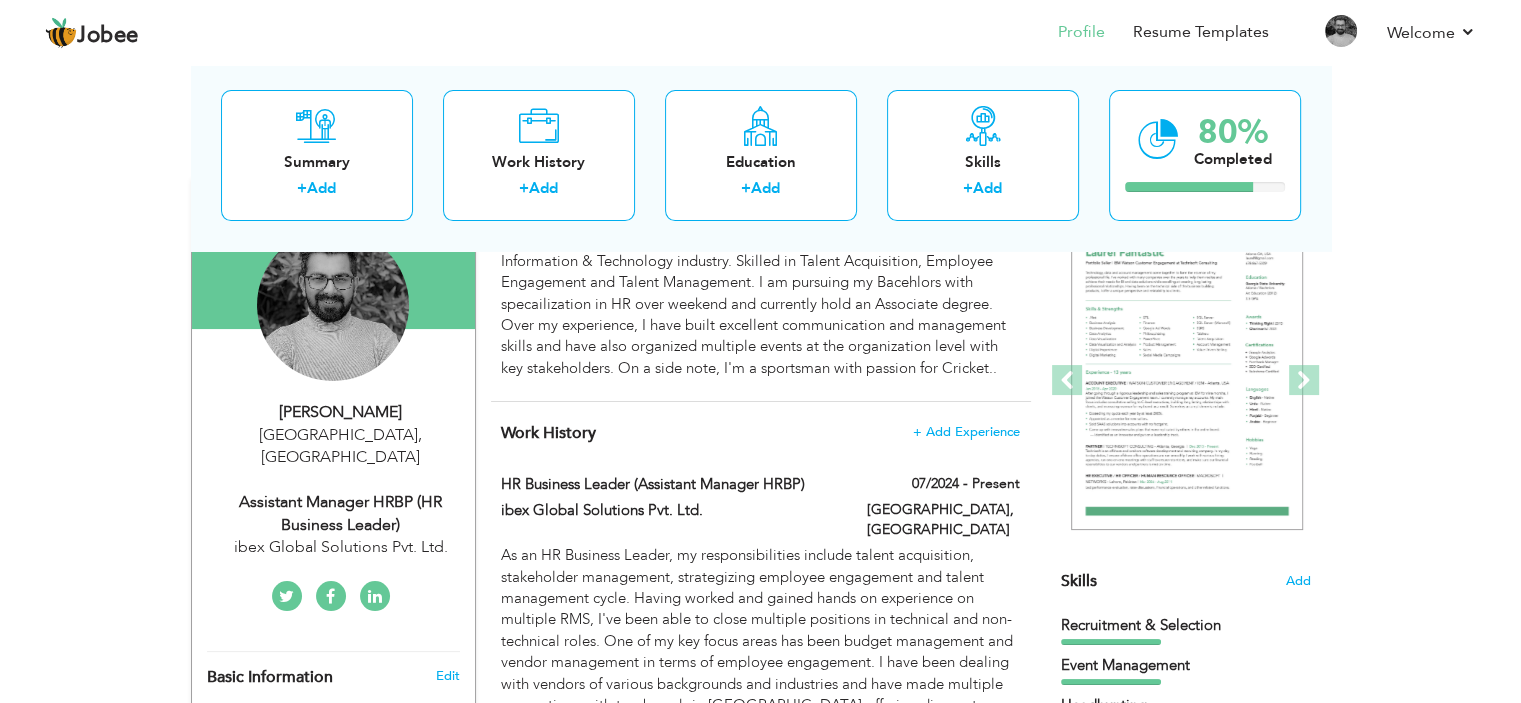 scroll, scrollTop: 200, scrollLeft: 0, axis: vertical 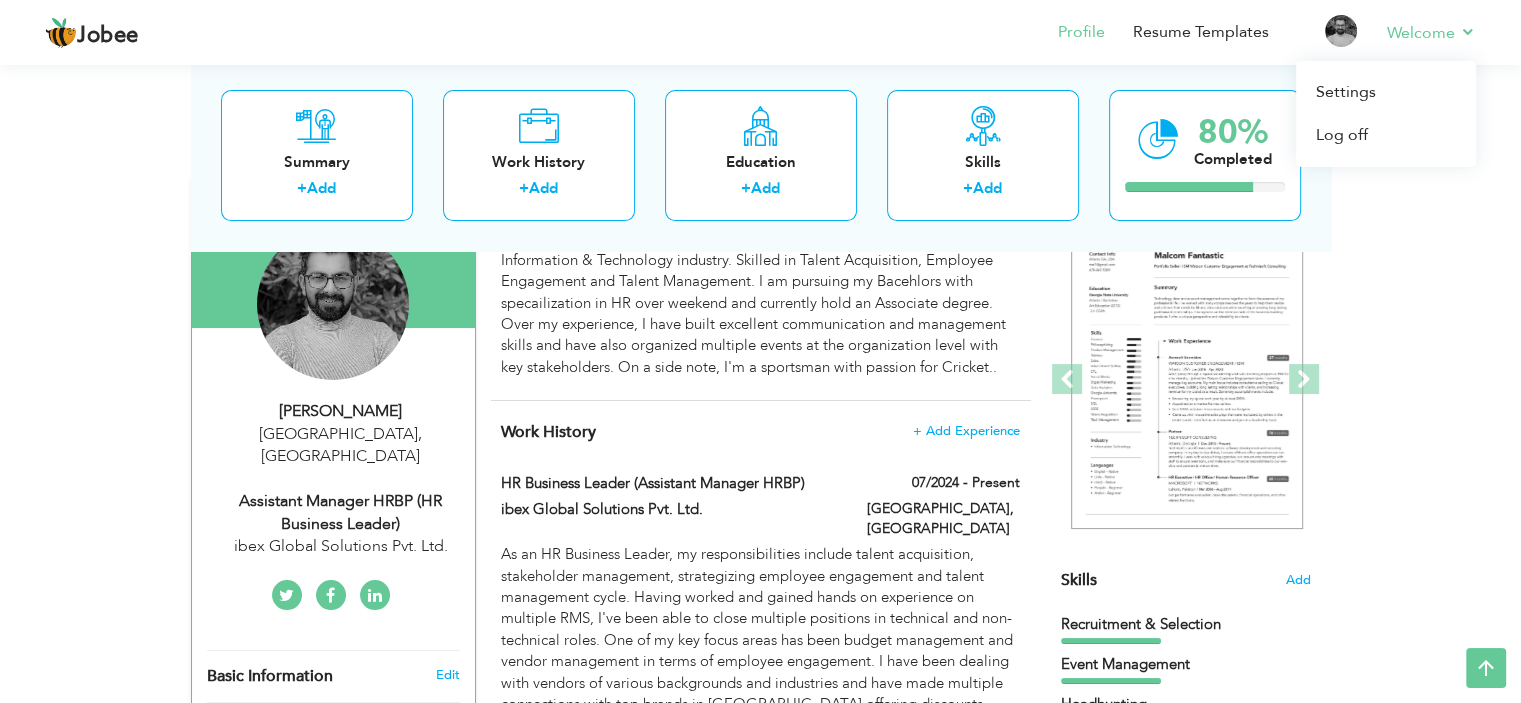 click on "Welcome
Settings
Log off" at bounding box center (1417, 34) 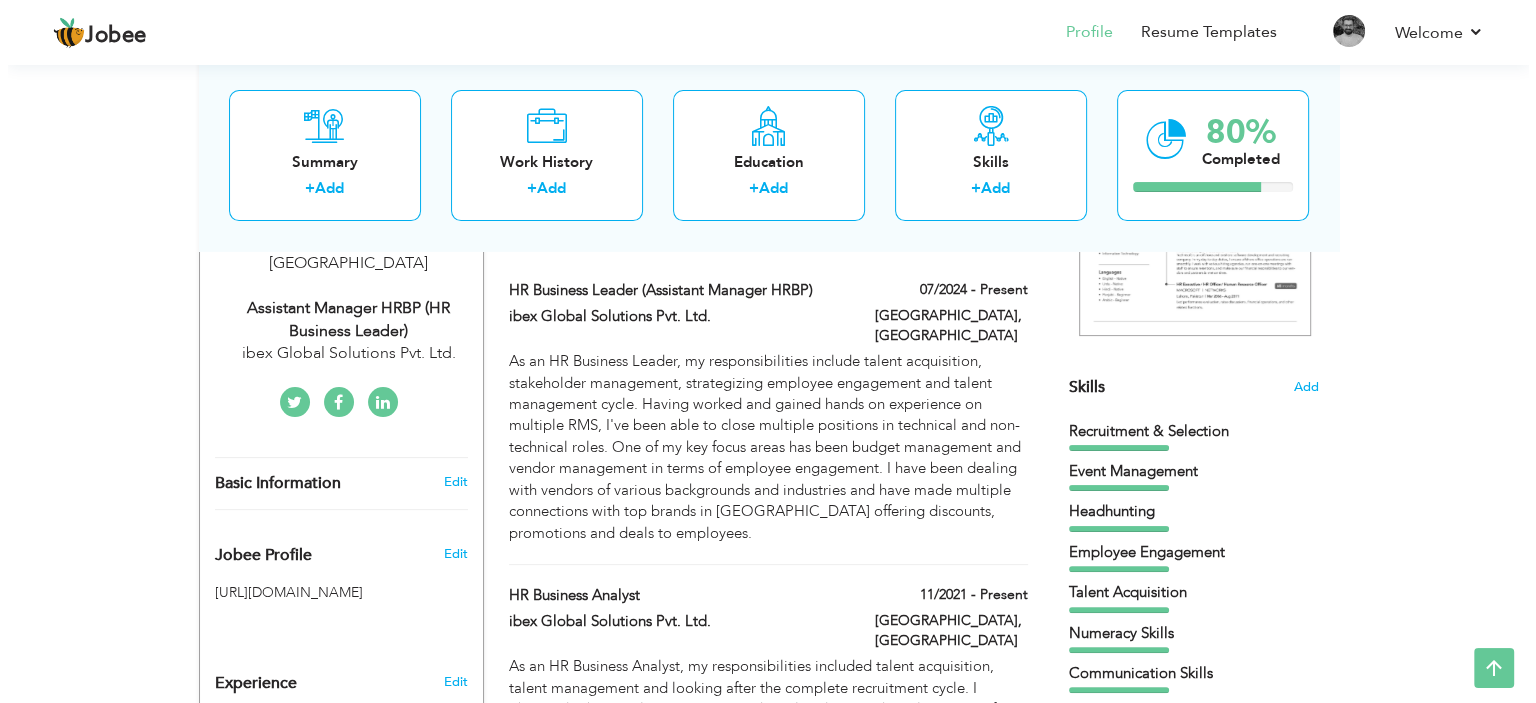 scroll, scrollTop: 400, scrollLeft: 0, axis: vertical 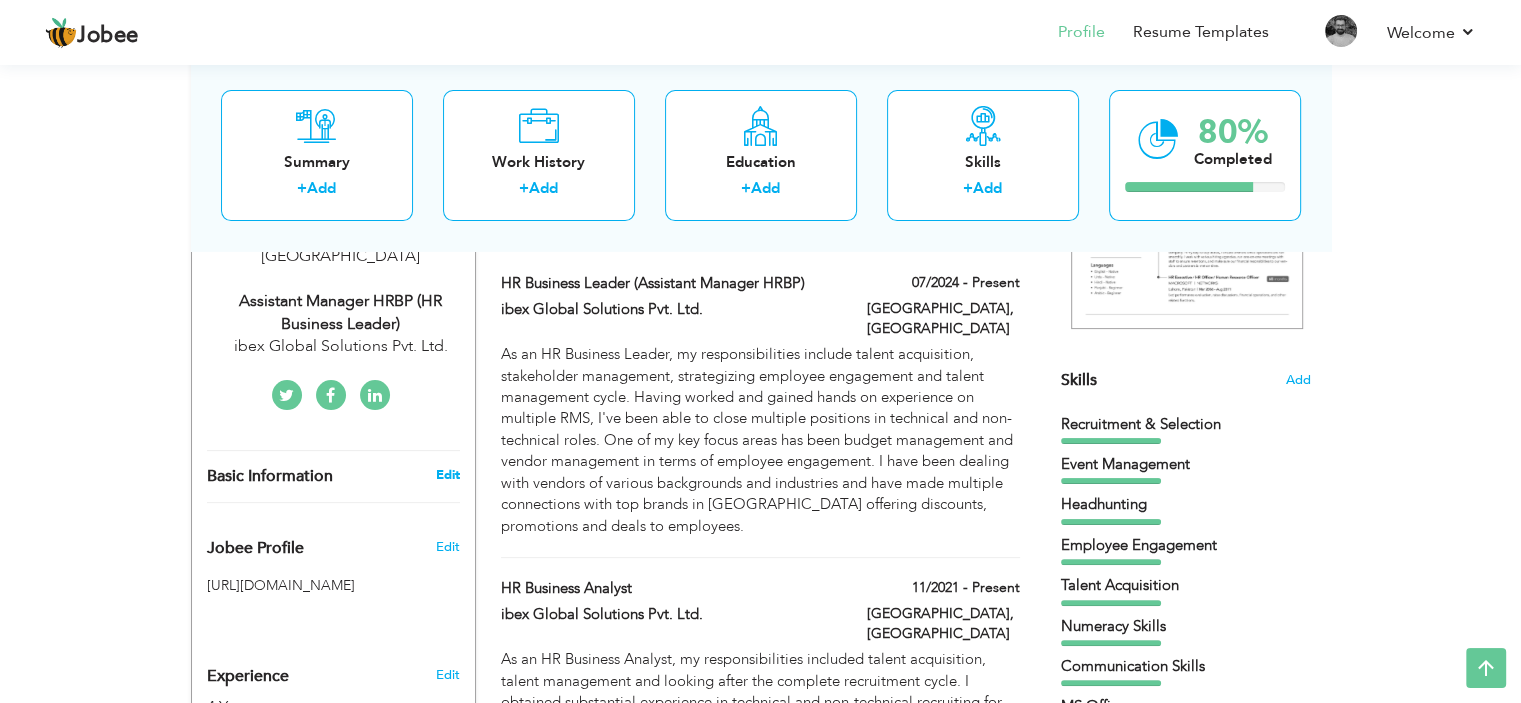 click on "Edit" at bounding box center (447, 475) 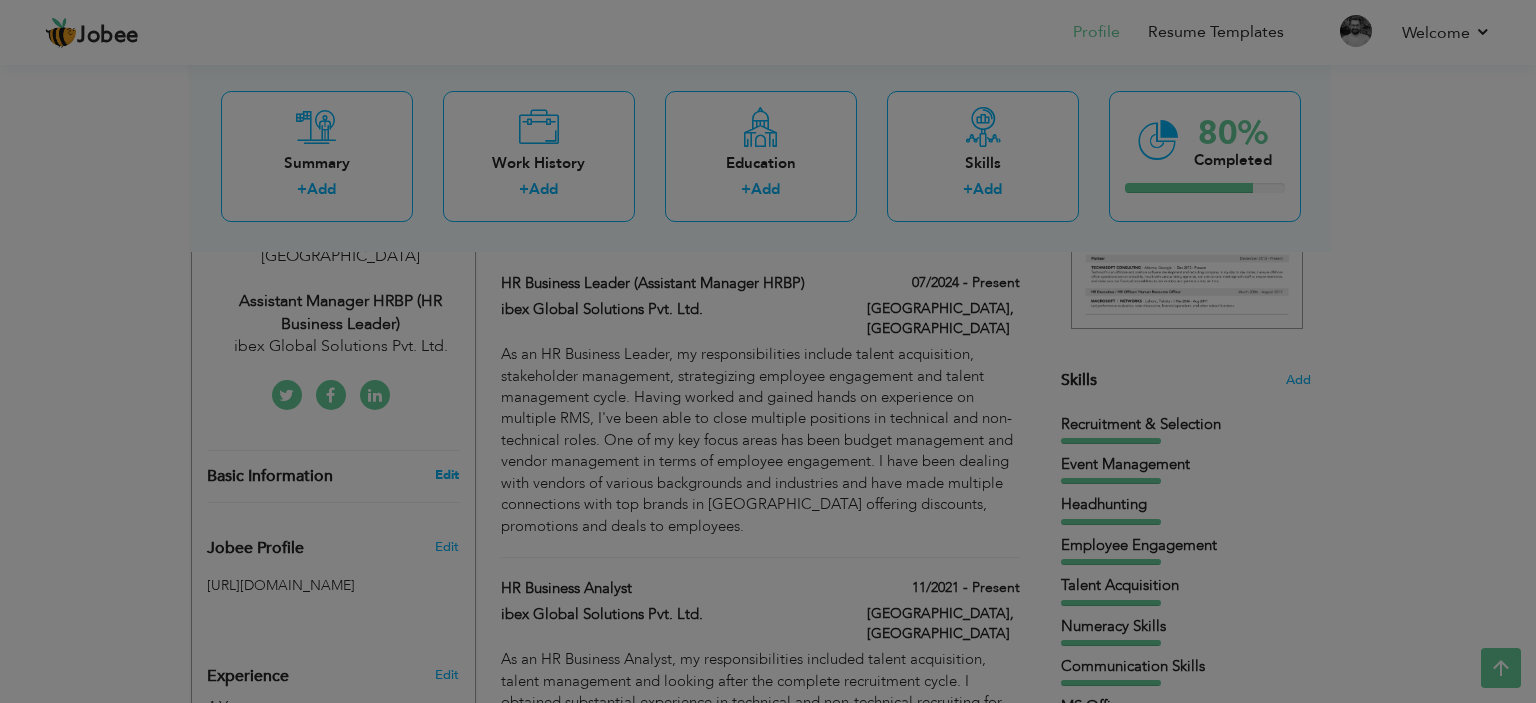 scroll, scrollTop: 0, scrollLeft: 0, axis: both 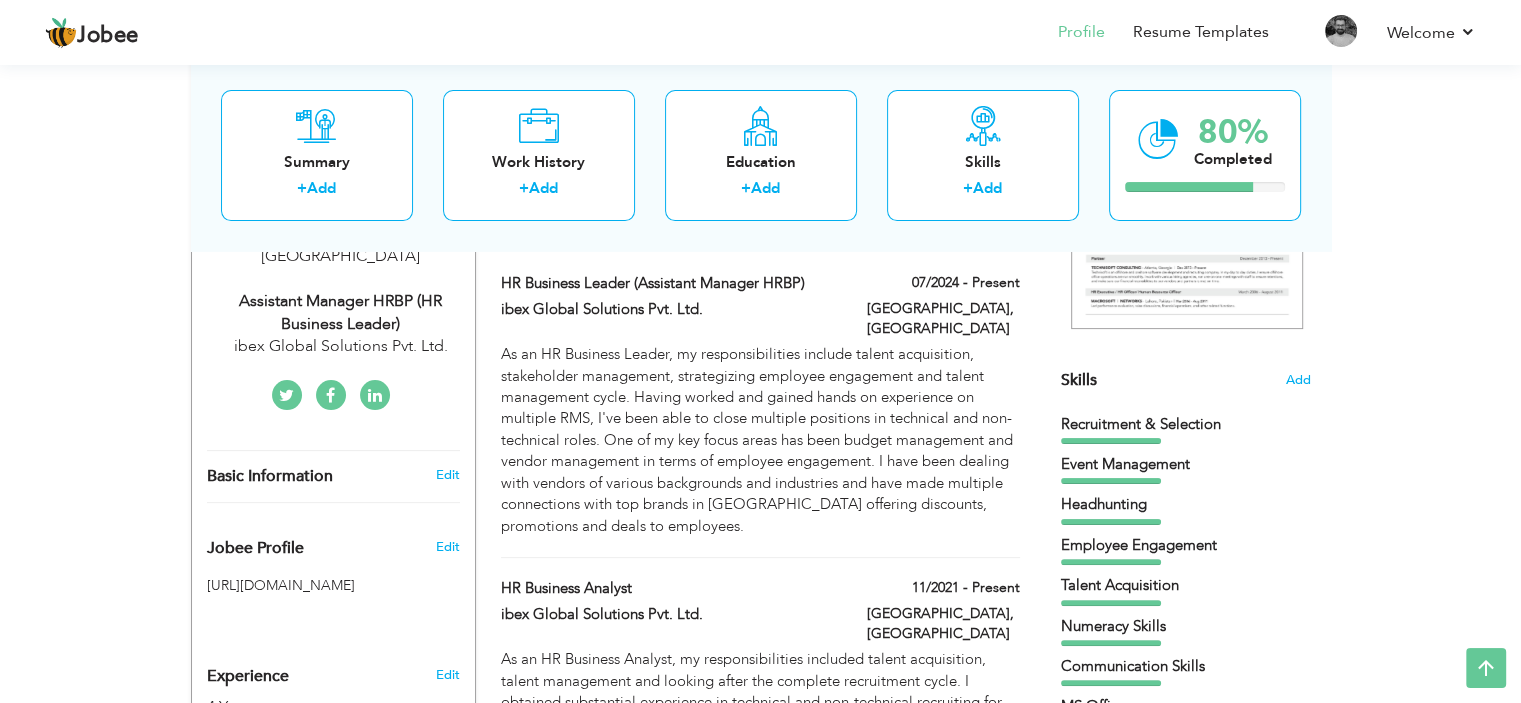 click on "Edit" at bounding box center [450, 670] 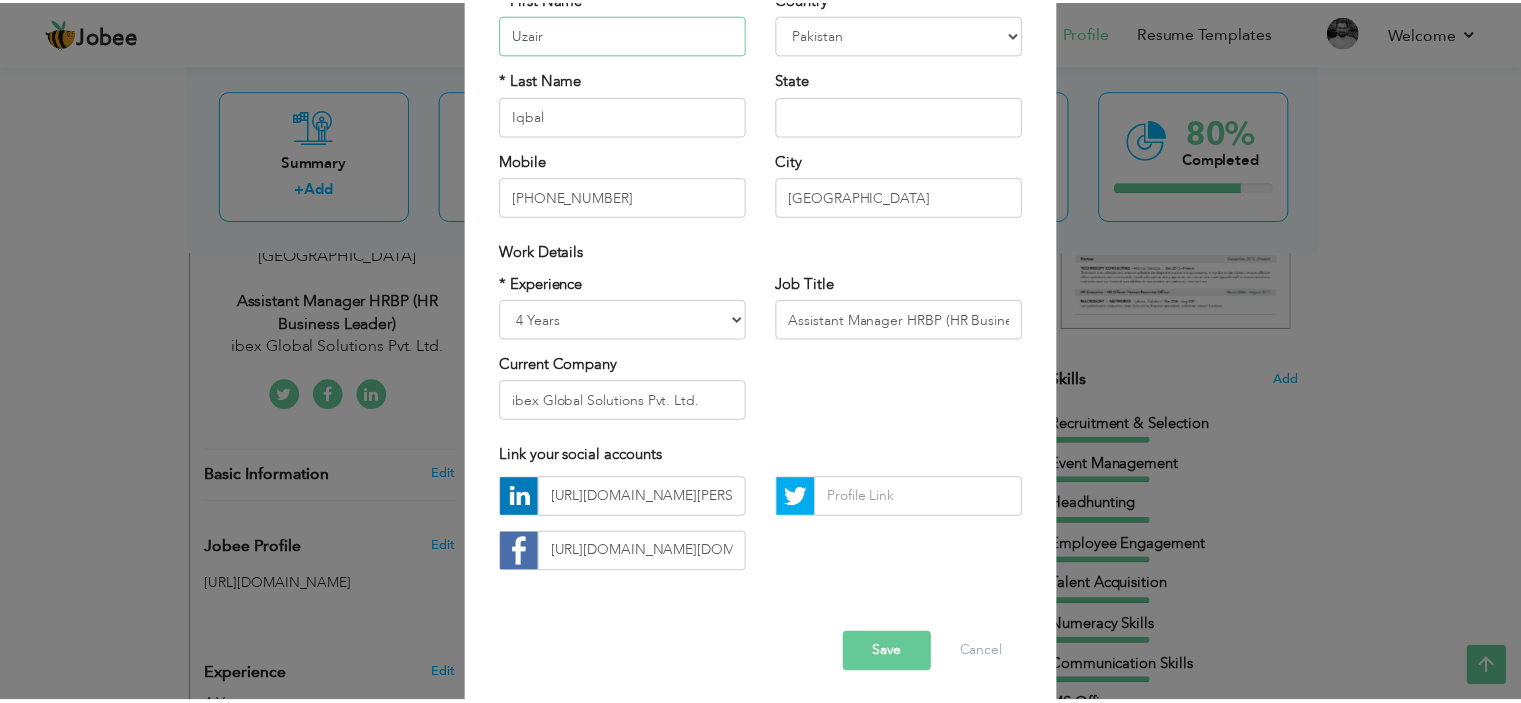 scroll, scrollTop: 205, scrollLeft: 0, axis: vertical 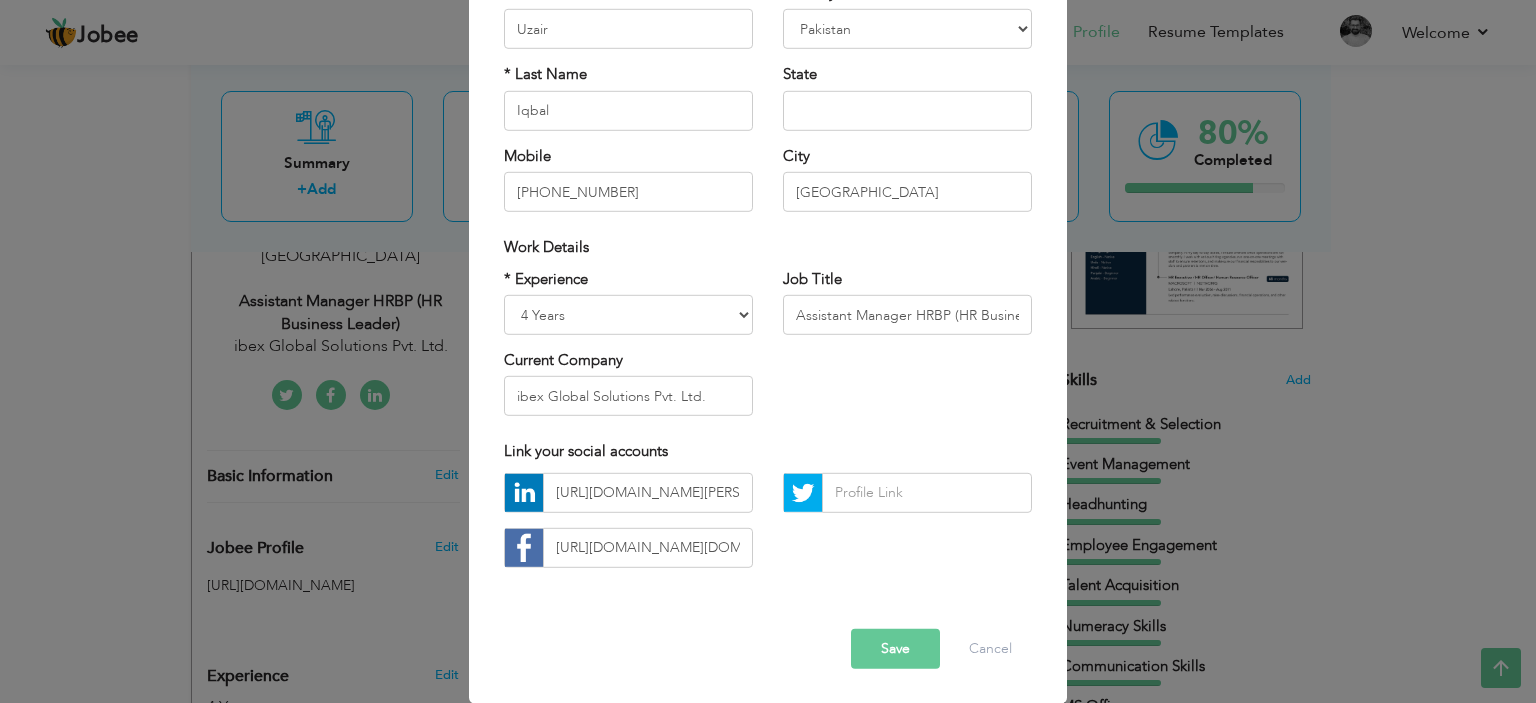 click on "Link your social accounts" at bounding box center [768, 451] 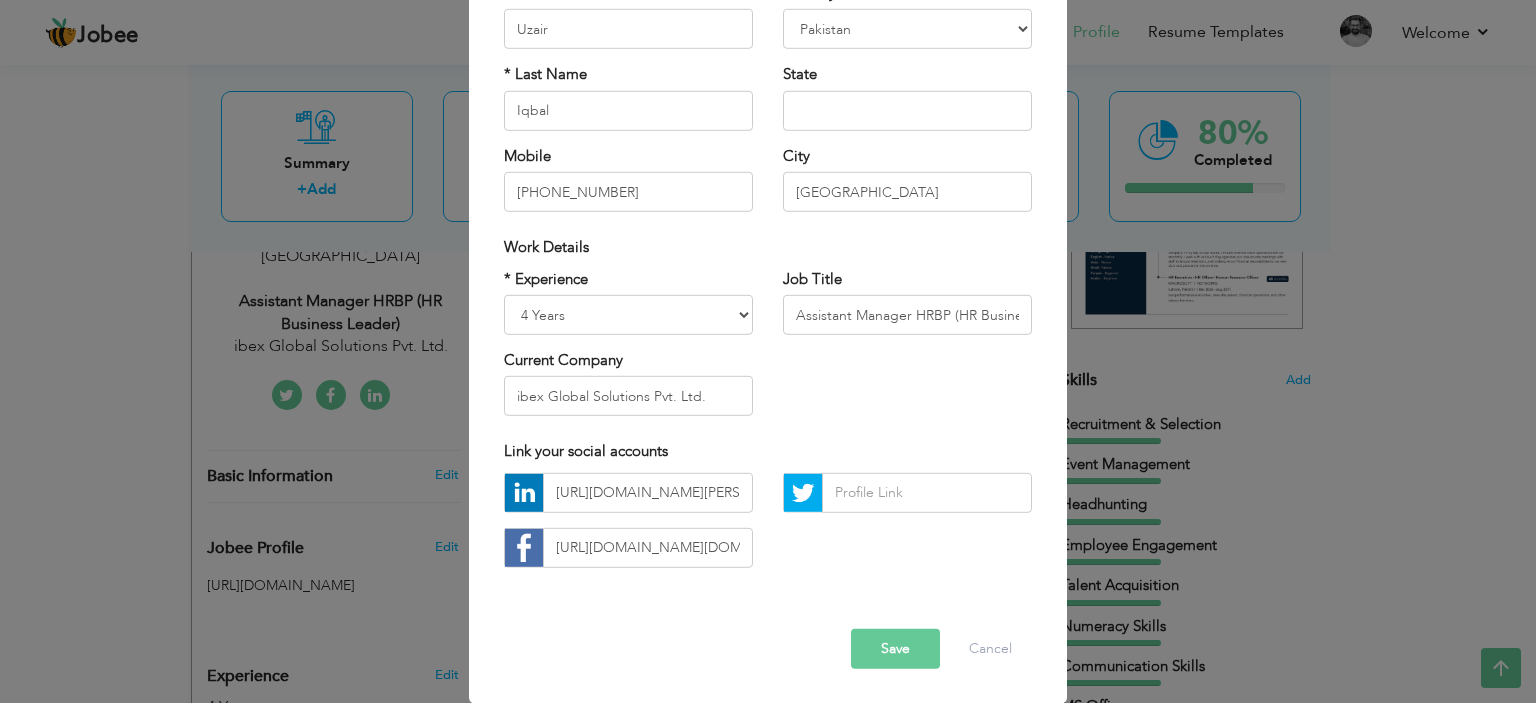 click on "Save" at bounding box center (895, 649) 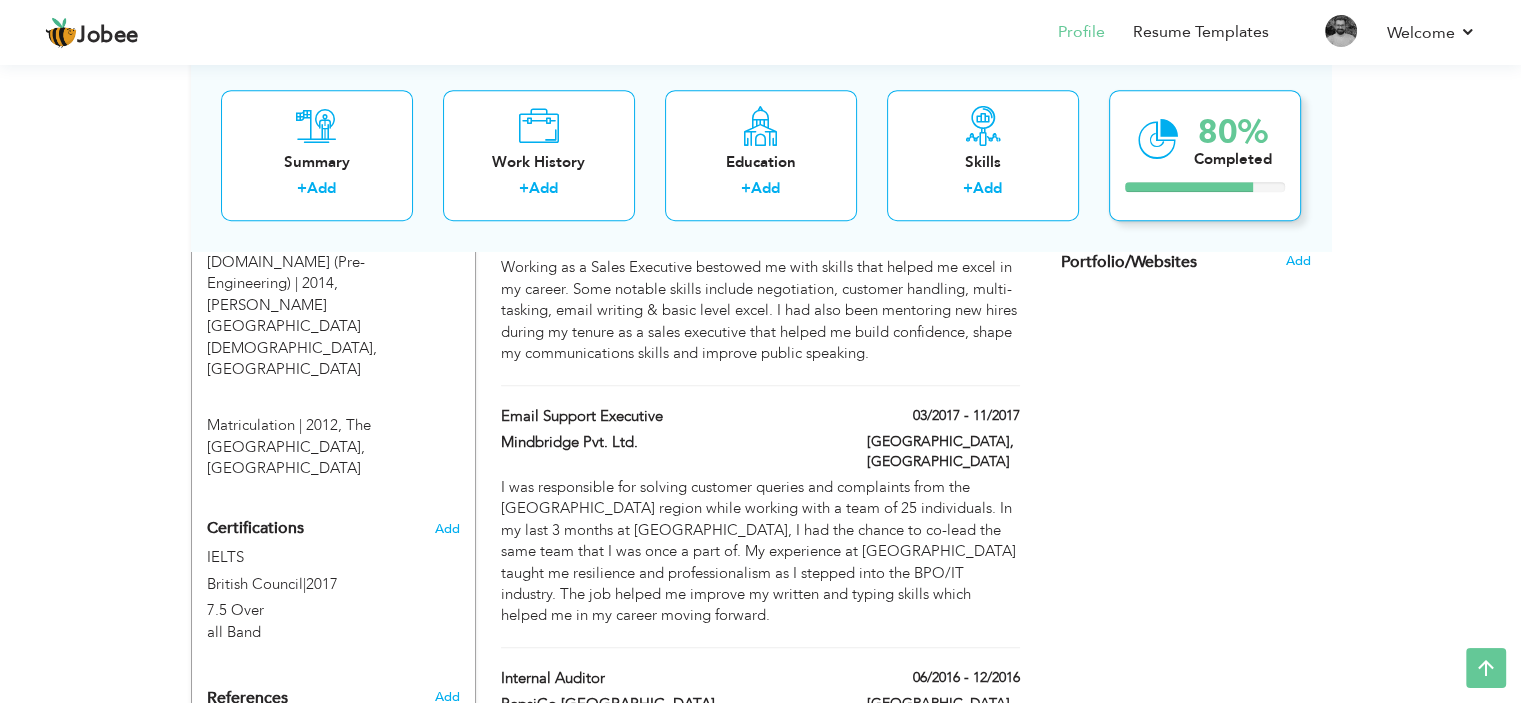scroll, scrollTop: 1540, scrollLeft: 0, axis: vertical 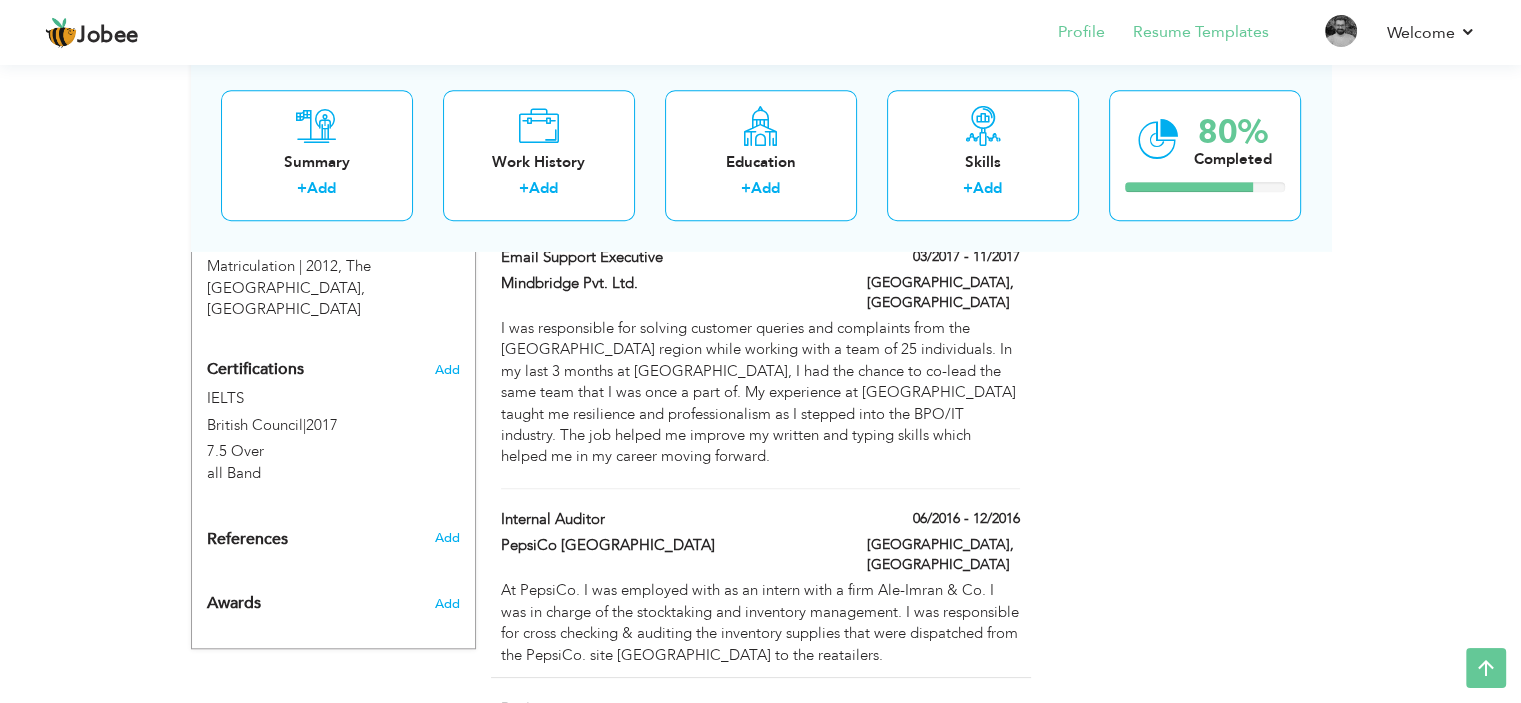 click on "Resume Templates" at bounding box center (1187, 34) 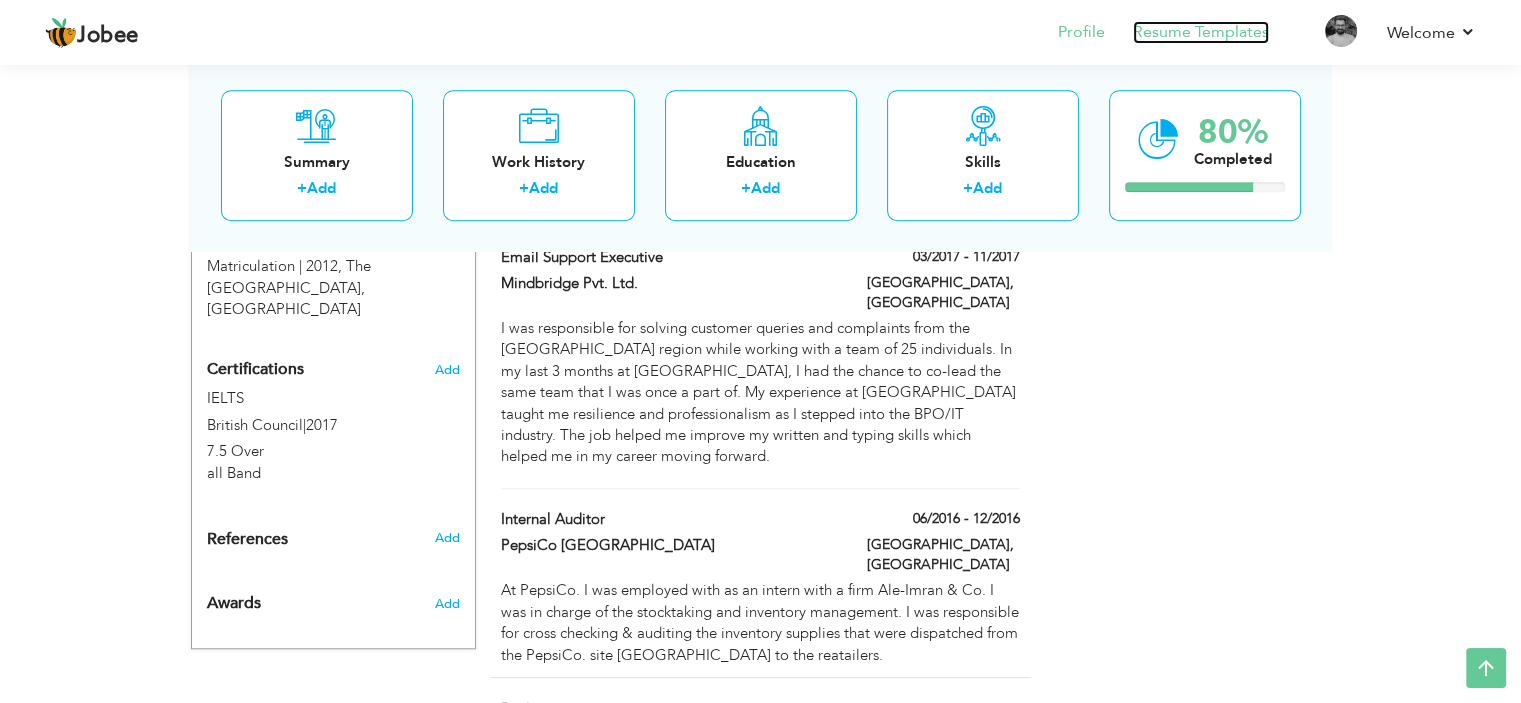 click on "Resume Templates" at bounding box center (1201, 32) 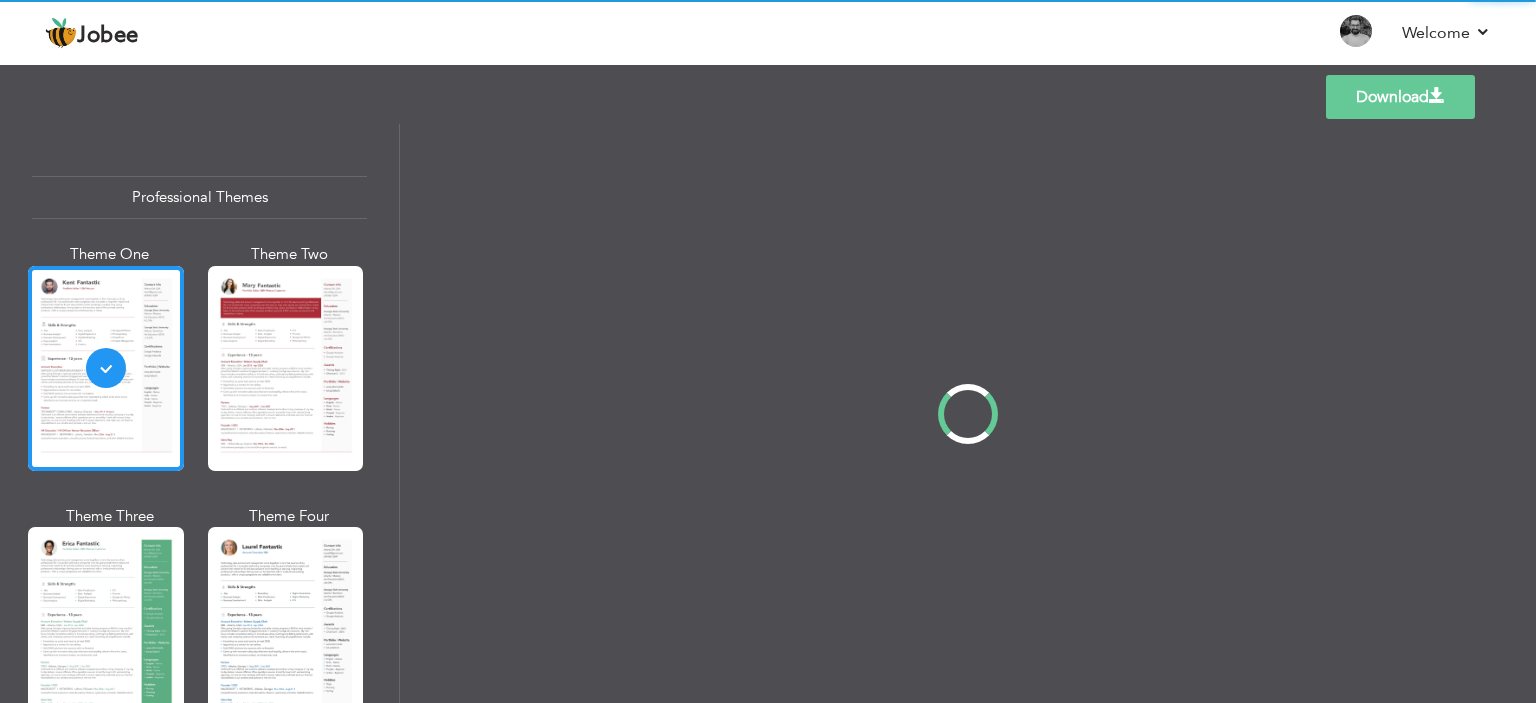 scroll, scrollTop: 0, scrollLeft: 0, axis: both 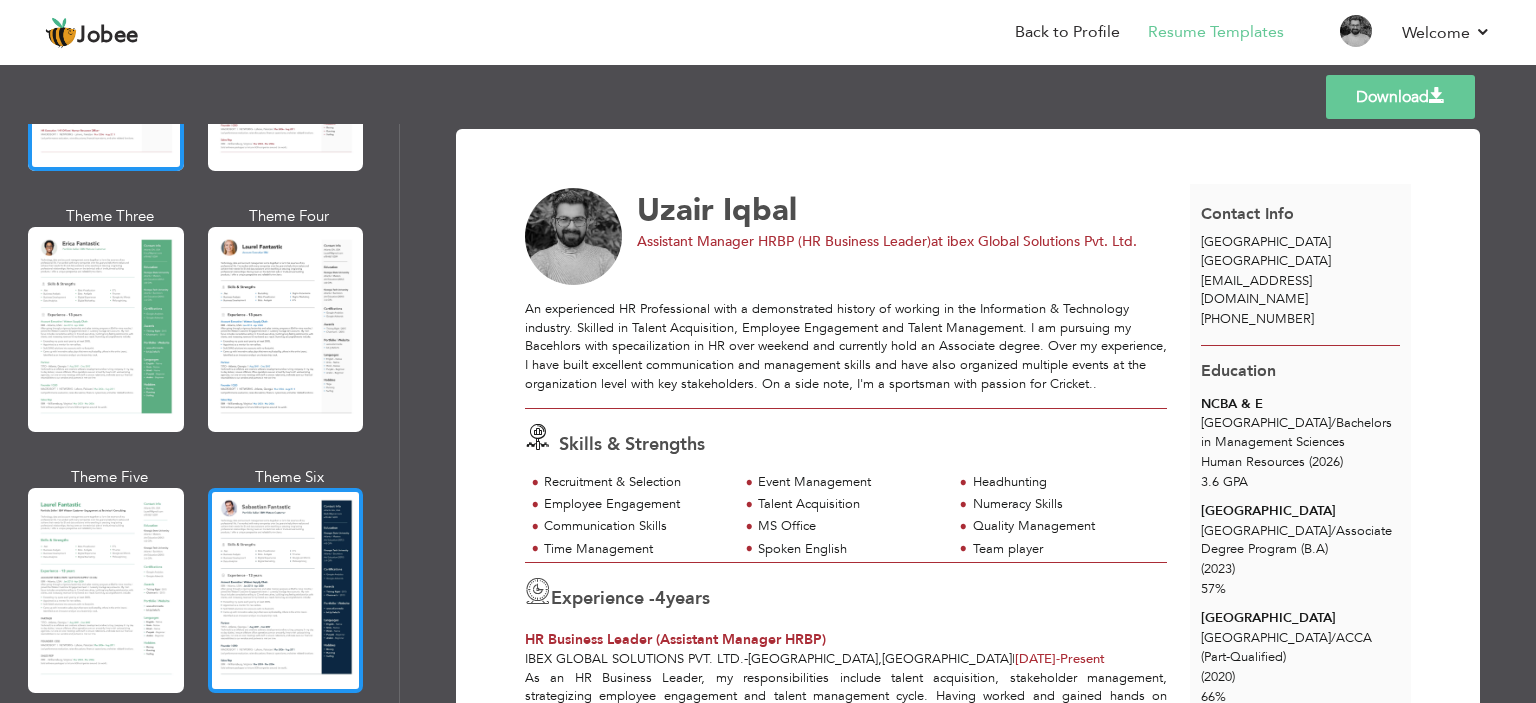click at bounding box center [286, 590] 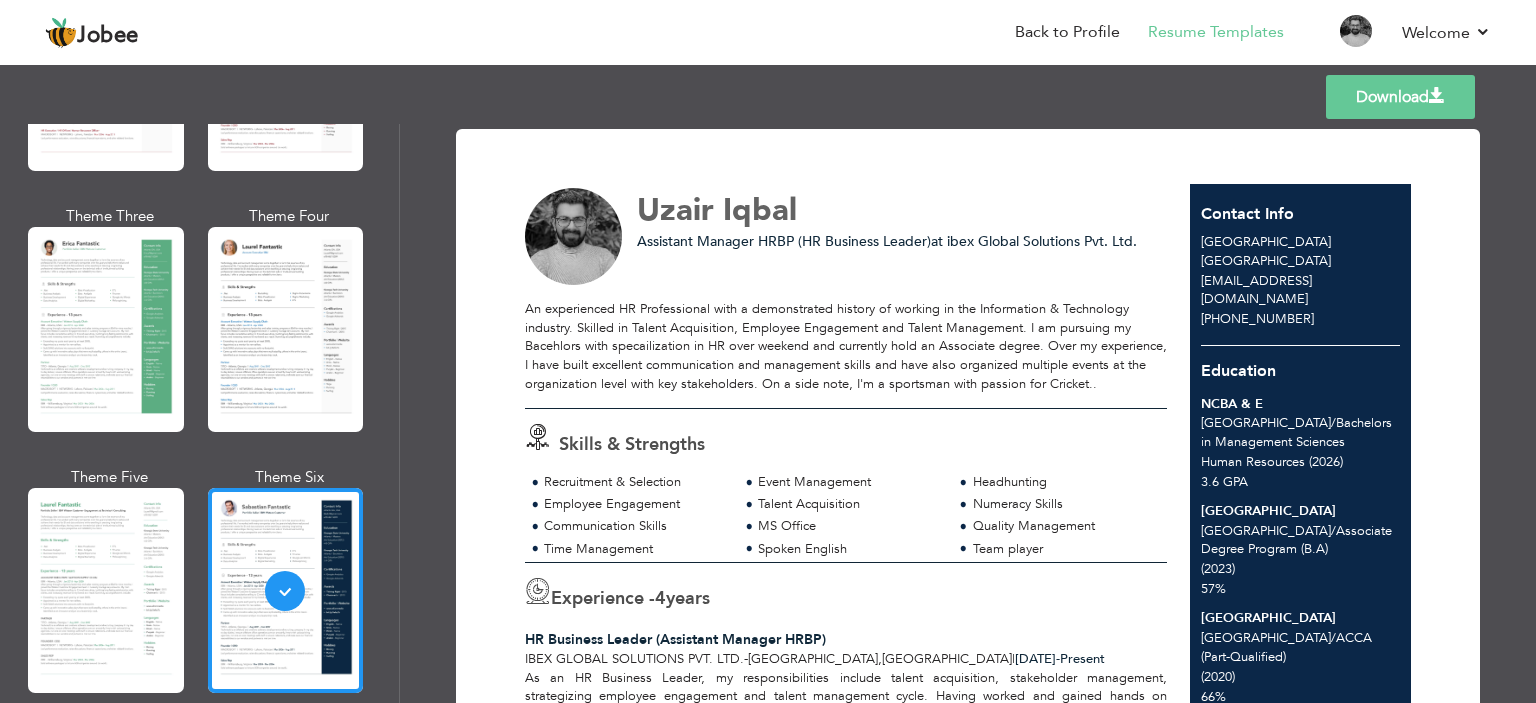click on "Download
[PERSON_NAME]
Assistant Manager HRBP (HR Business Leader)  at ibex Global Solutions Pvt. Ltd.
Skills & Strengths MS Office" at bounding box center (968, 848) 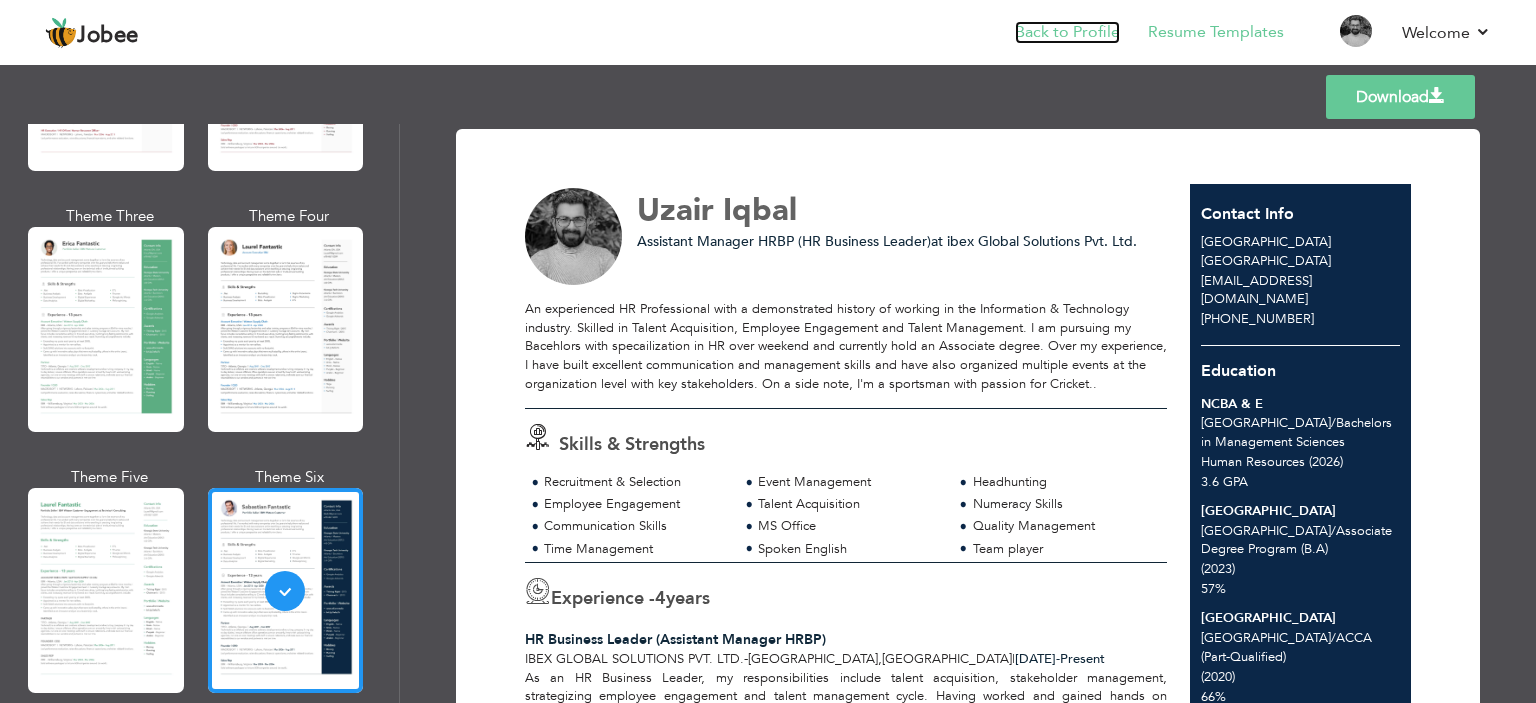 click on "Back to Profile" at bounding box center (1067, 32) 